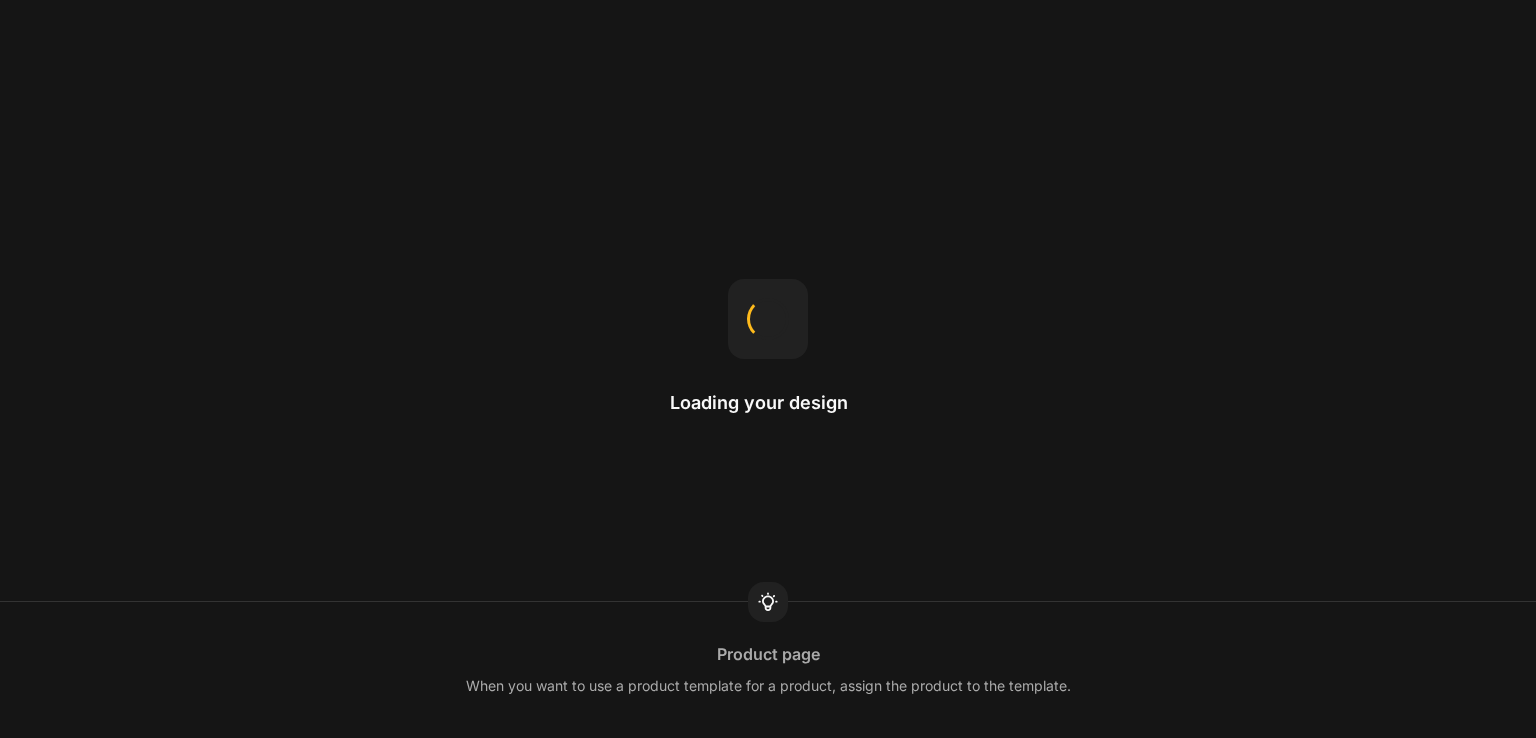 scroll, scrollTop: 0, scrollLeft: 0, axis: both 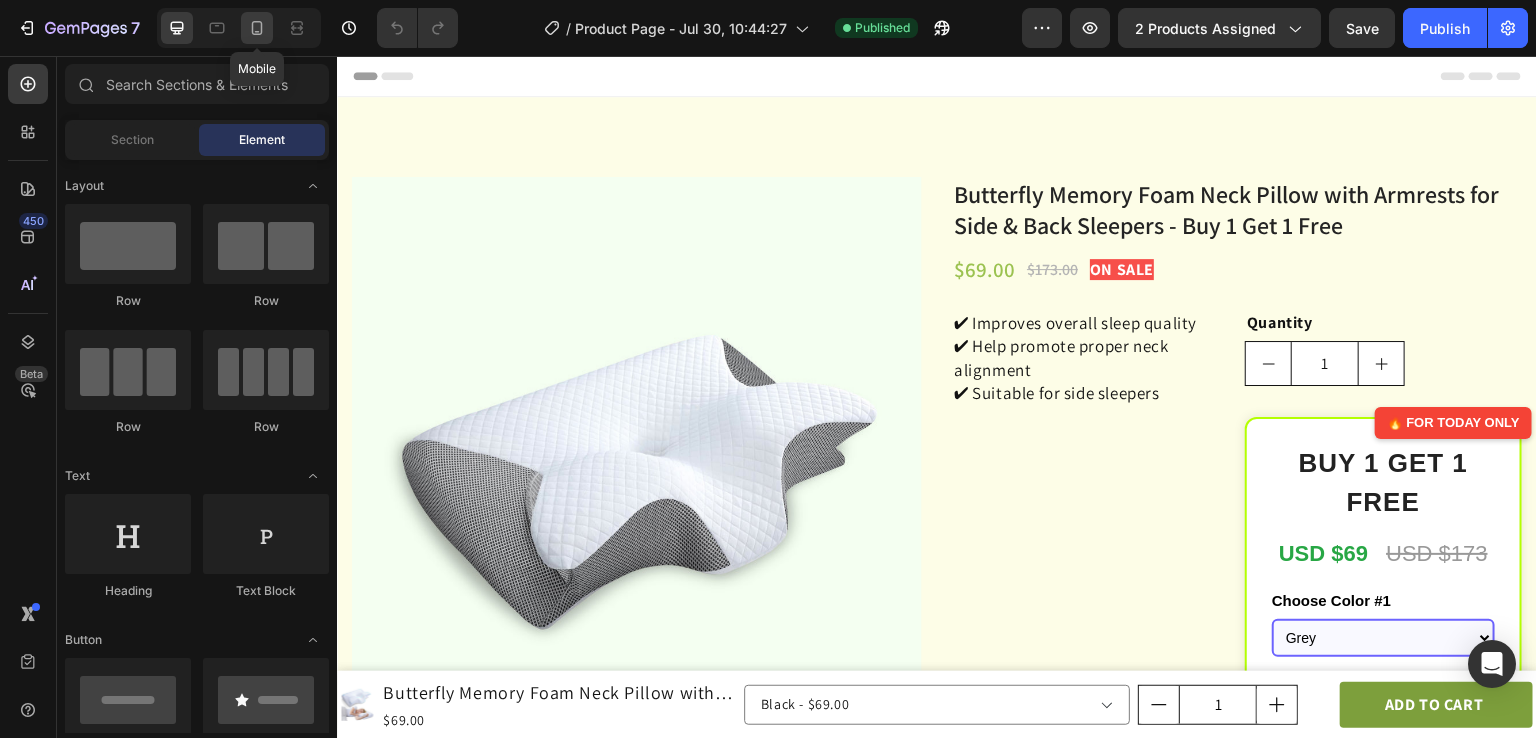 click 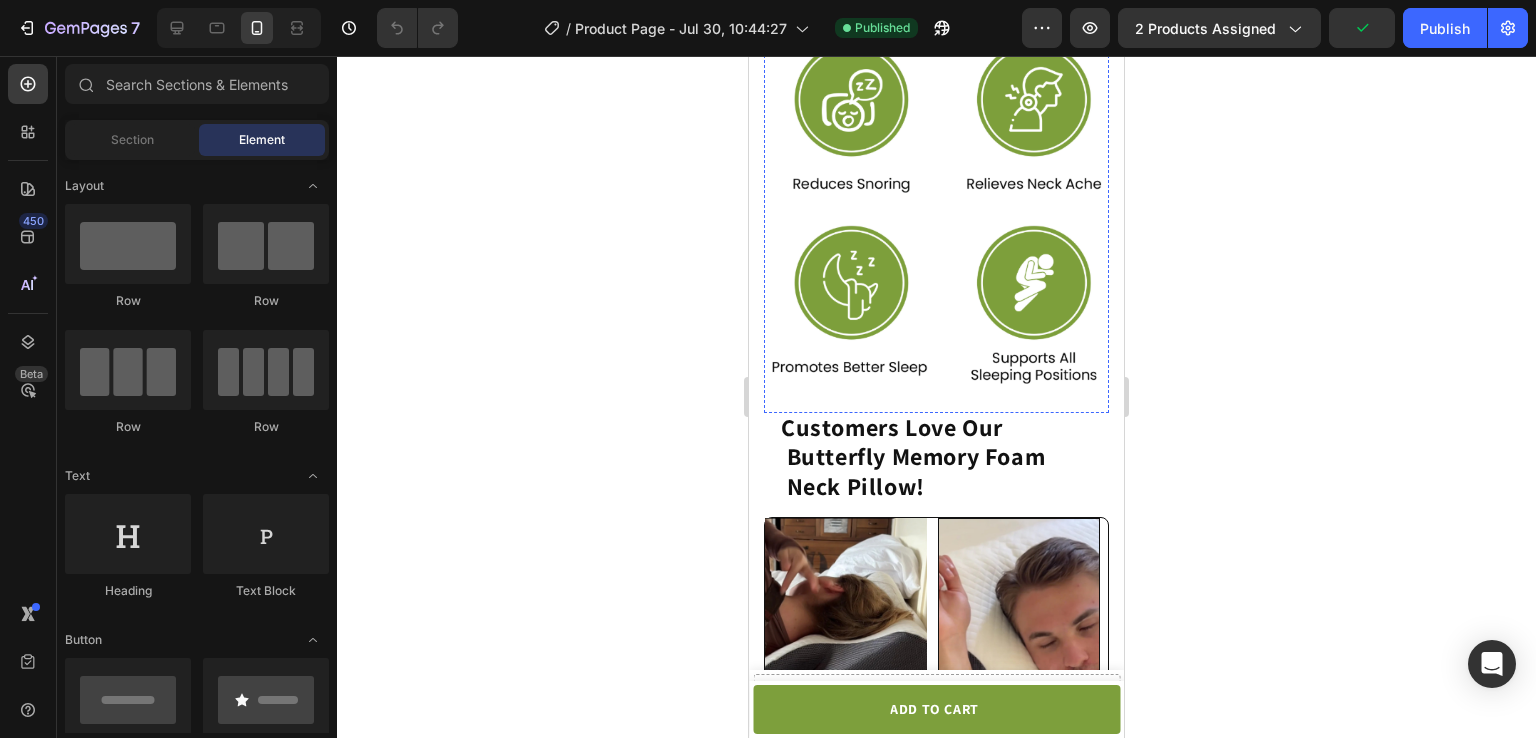 scroll, scrollTop: 1432, scrollLeft: 0, axis: vertical 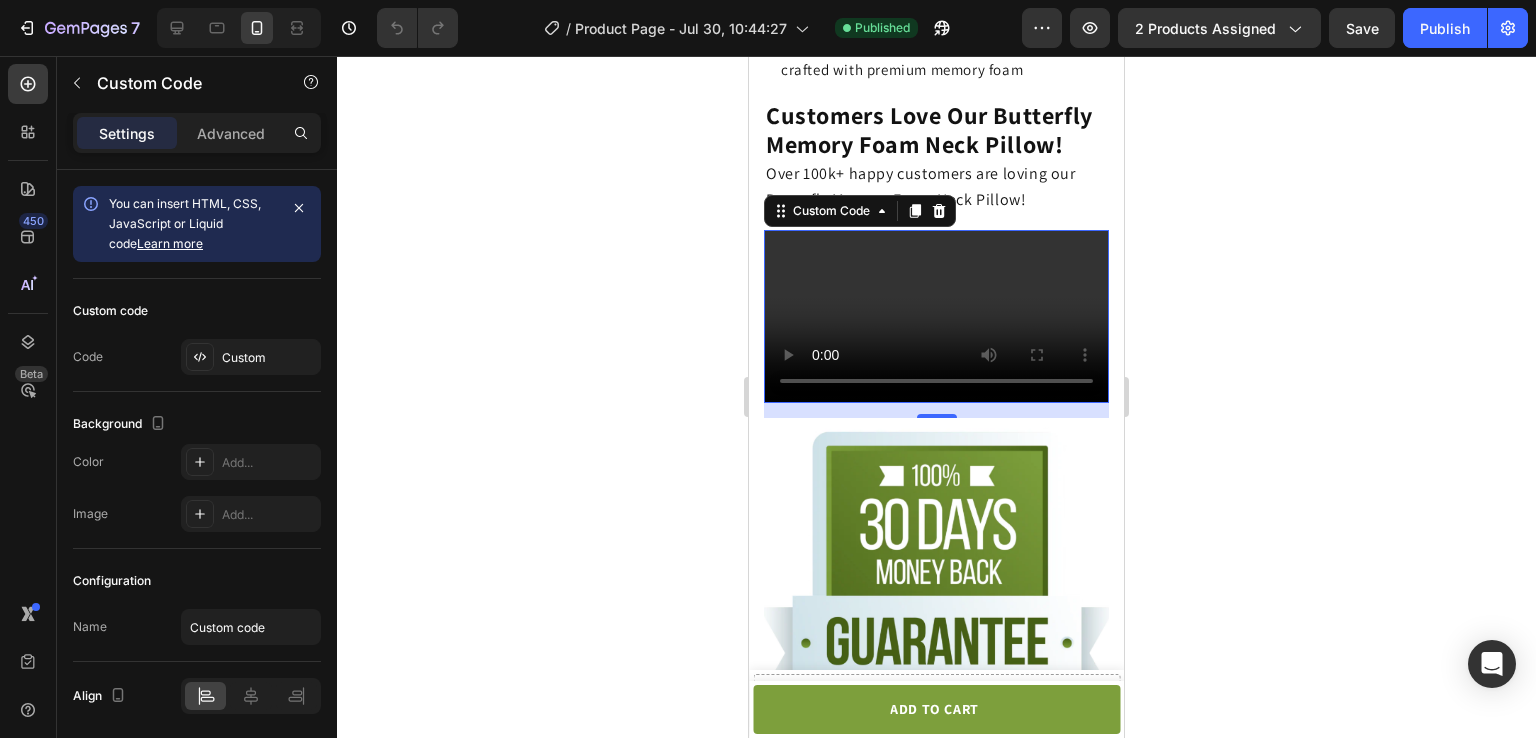 click on "Product Page - Jul 30, 10:44:27 Need republishing Preview 2 products assigned  Publish  450 Beta Sections(18) Elements(84) Section Element Hero Section Product Detail Brands Trusted Badges Guarantee Product Breakdown How to use Testimonials Compare Bundle FAQs Social Proof Brand Story Product List Collection Blog List Contact Sticky Add to Cart Custom Footer Browse Library 450 Layout
Row
Row
Row
Row Text
Heading
Text Block Button
Button
Button Media
Image
Image
Image" 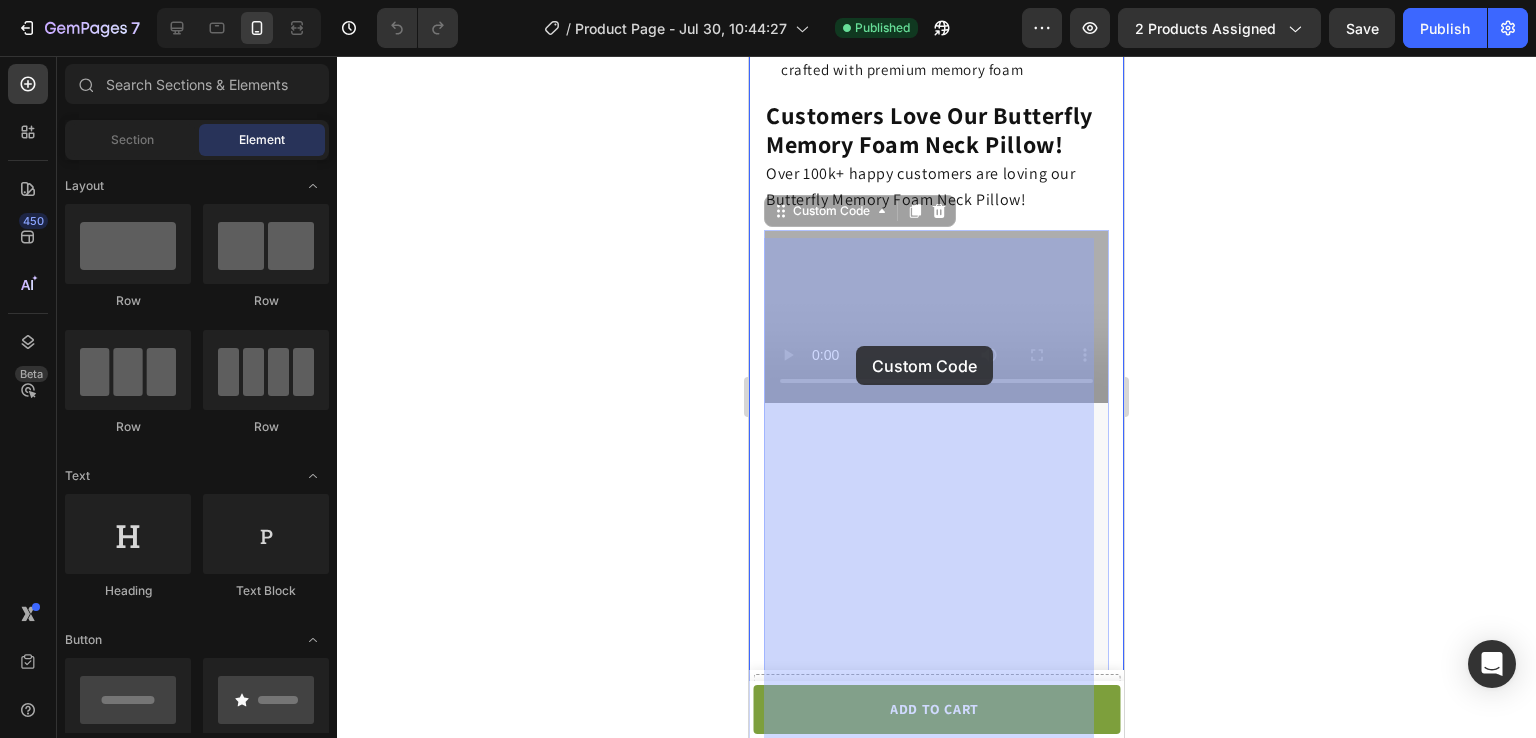 click on "متصفحك لا يدعم تشغيل الفيديو." 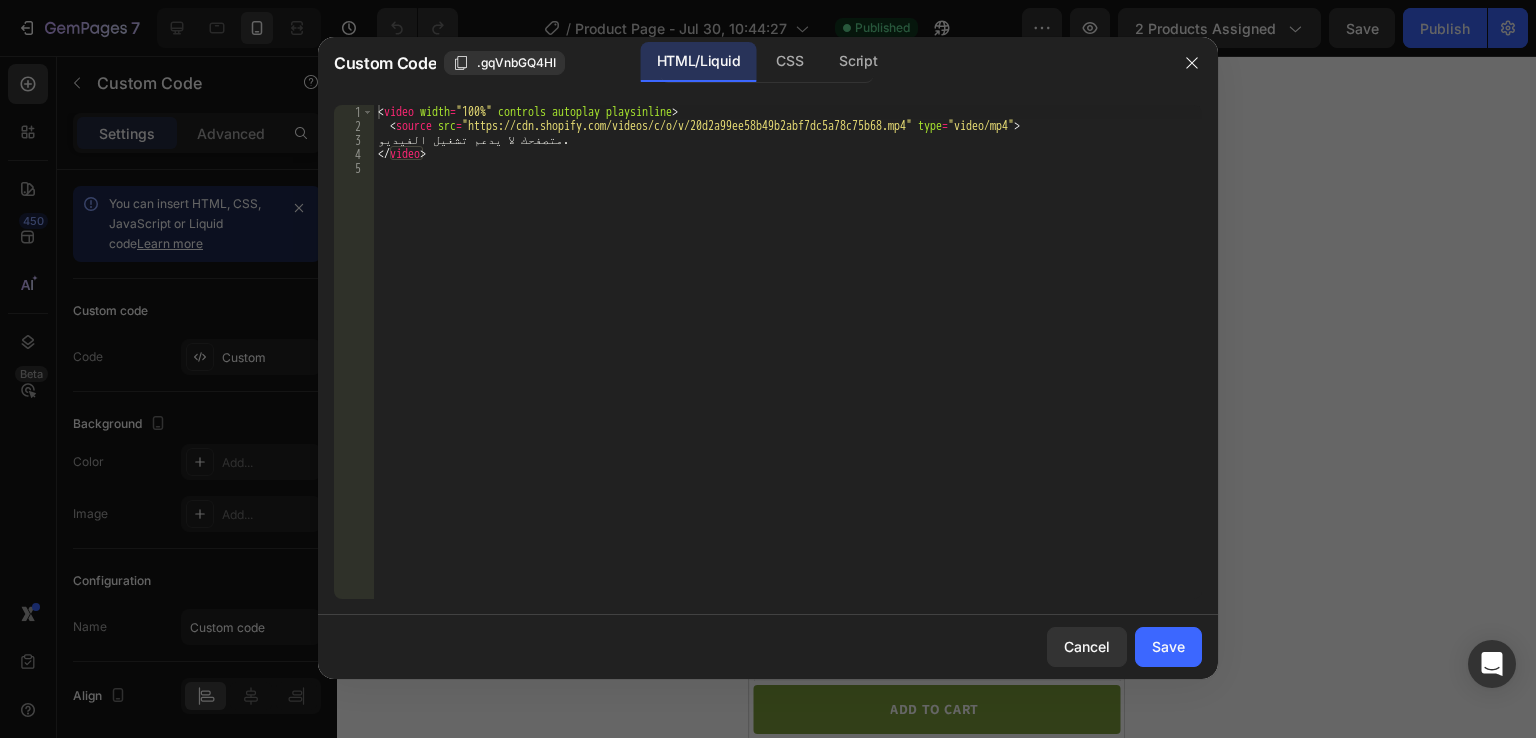click on "< video   width = "100%"   controls   autoplay   playsinline >    < source   src = "https://cdn.shopify.com/videos/c/o/v/20d2a99ee58b49b2abf7dc5a78c75b68.mp4"   type = "video/mp4" >   متصفحك لا يدعم تشغيل الفيديو. </ video >" at bounding box center (788, 366) 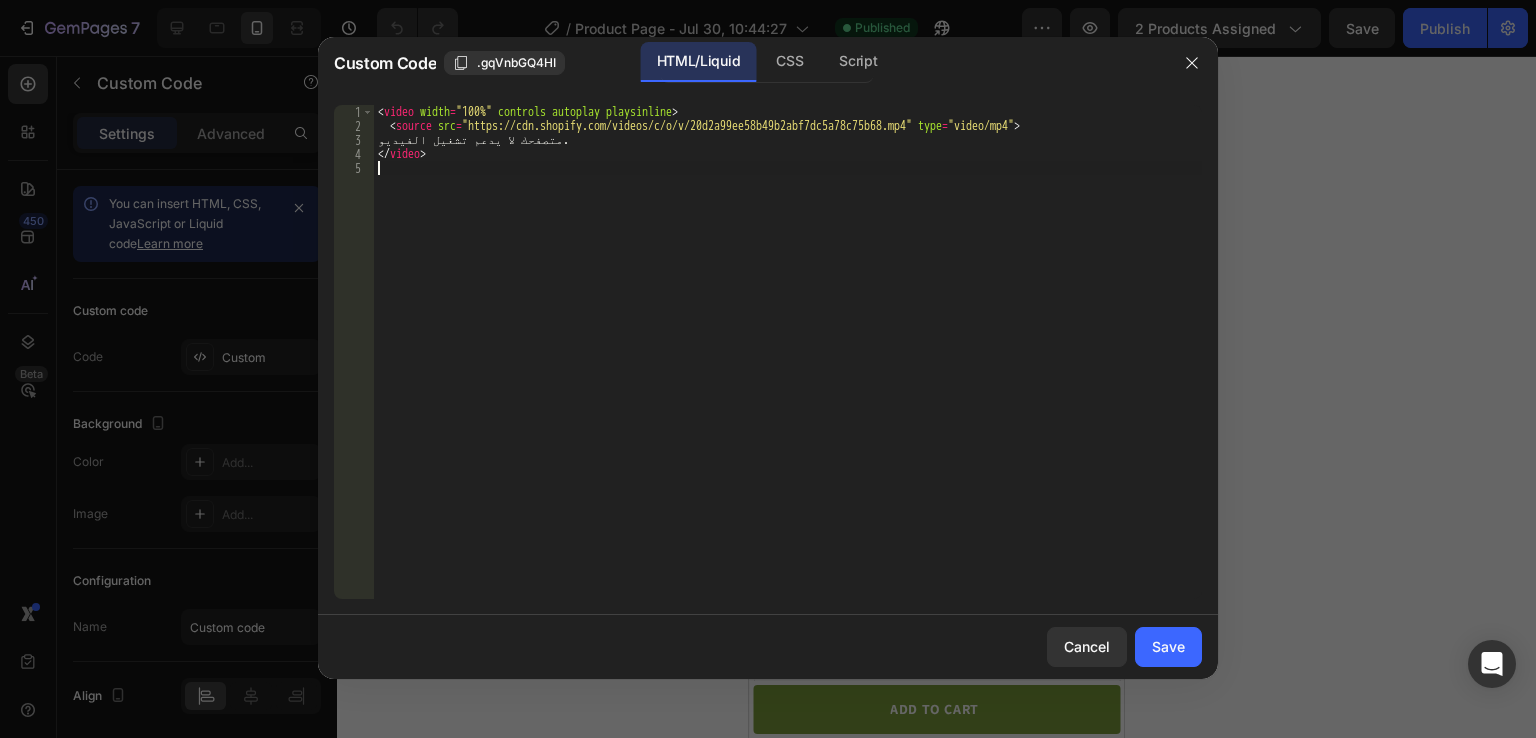 type on "</video>" 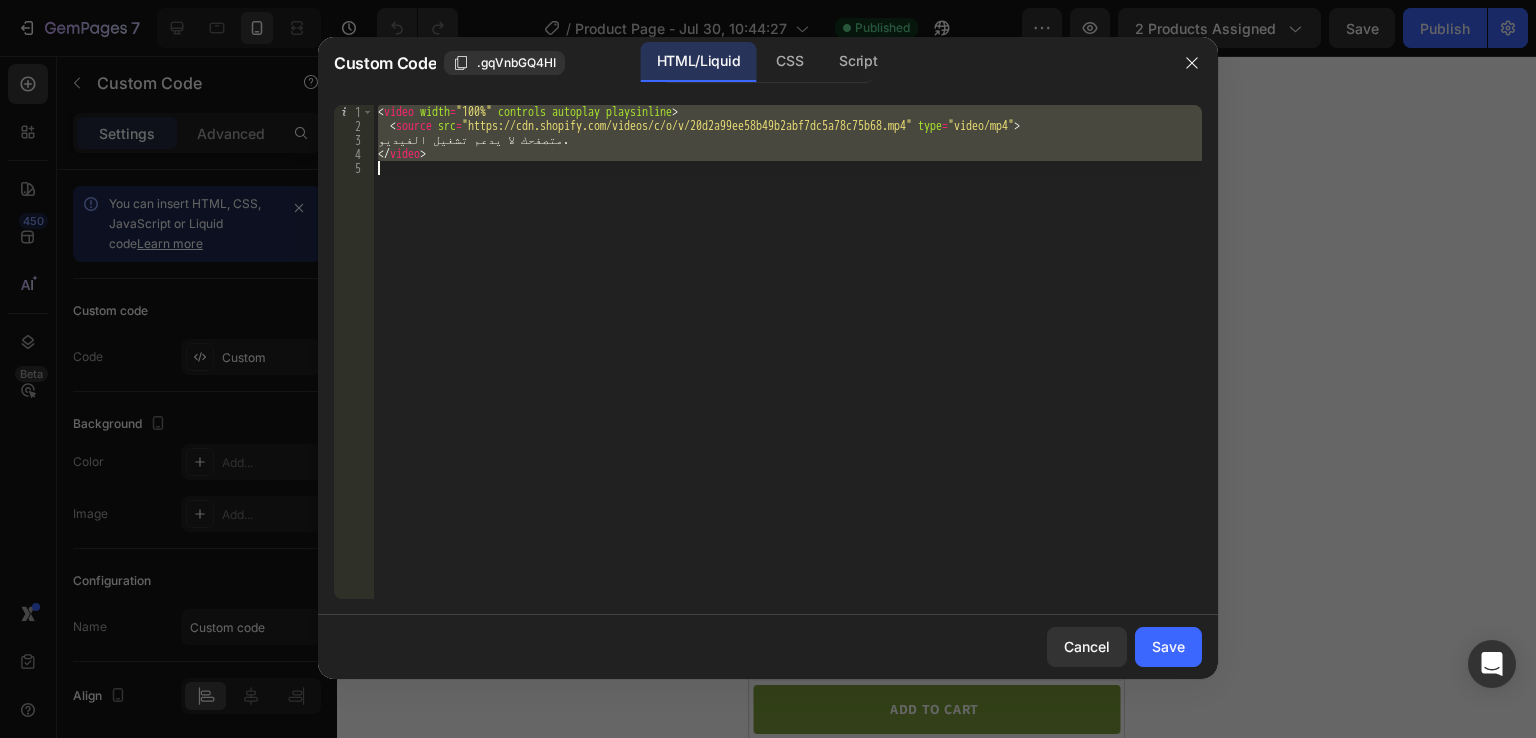 type 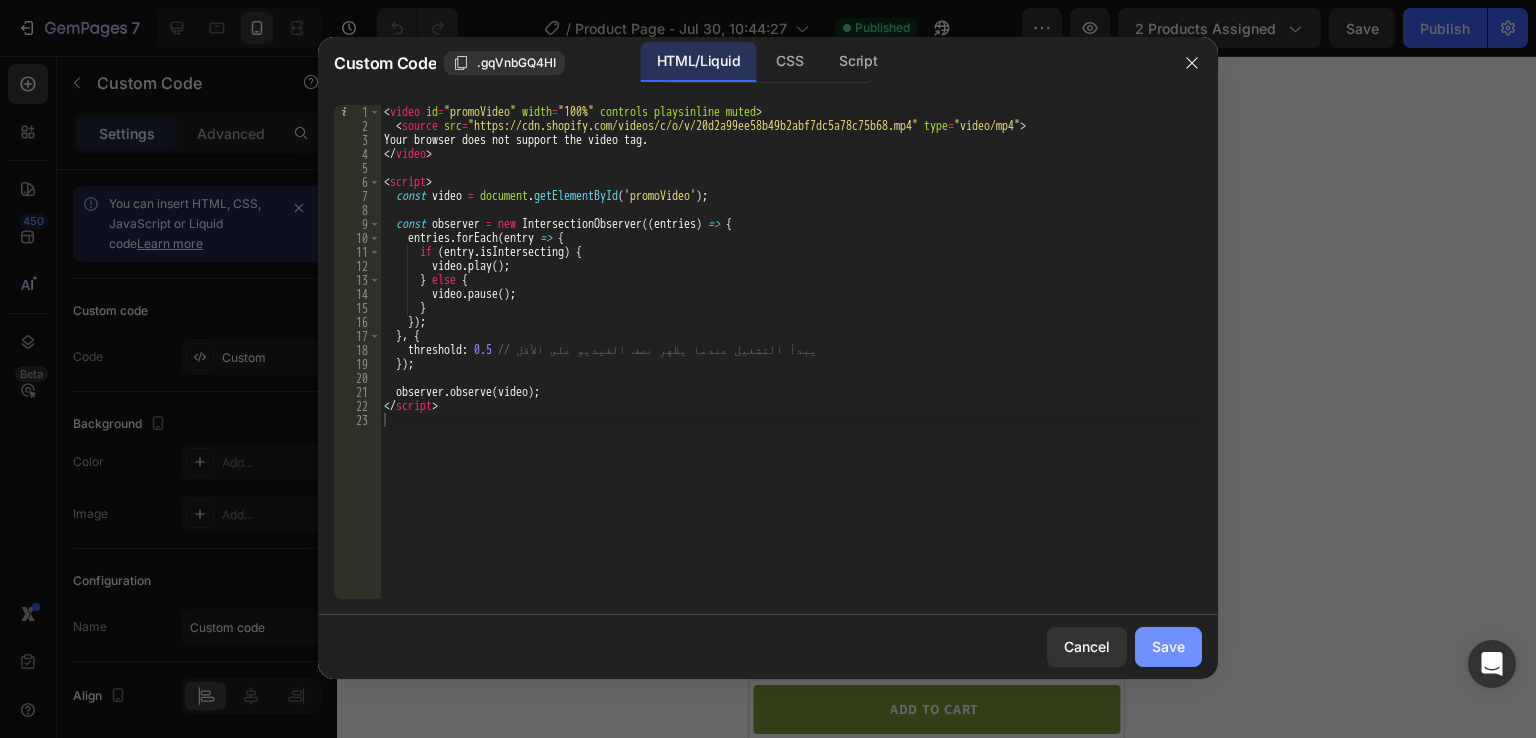 click on "Save" at bounding box center (1168, 646) 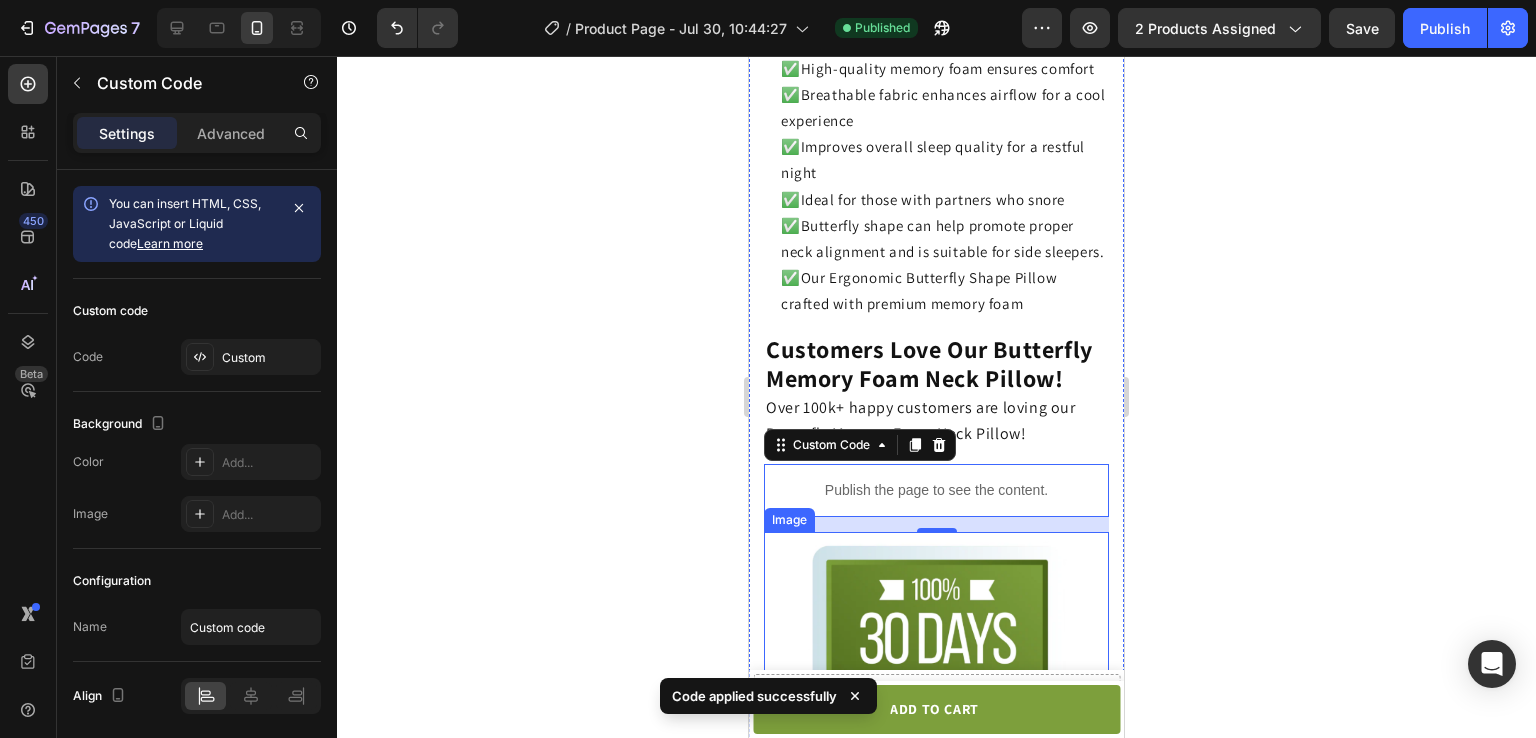 scroll, scrollTop: 3602, scrollLeft: 0, axis: vertical 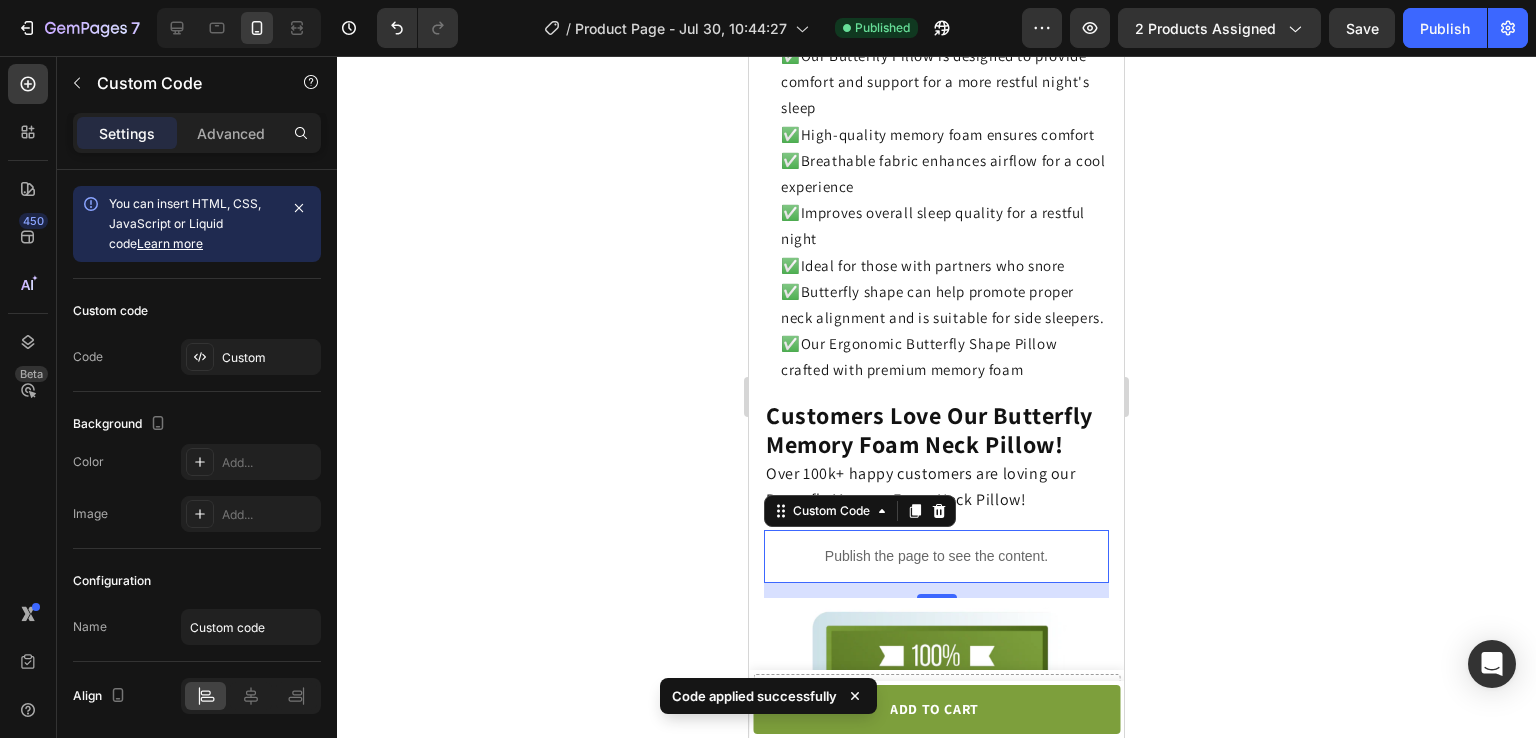 click on "Publish the page to see the content." 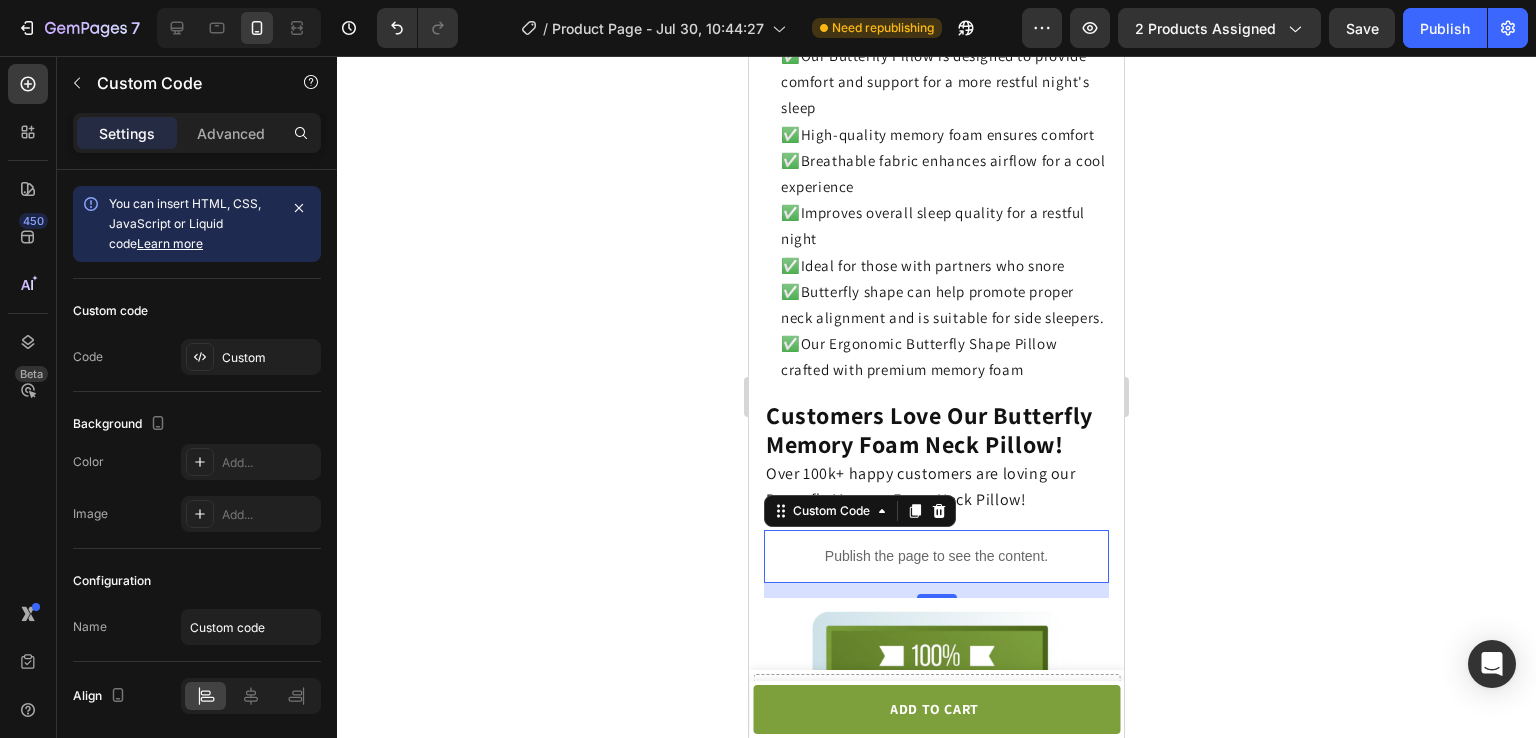 click on "Publish the page to see the content." 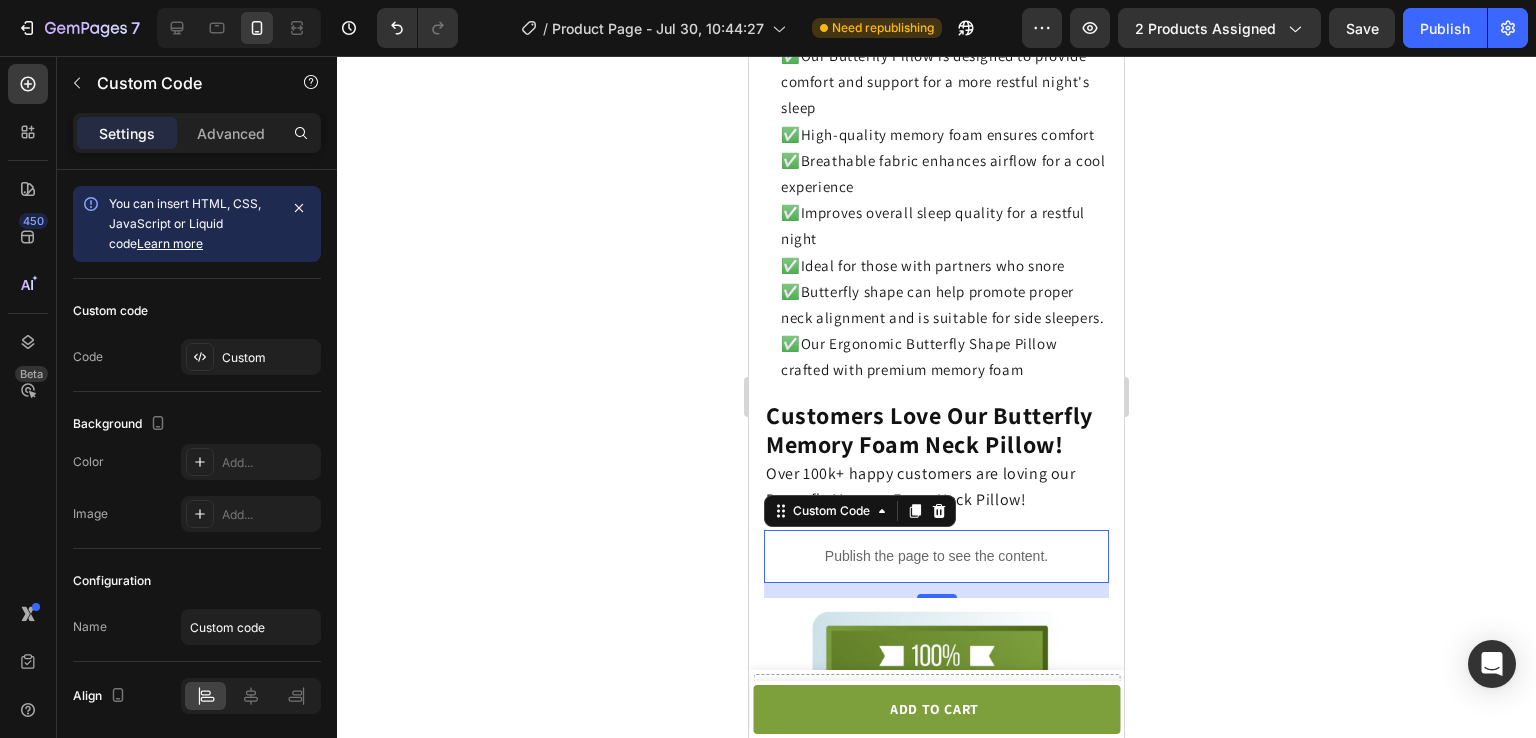 click on "Publish the page to see the content." 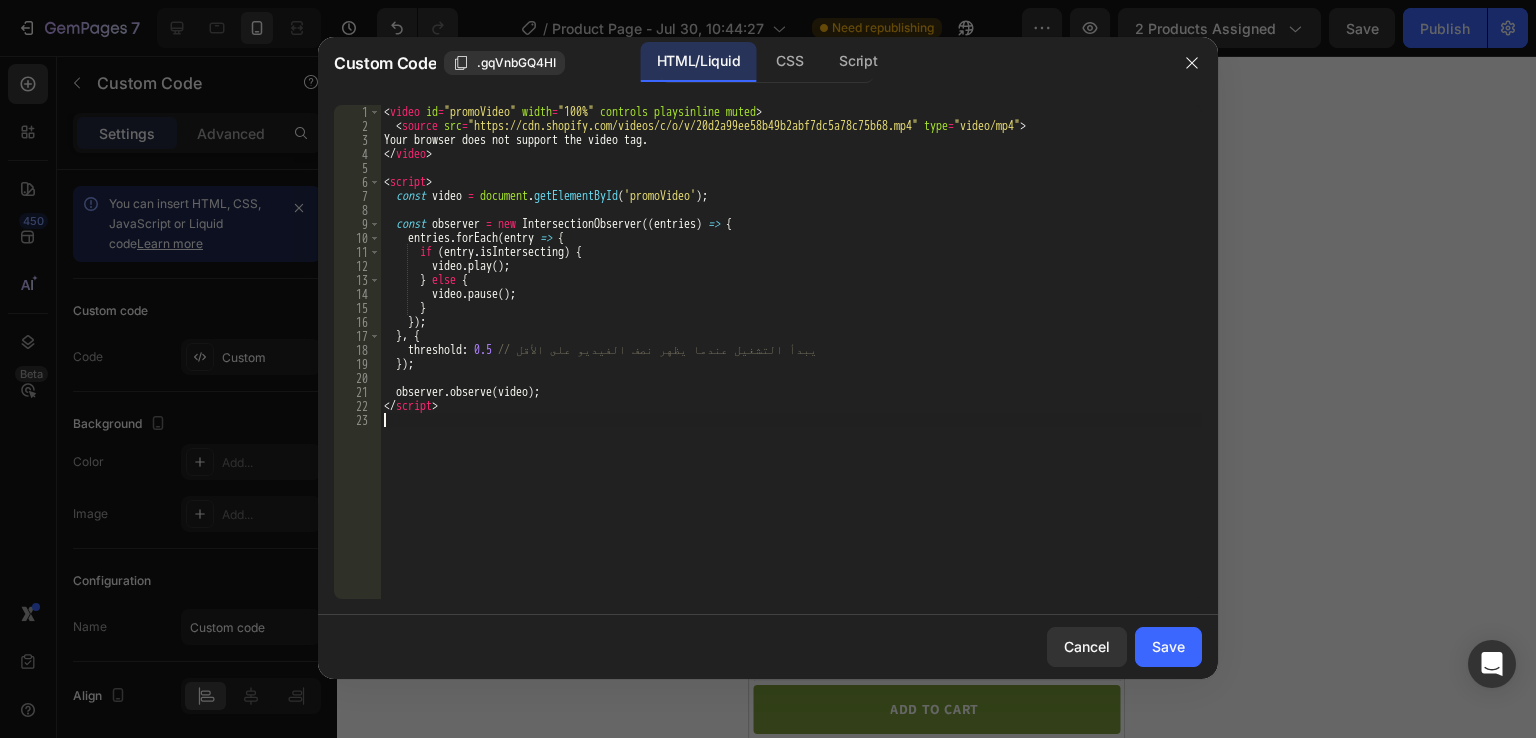 click on "< video   id = "promoVideo"   width = "100%"   controls   playsinline   muted >    < source   src = "https://cdn.shopify.com/videos/c/o/v/20d2a99ee58b49b2abf7dc5a78c75b68.mp4"   type = "video/mp4" >   Your browser does not support the video tag. </ video > < script >    const   video   =   document . getElementById ( 'promoVideo' ) ;    const   observer   =   new   IntersectionObserver (( entries )   =>   {      entries . forEach ( entry   =>   {         if   ( entry . isIntersecting )   {           video . play ( ) ;         }   else   {           video . pause ( ) ;         }      }) ;    } ,   {      threshold :   0.5   // يبدأ التشغيل عندما يظهر نصف الفيديو على الأقل    }) ;    observer . observe ( video ) ; </ script >" at bounding box center [791, 366] 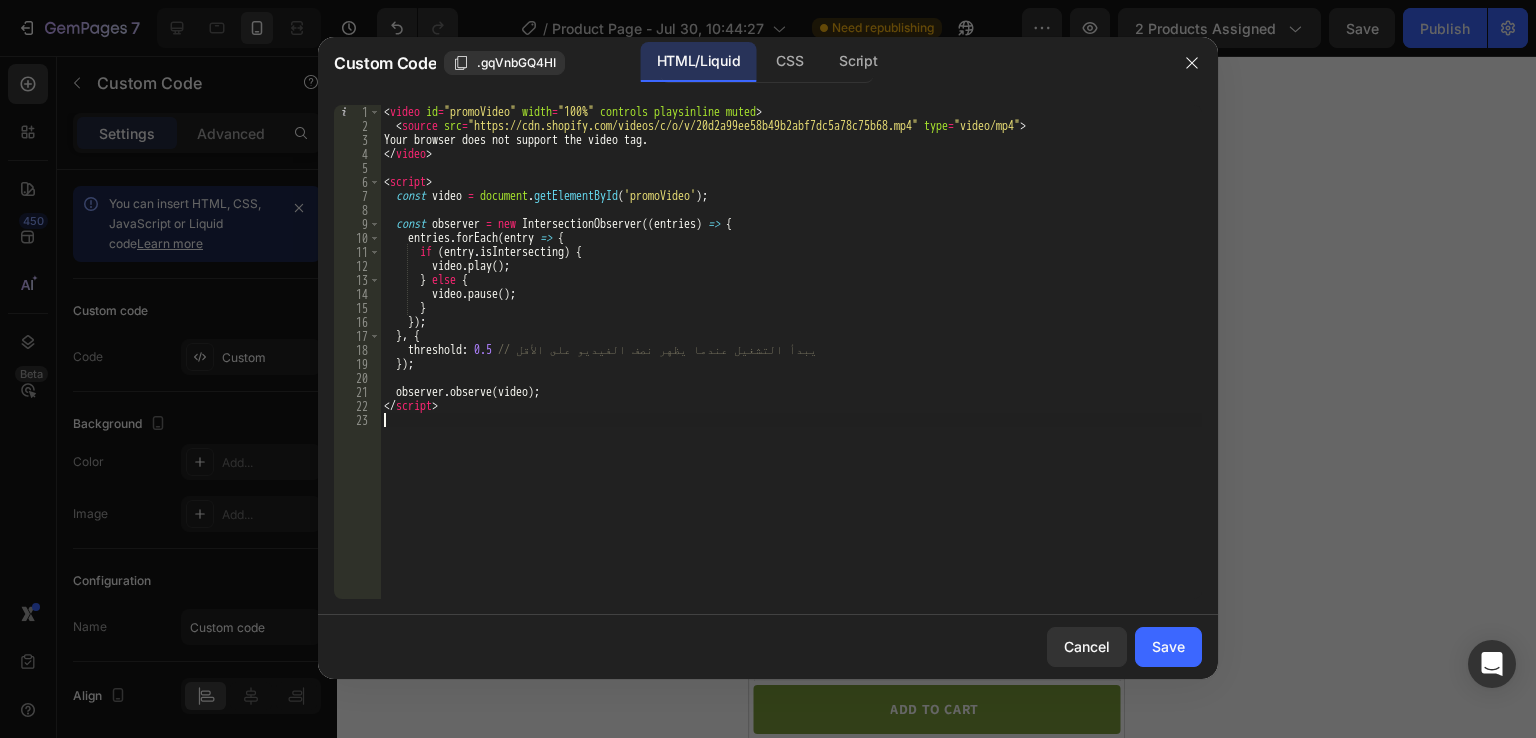 type on "</script>" 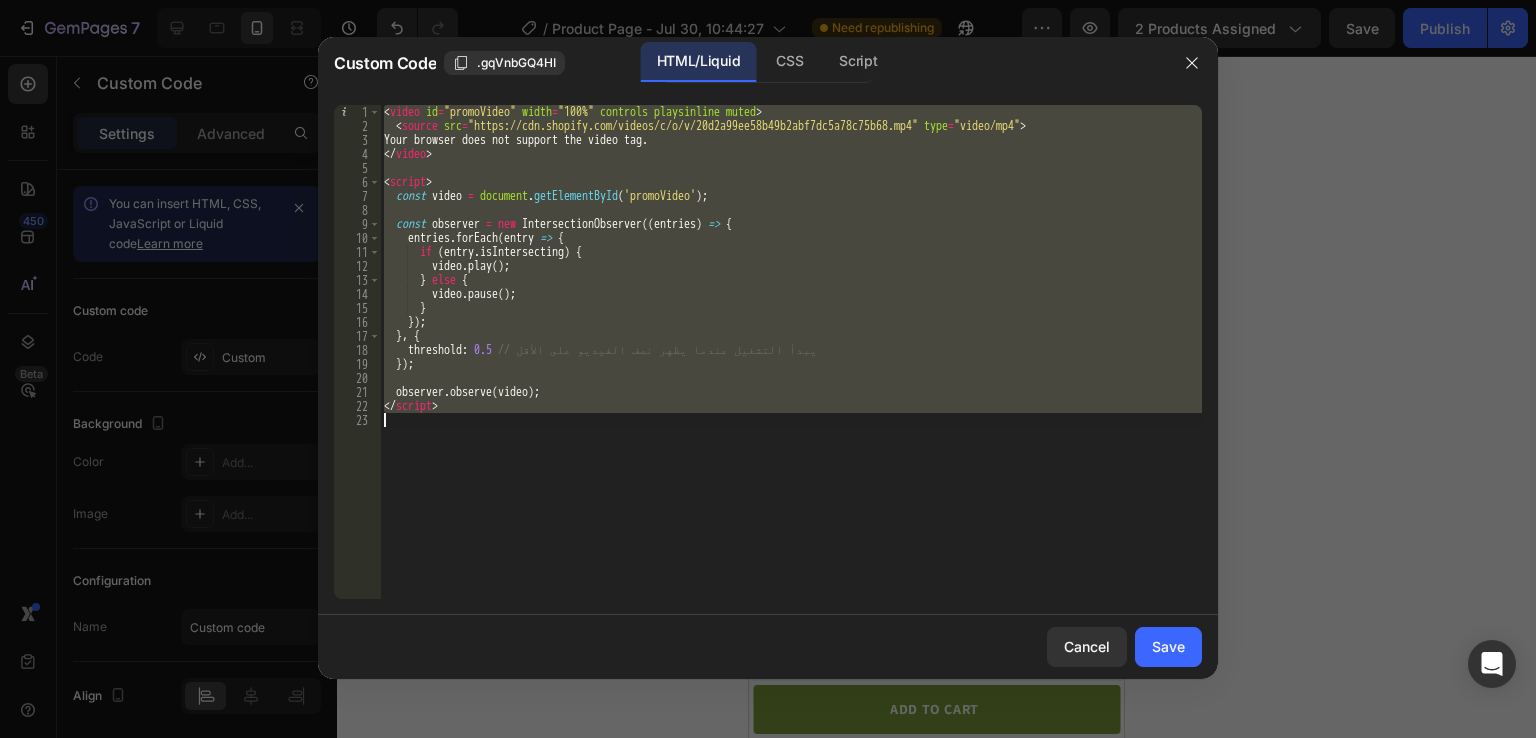 type 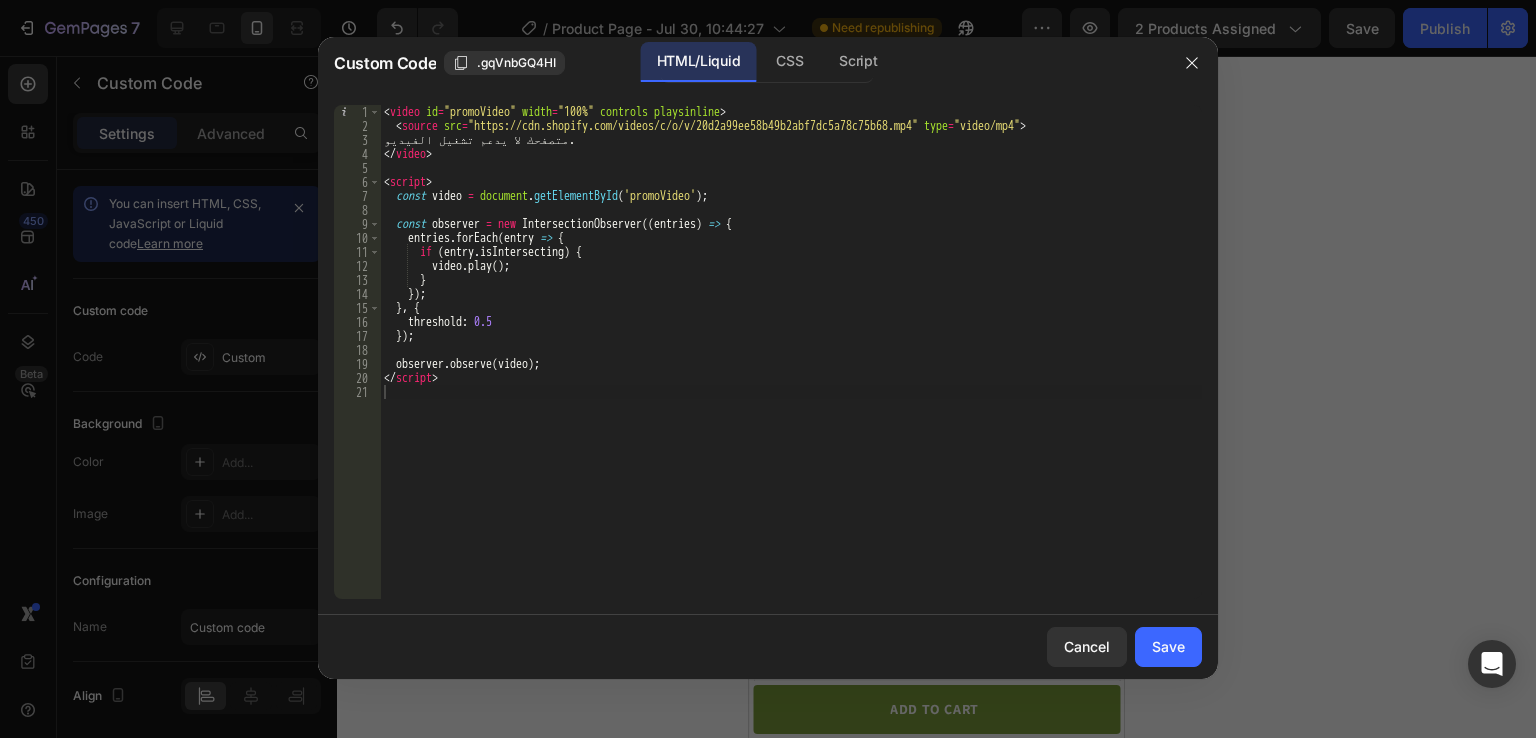 click on "Cancel Save" at bounding box center (768, 647) 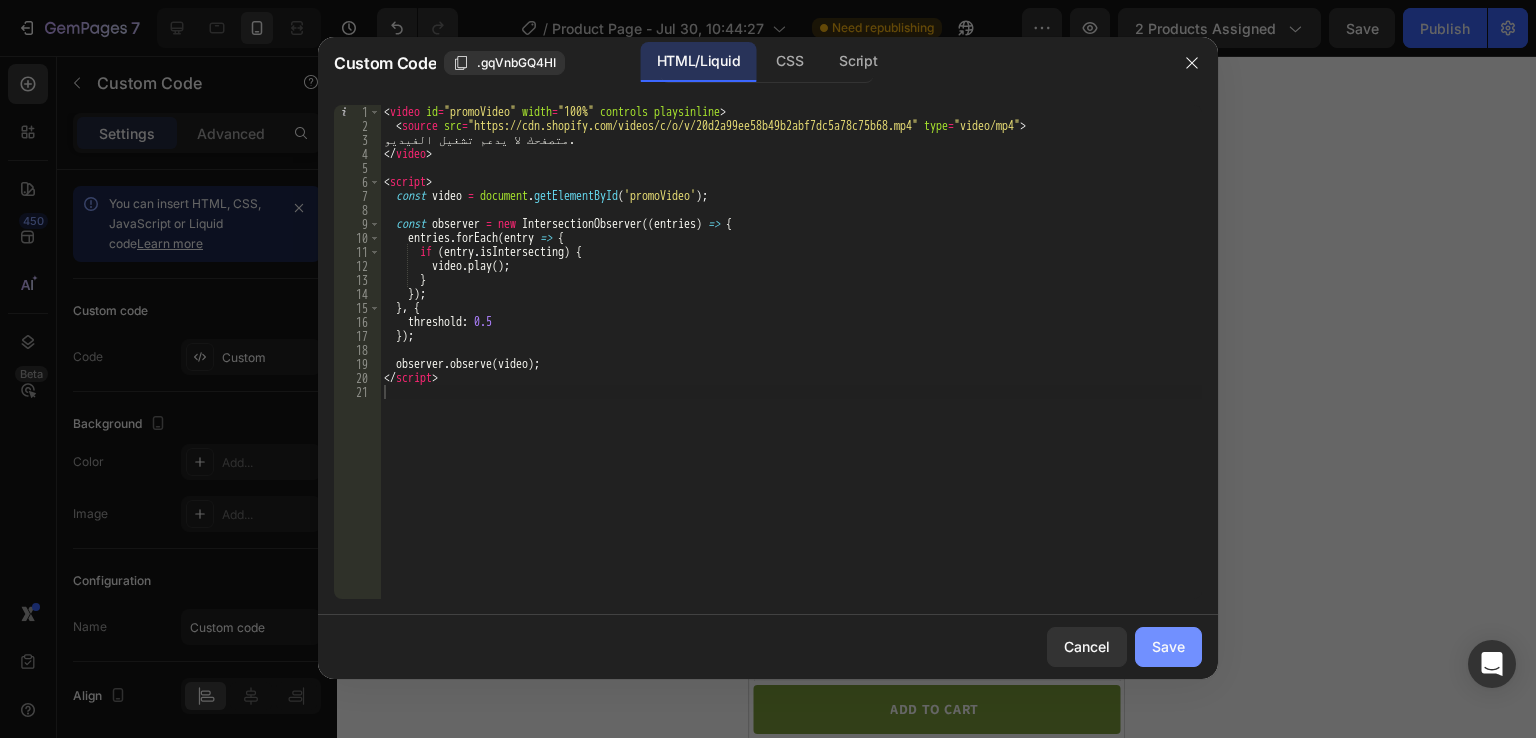 click on "Save" 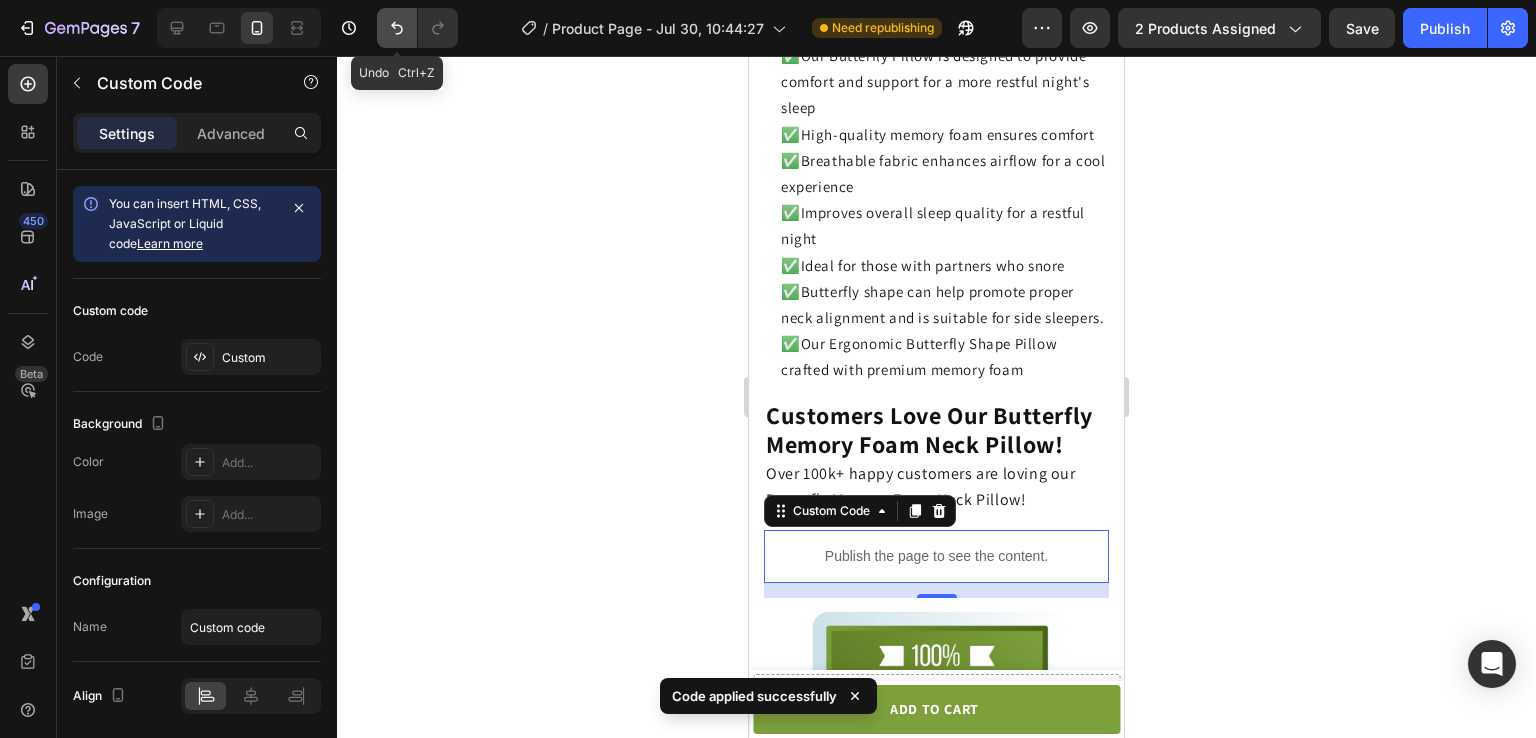 click 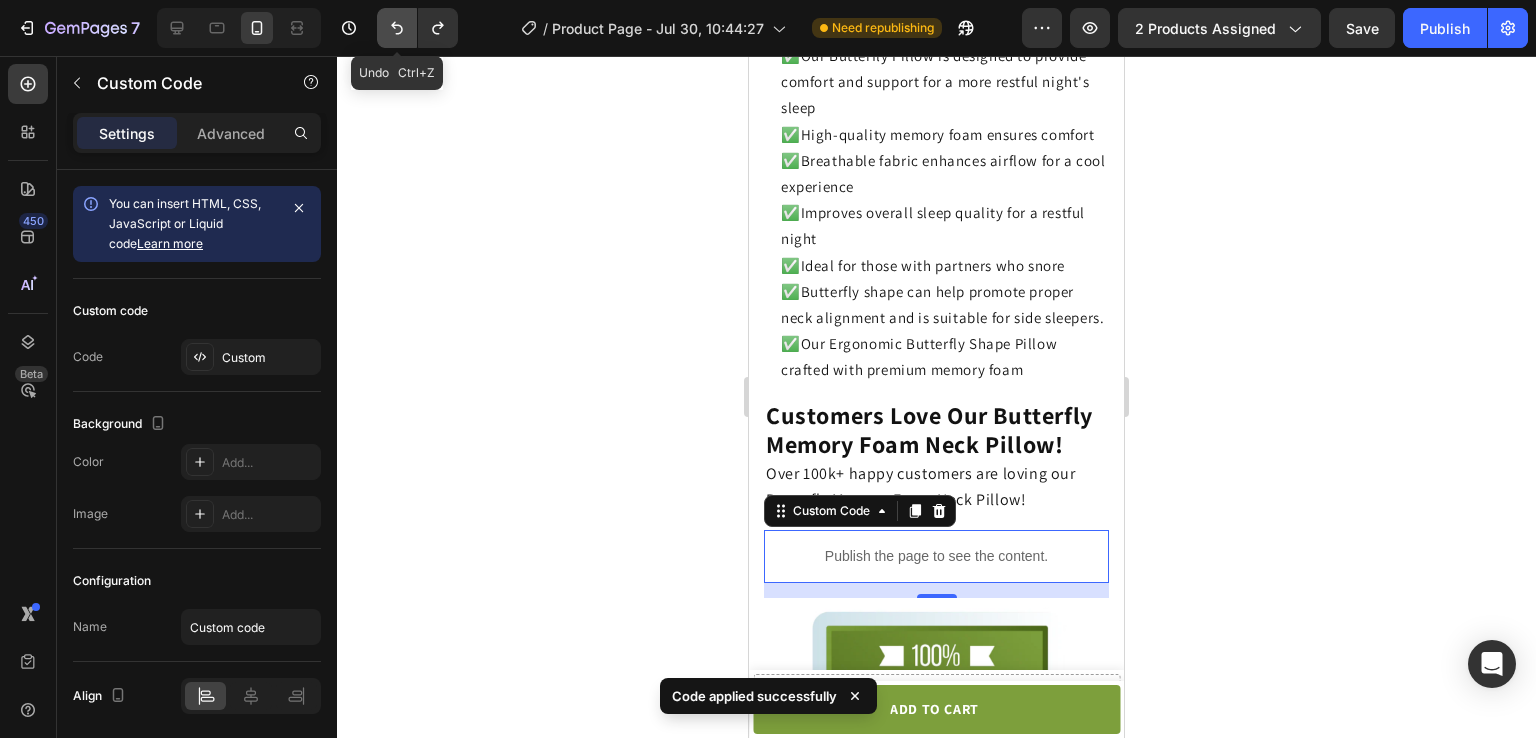 click 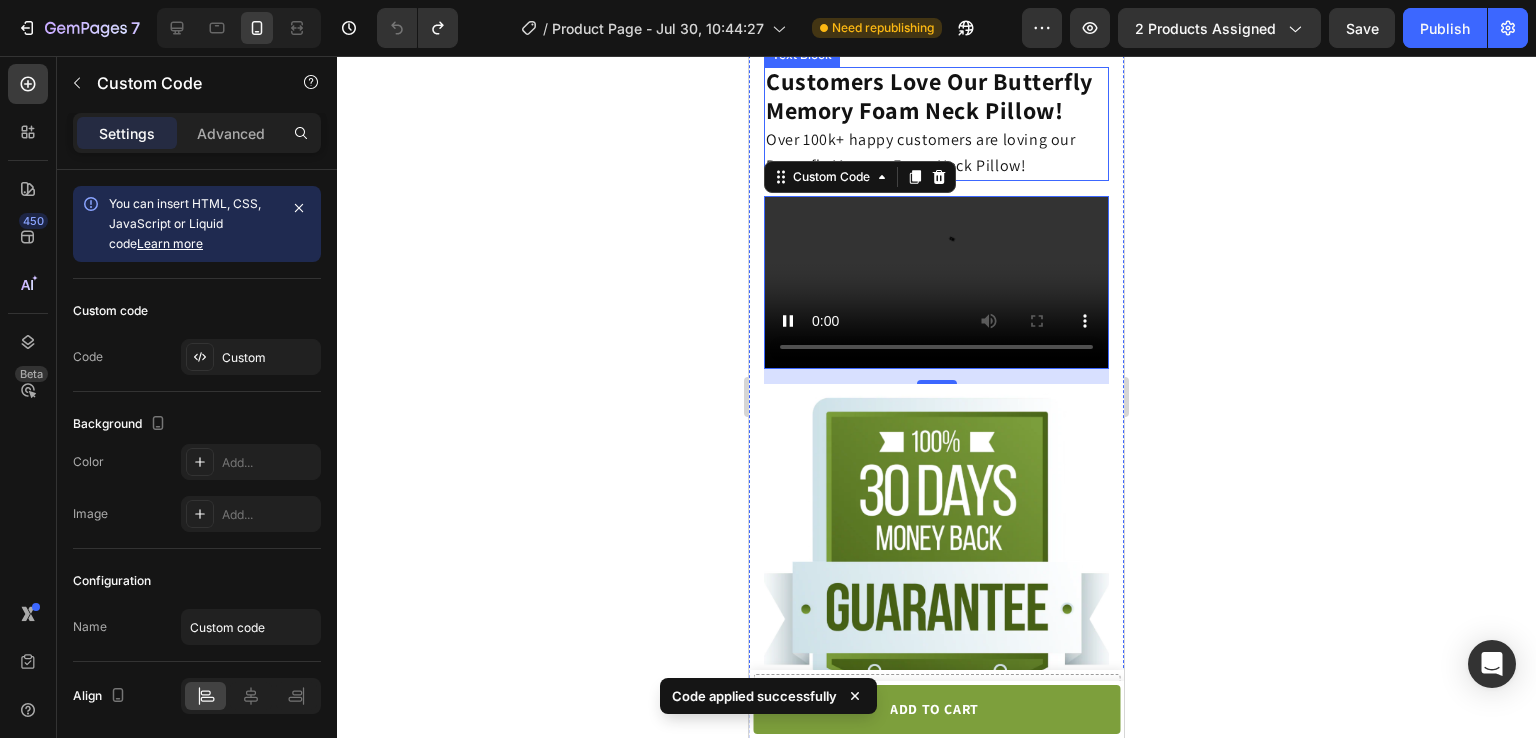 scroll, scrollTop: 3950, scrollLeft: 0, axis: vertical 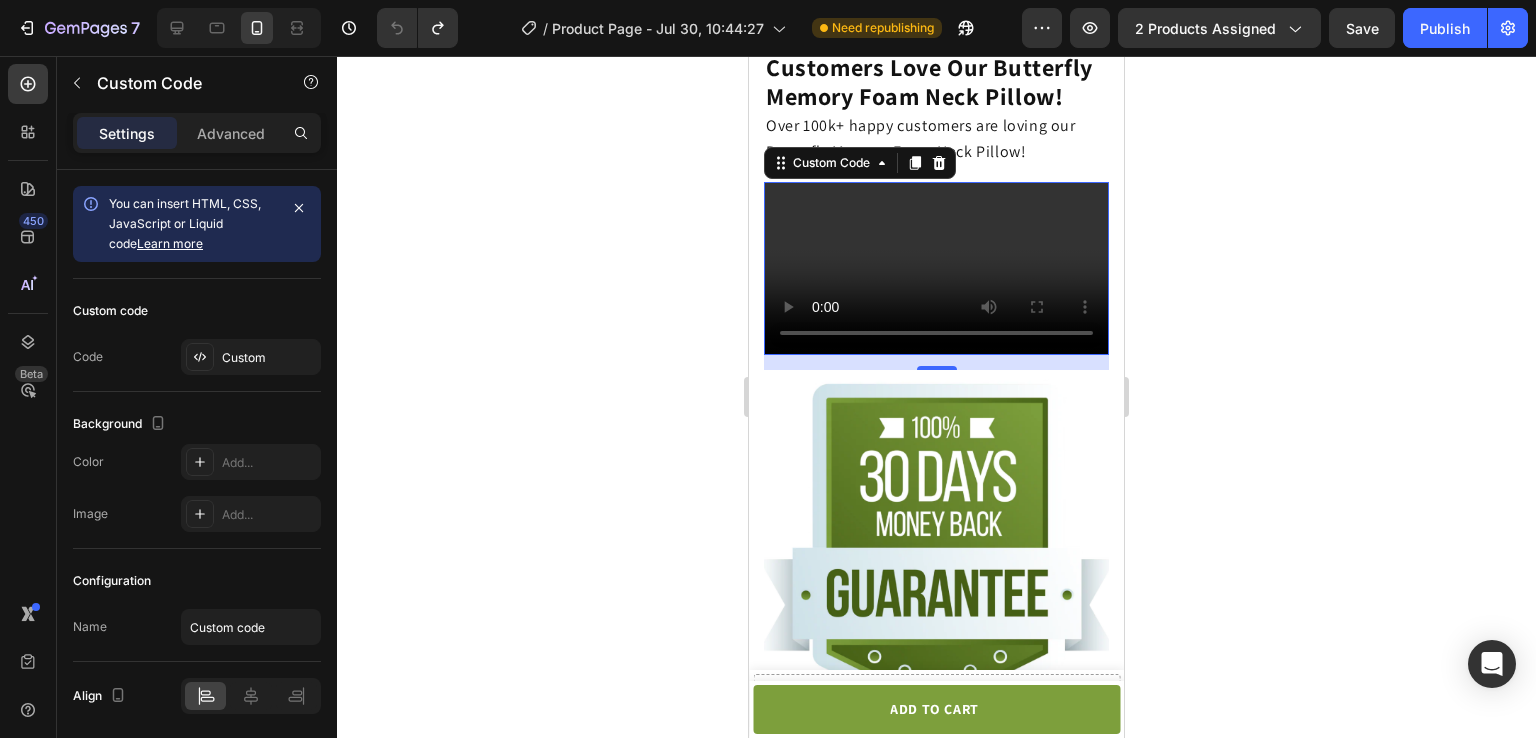click on "متصفحك لا يدعم تشغيل الفيديو." 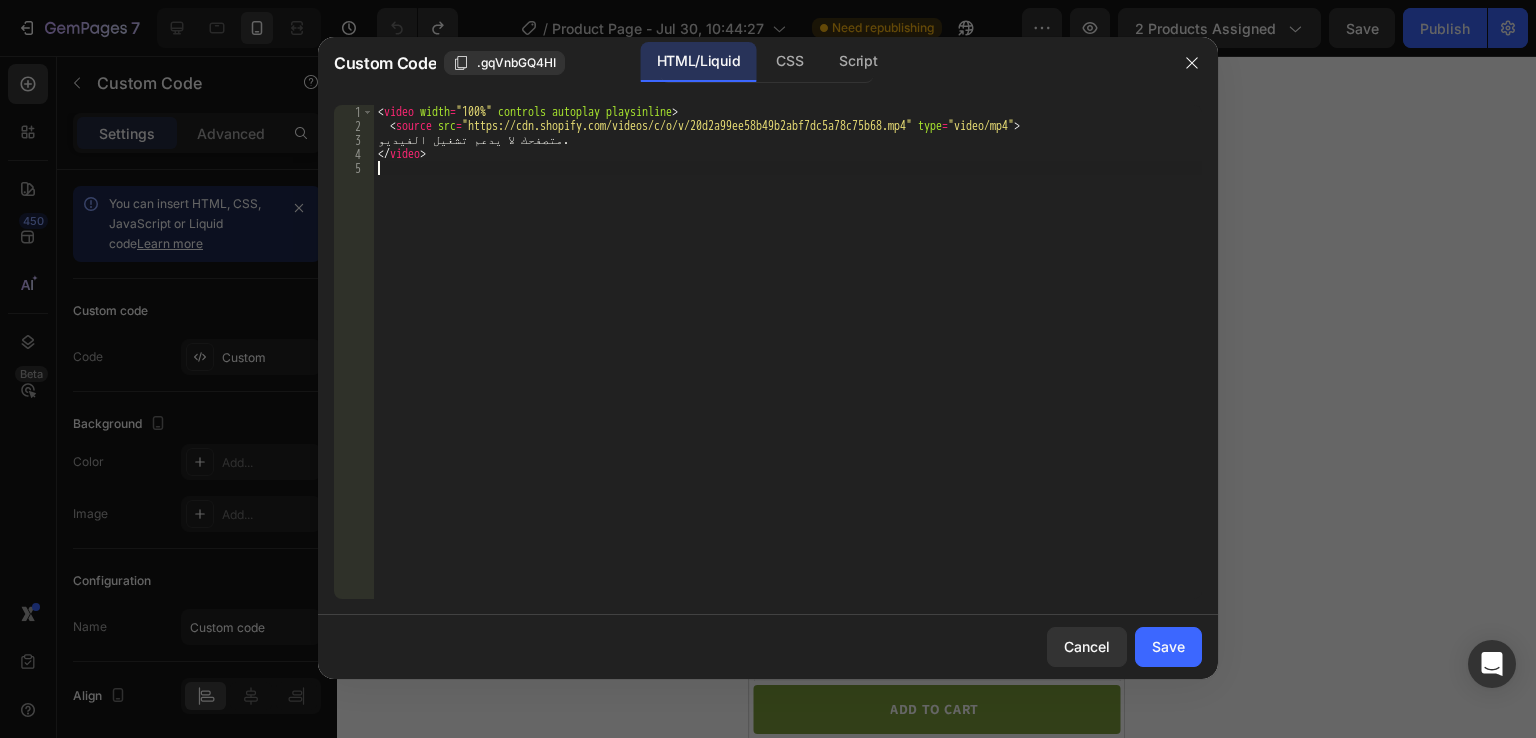 click on "< video   width = "100%"   controls   autoplay   playsinline >    < source   src = "https://cdn.shopify.com/videos/c/o/v/20d2a99ee58b49b2abf7dc5a78c75b68.mp4"   type = "video/mp4" >   متصفحك لا يدعم تشغيل الفيديو. </ video >" at bounding box center [788, 366] 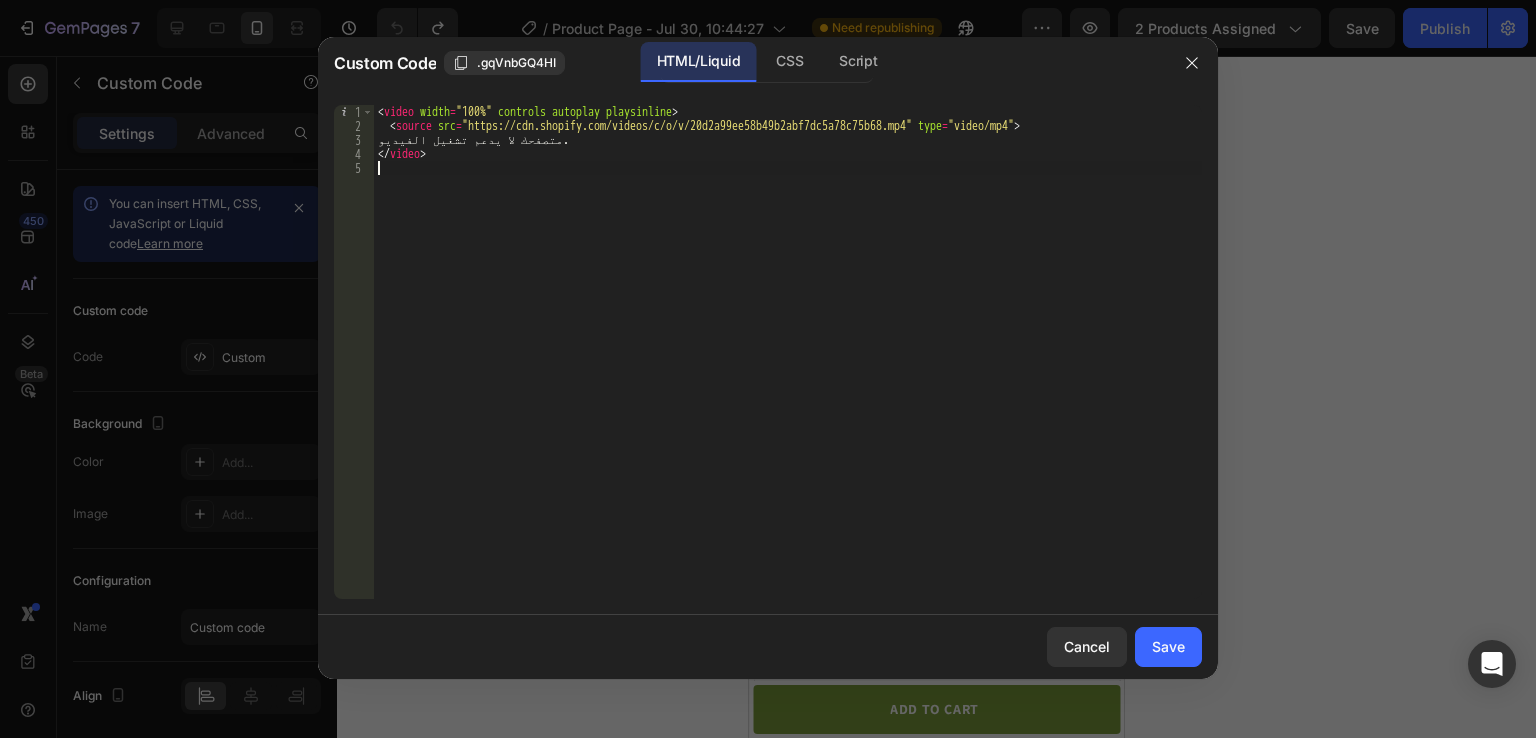 click on "< video   width = "100%"   controls   autoplay   playsinline >    < source   src = "https://cdn.shopify.com/videos/c/o/v/20d2a99ee58b49b2abf7dc5a78c75b68.mp4"   type = "video/mp4" >   متصفحك لا يدعم تشغيل الفيديو. </ video >" at bounding box center (788, 366) 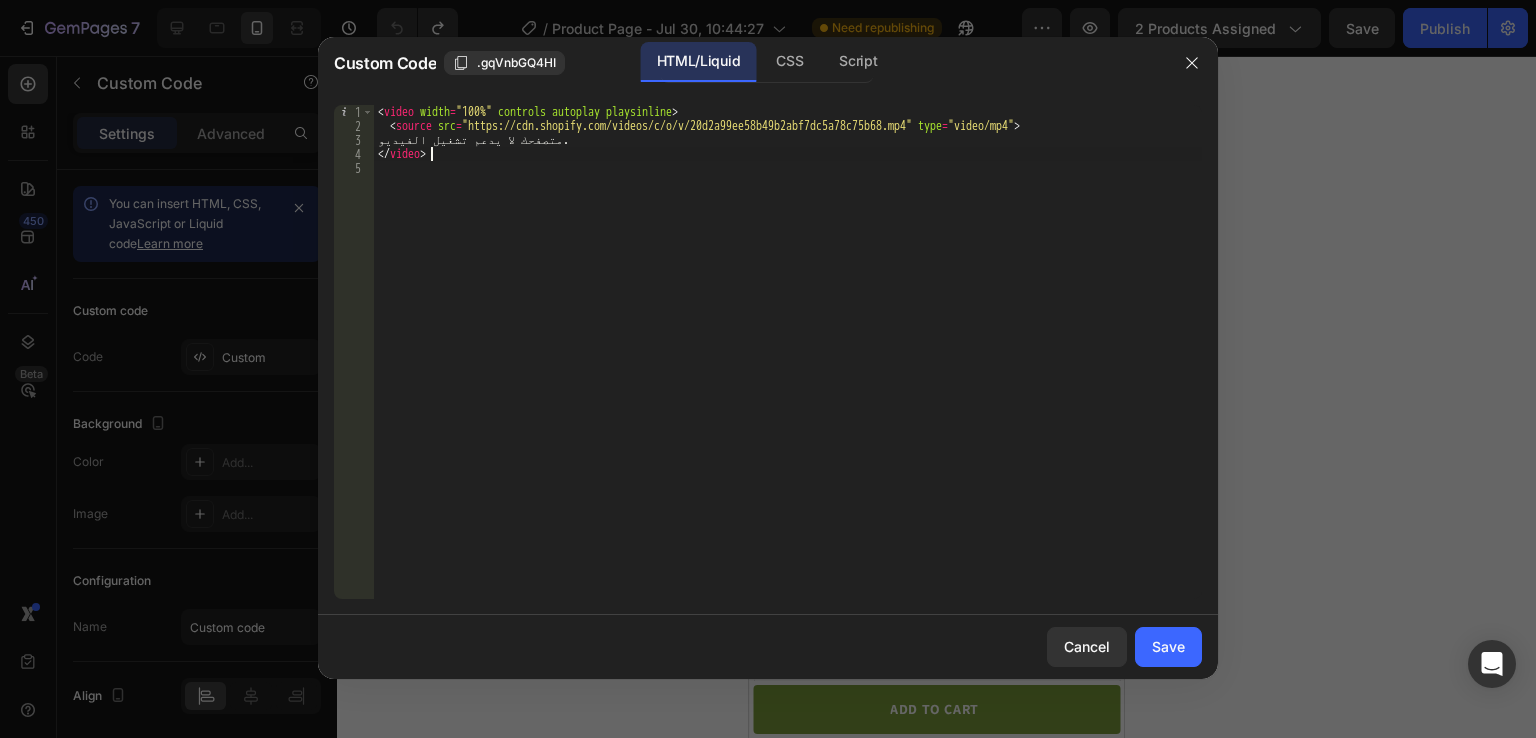 type on "</video>" 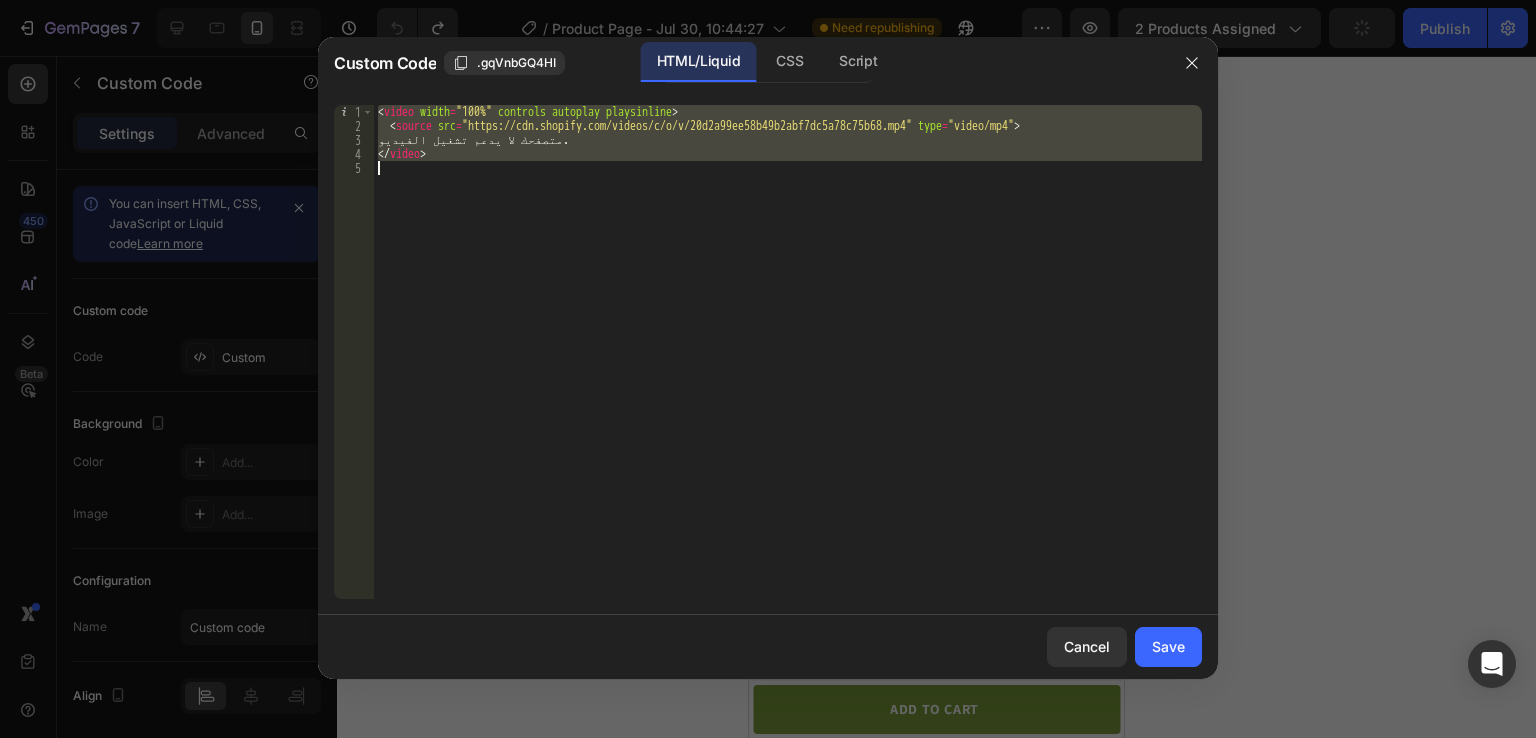 type 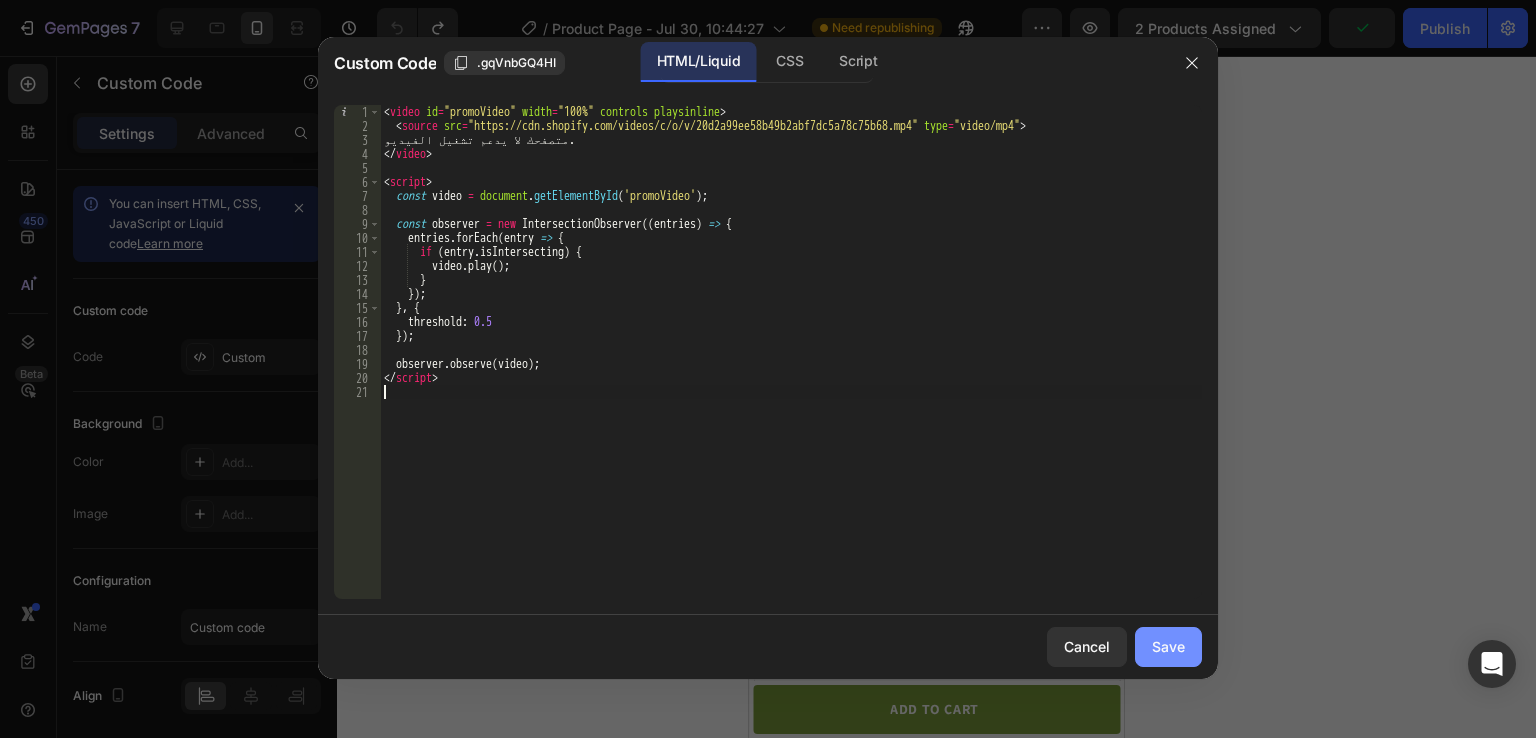 click on "Save" 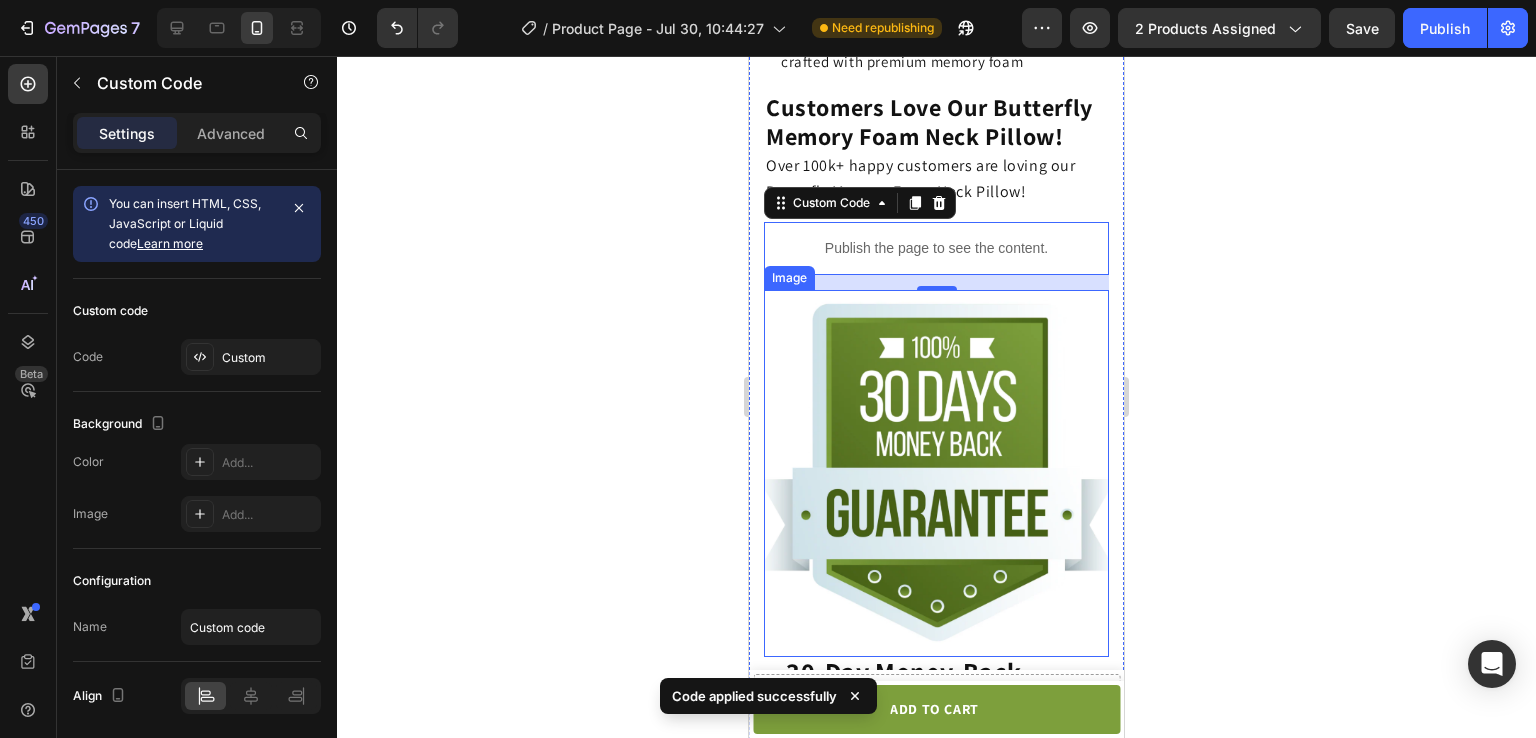 scroll, scrollTop: 3908, scrollLeft: 0, axis: vertical 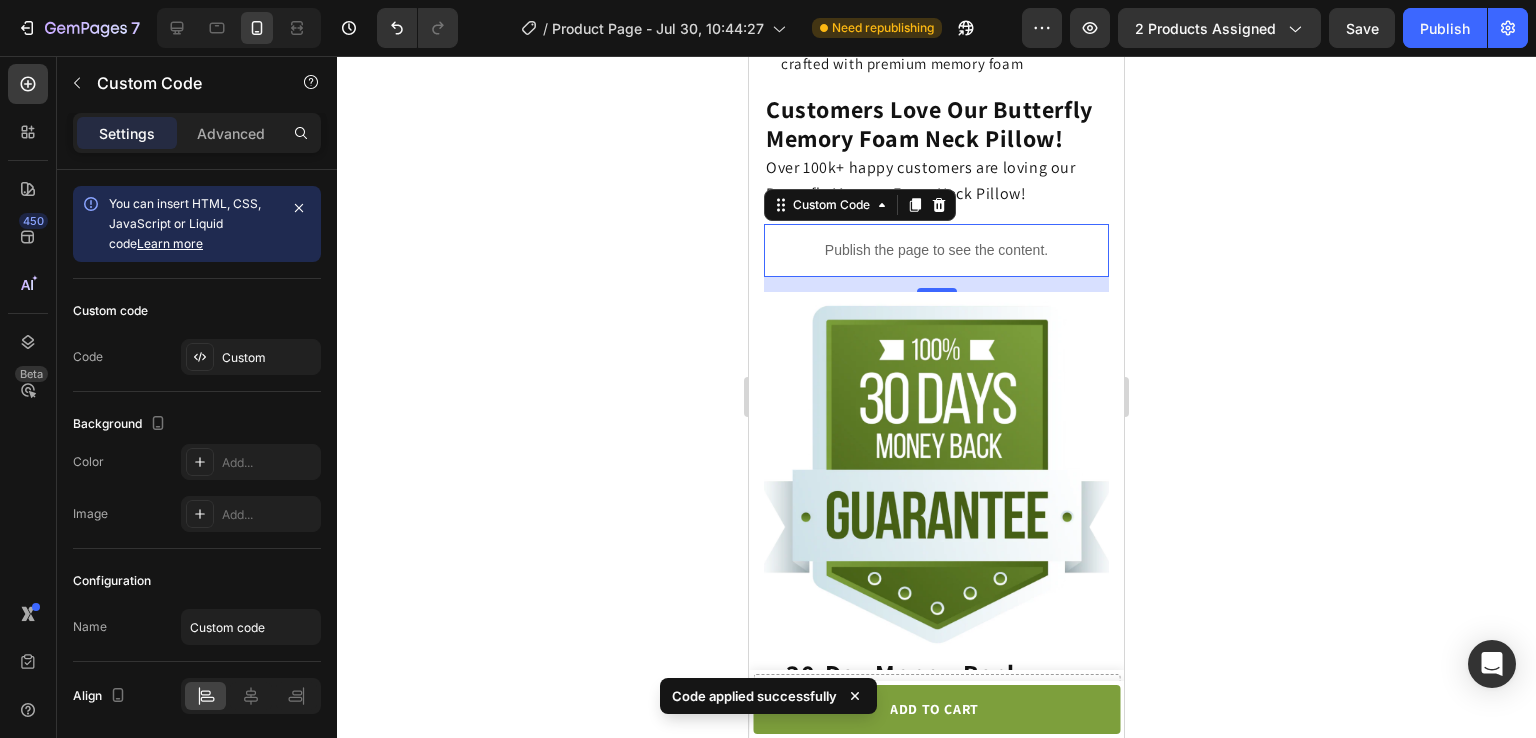 click on "Publish the page to see the content." 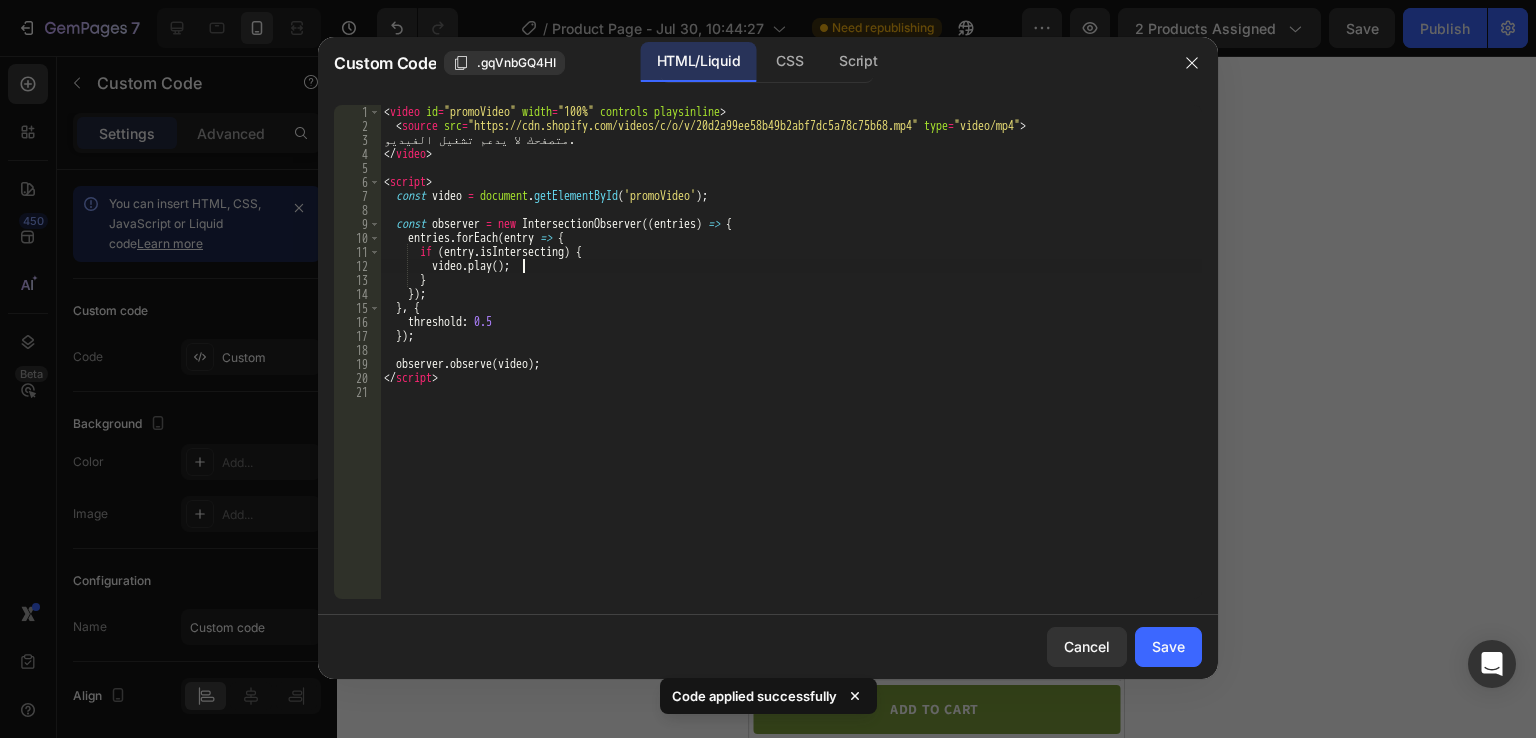 click on "< video   id = "promoVideo"   width = "100%"   controls   playsinline >    < source   src = "https://cdn.shopify.com/videos/c/o/v/20d2a99ee58b49b2abf7dc5a78c75b68.mp4"   type = "video/mp4" >   متصفحك لا يدعم تشغيل الفيديو. </ video > < script >    const   video   =   document . getElementById ( 'promoVideo' ) ;    const   observer   =   new   IntersectionObserver (( entries )   =>   {      entries . forEach ( entry   =>   {         if   ( entry . isIntersecting )   {           video . play ( ) ;         }      }) ;    } ,   {      threshold :   0.5    }) ;    observer . observe ( video ) ; </ script >" at bounding box center (791, 366) 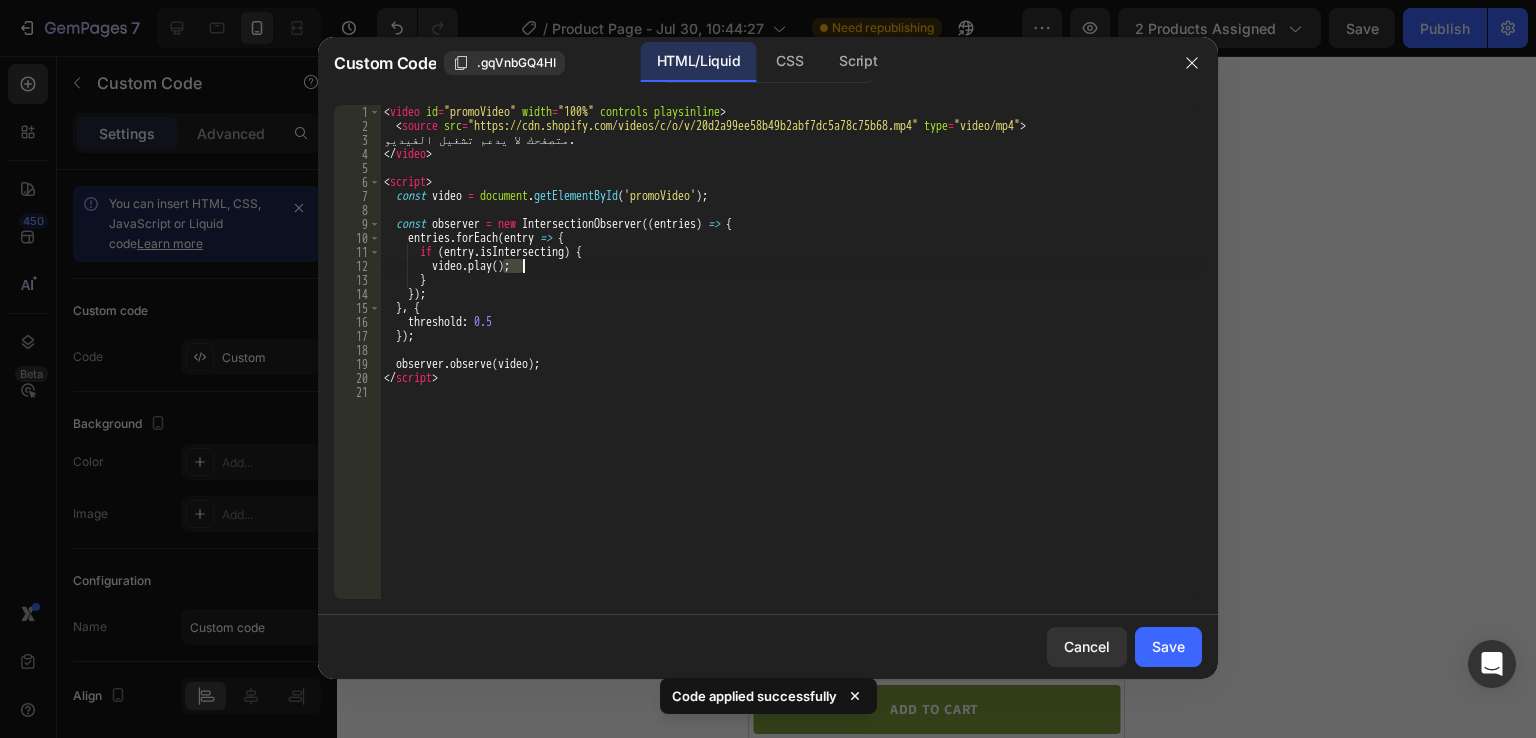 drag, startPoint x: 299, startPoint y: 206, endPoint x: 1048, endPoint y: 262, distance: 751.0905 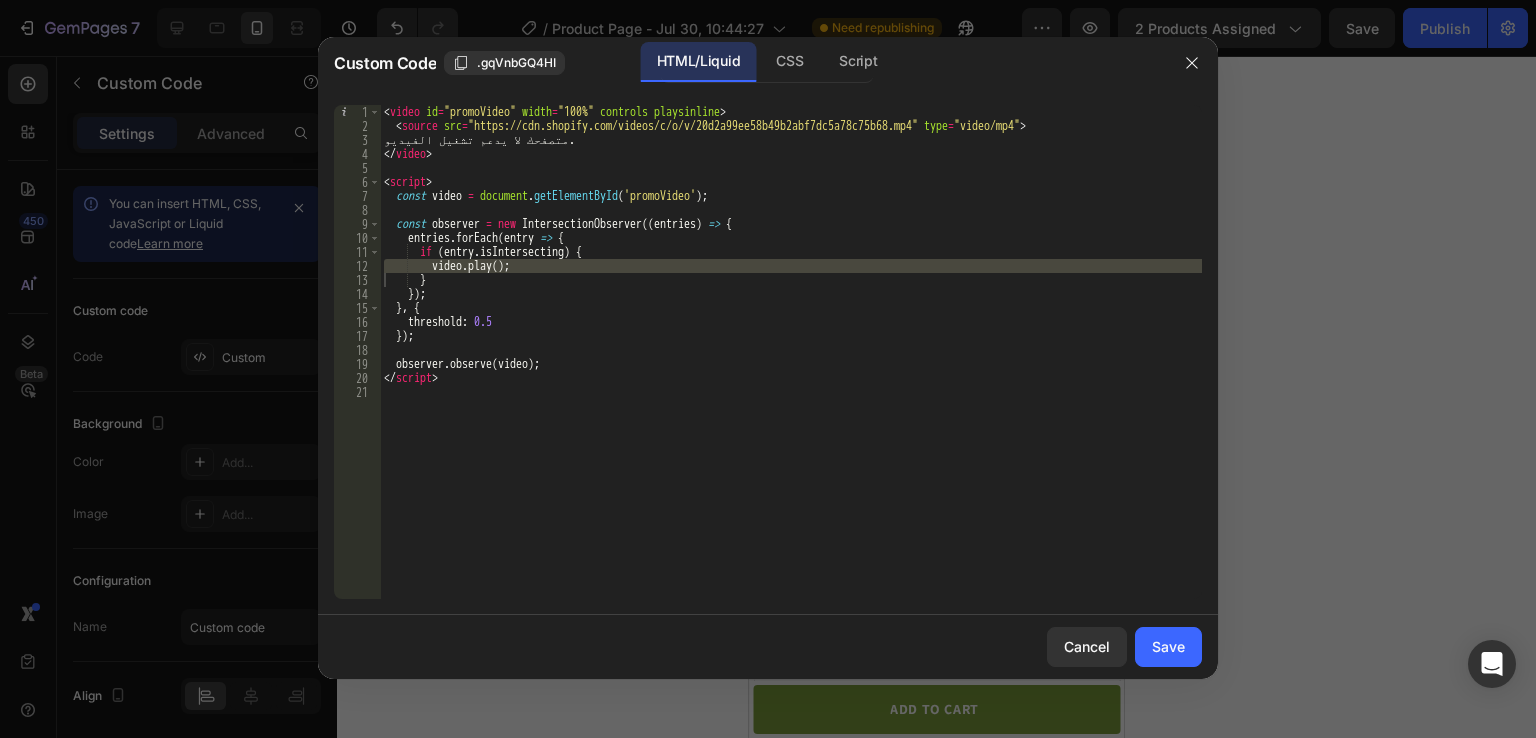 click 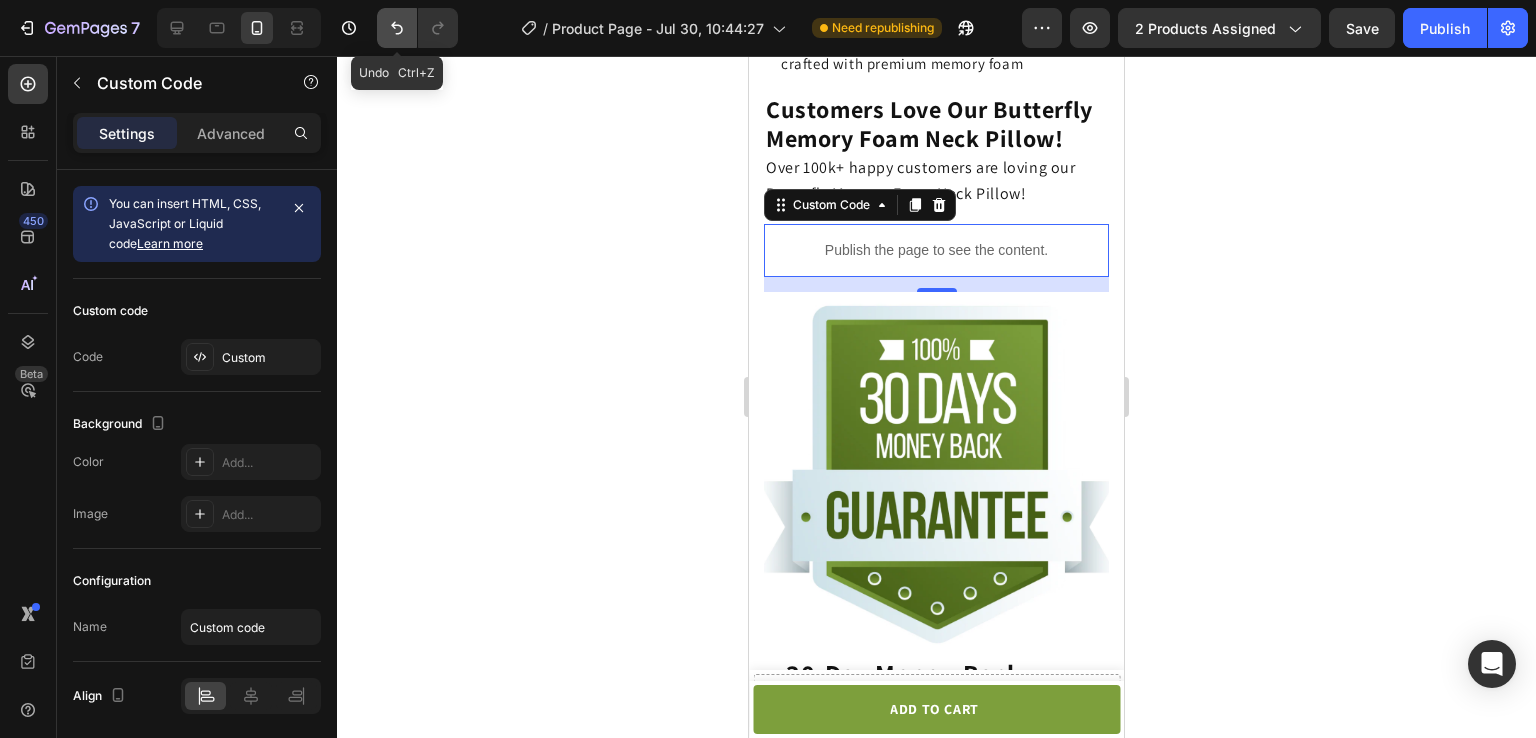 click 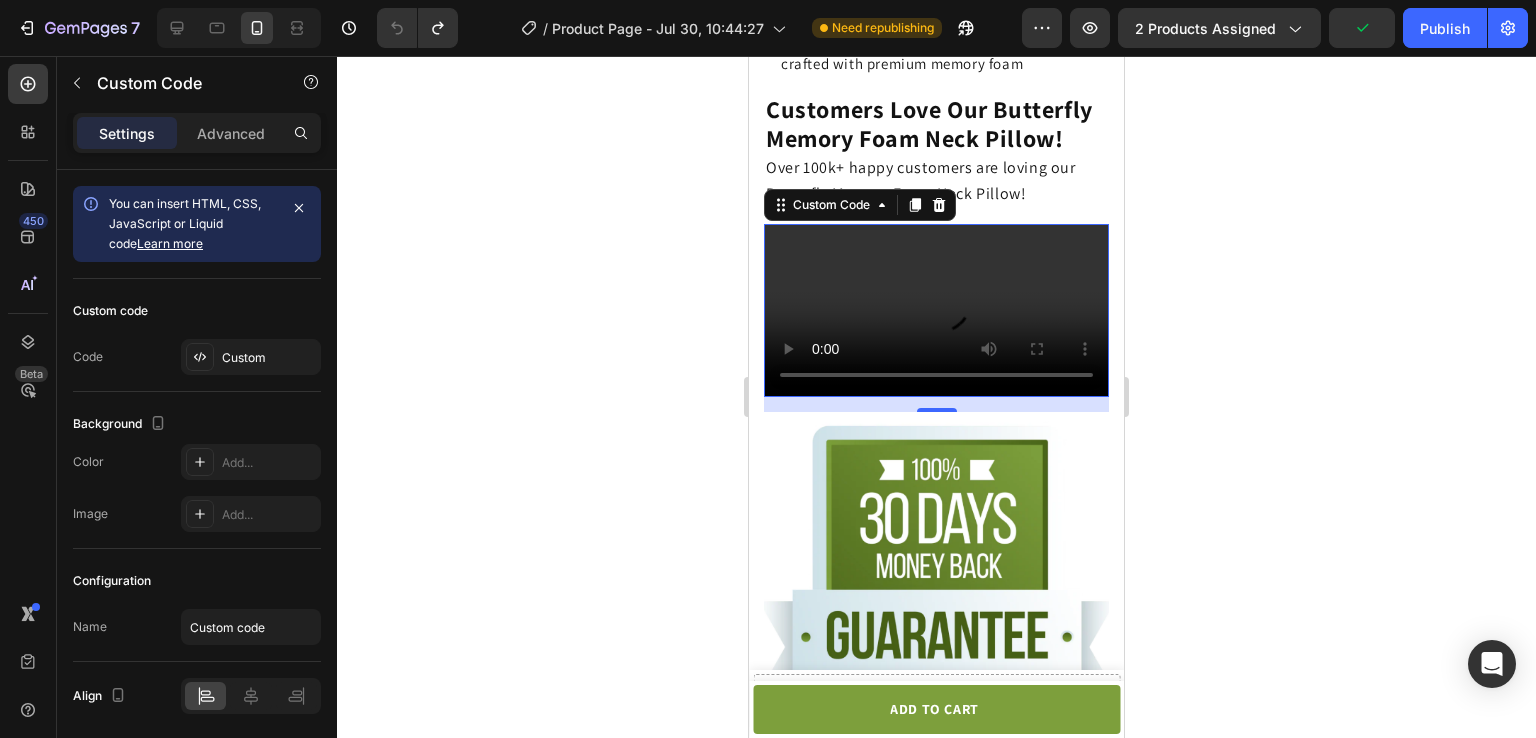 click on "متصفحك لا يدعم تشغيل الفيديو." 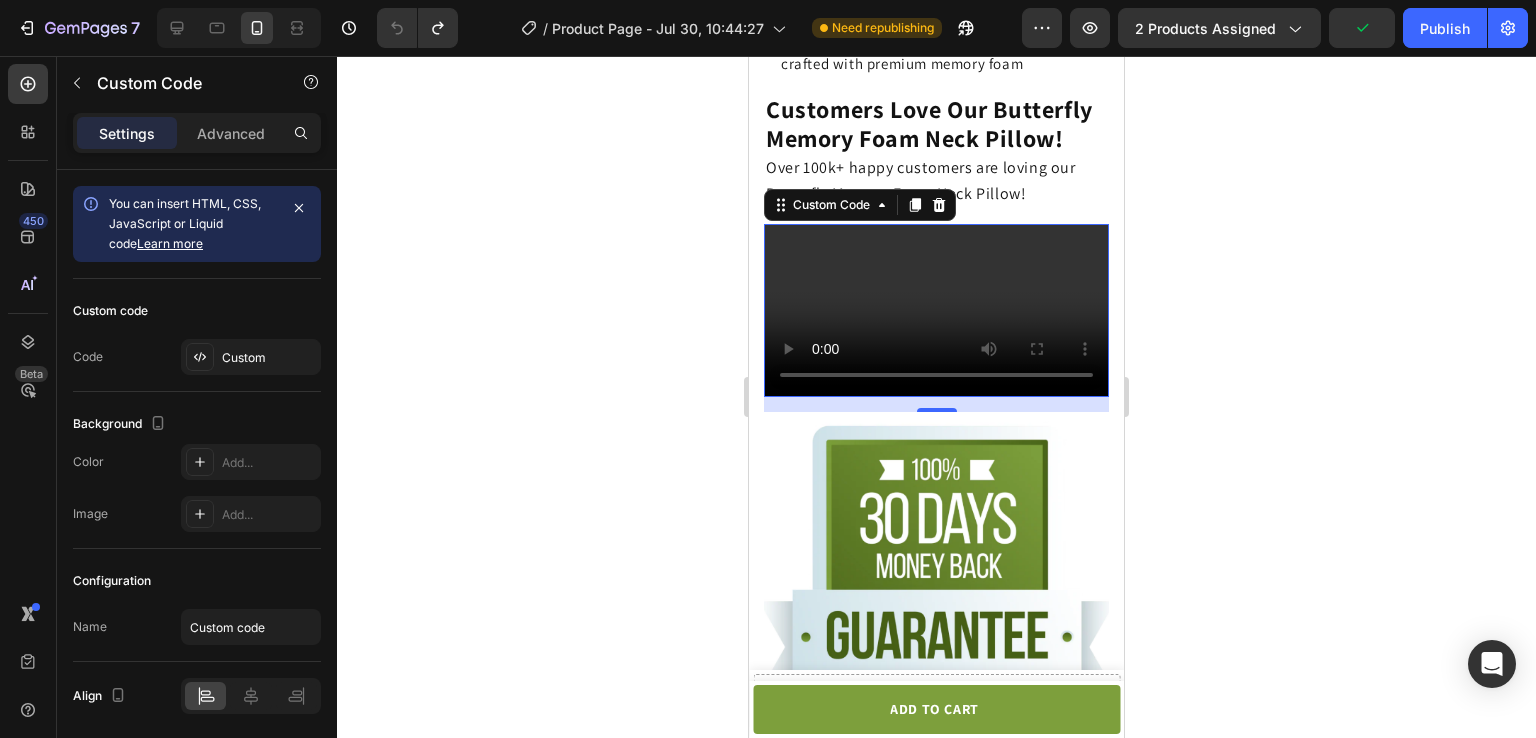 click on "متصفحك لا يدعم تشغيل الفيديو." 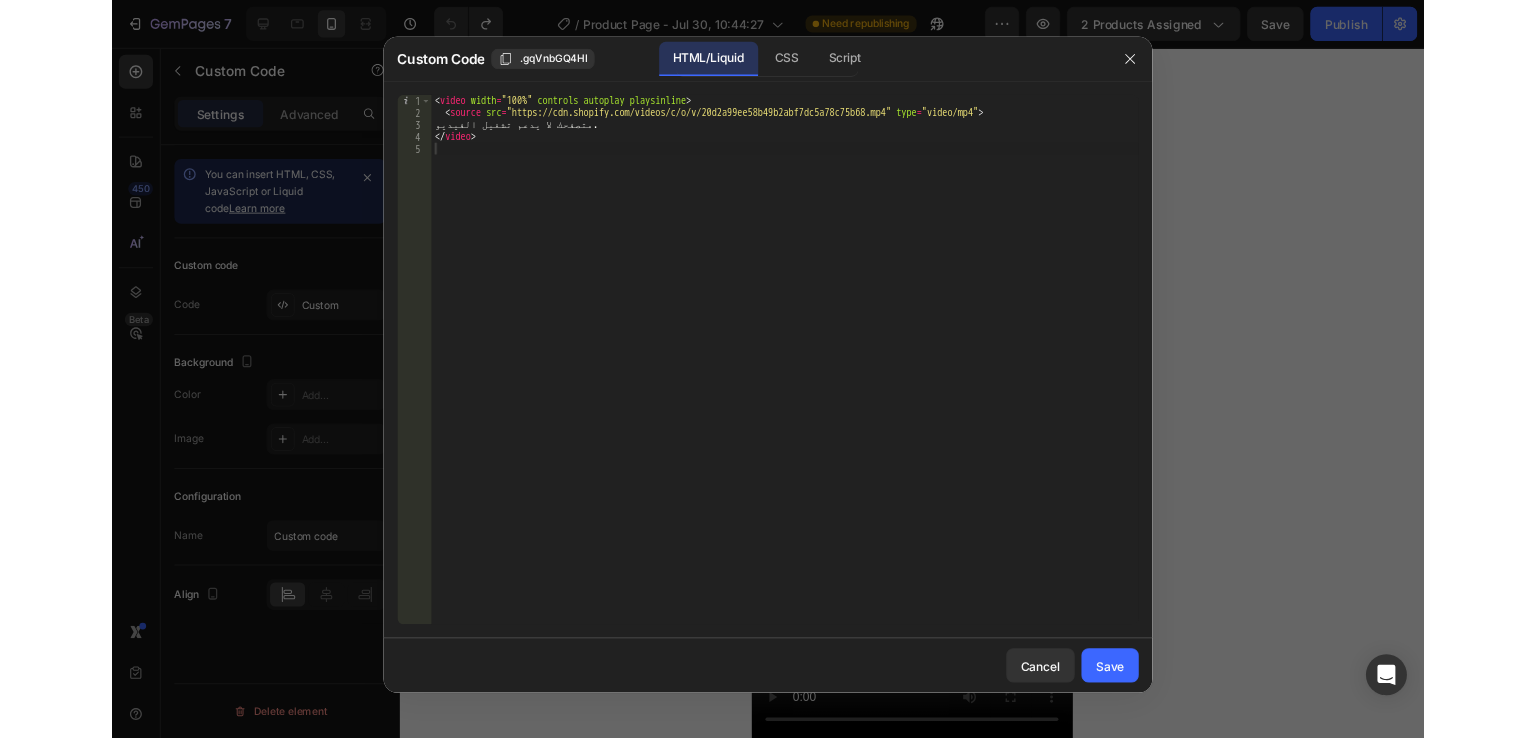 scroll, scrollTop: 3577, scrollLeft: 0, axis: vertical 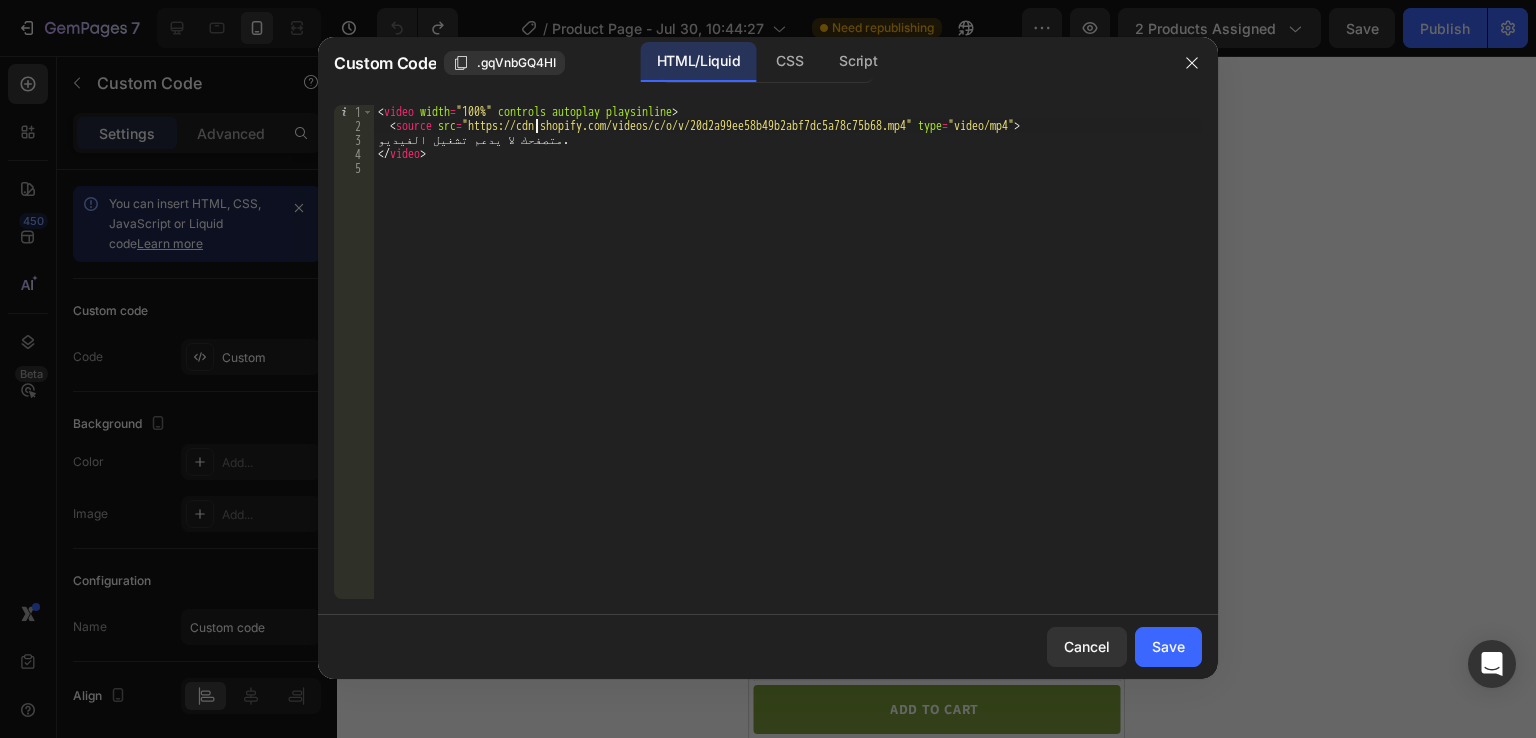 click on "< video   width = "100%"   controls   autoplay   playsinline >    < source   src = "https://cdn.shopify.com/videos/c/o/v/20d2a99ee58b49b2abf7dc5a78c75b68.mp4"   type = "video/mp4" >   متصفحك لا يدعم تشغيل الفيديو. </ video >" at bounding box center (788, 366) 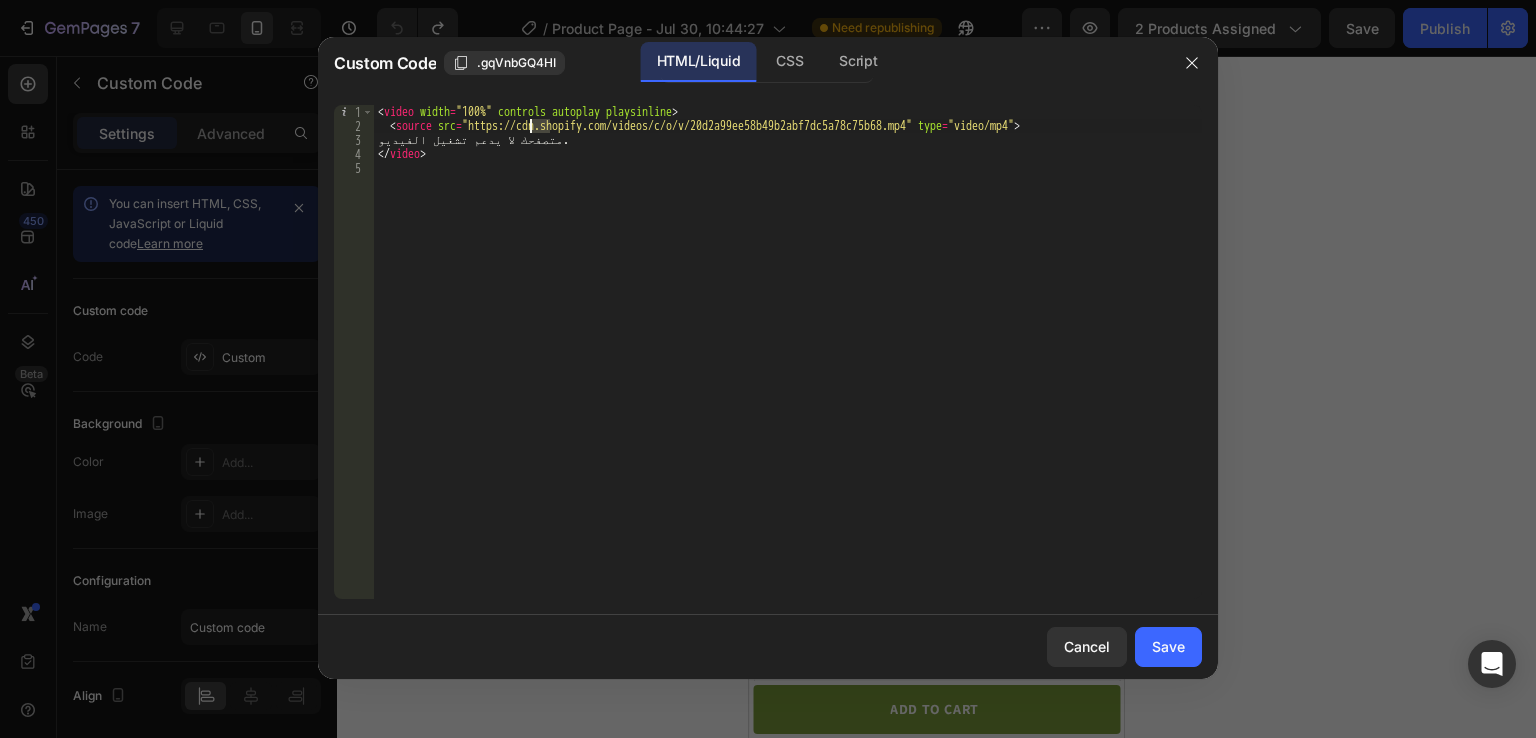 click on "< video   width = "100%"   controls   autoplay   playsinline >    < source   src = "https://cdn.shopify.com/videos/c/o/v/20d2a99ee58b49b2abf7dc5a78c75b68.mp4"   type = "video/mp4" >   متصفحك لا يدعم تشغيل الفيديو. </ video >" at bounding box center [788, 366] 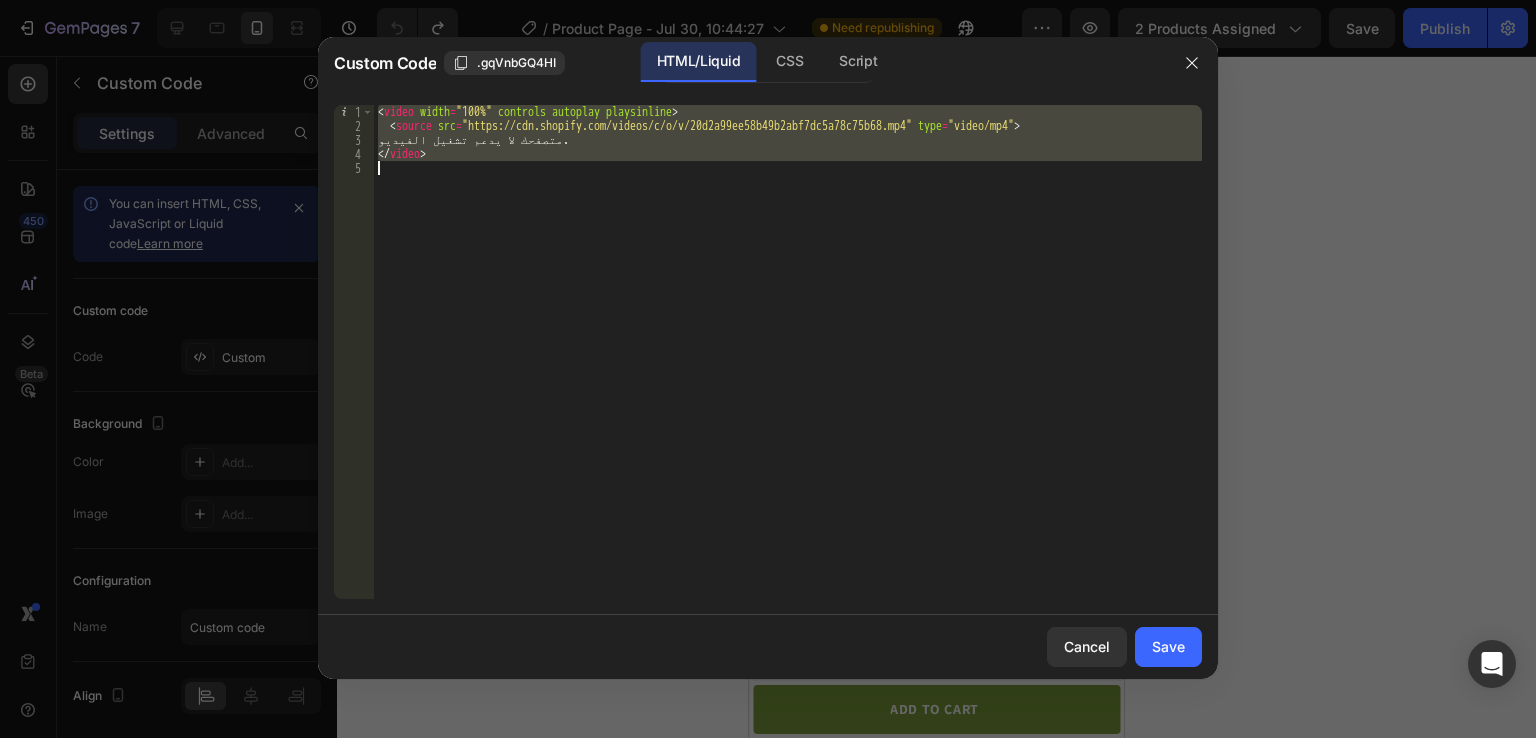 click on "< video   width = "100%"   controls   autoplay   playsinline >    < source   src = "https://cdn.shopify.com/videos/c/o/v/20d2a99ee58b49b2abf7dc5a78c75b68.mp4"   type = "video/mp4" >   متصفحك لا يدعم تشغيل الفيديو. </ video >" at bounding box center [788, 366] 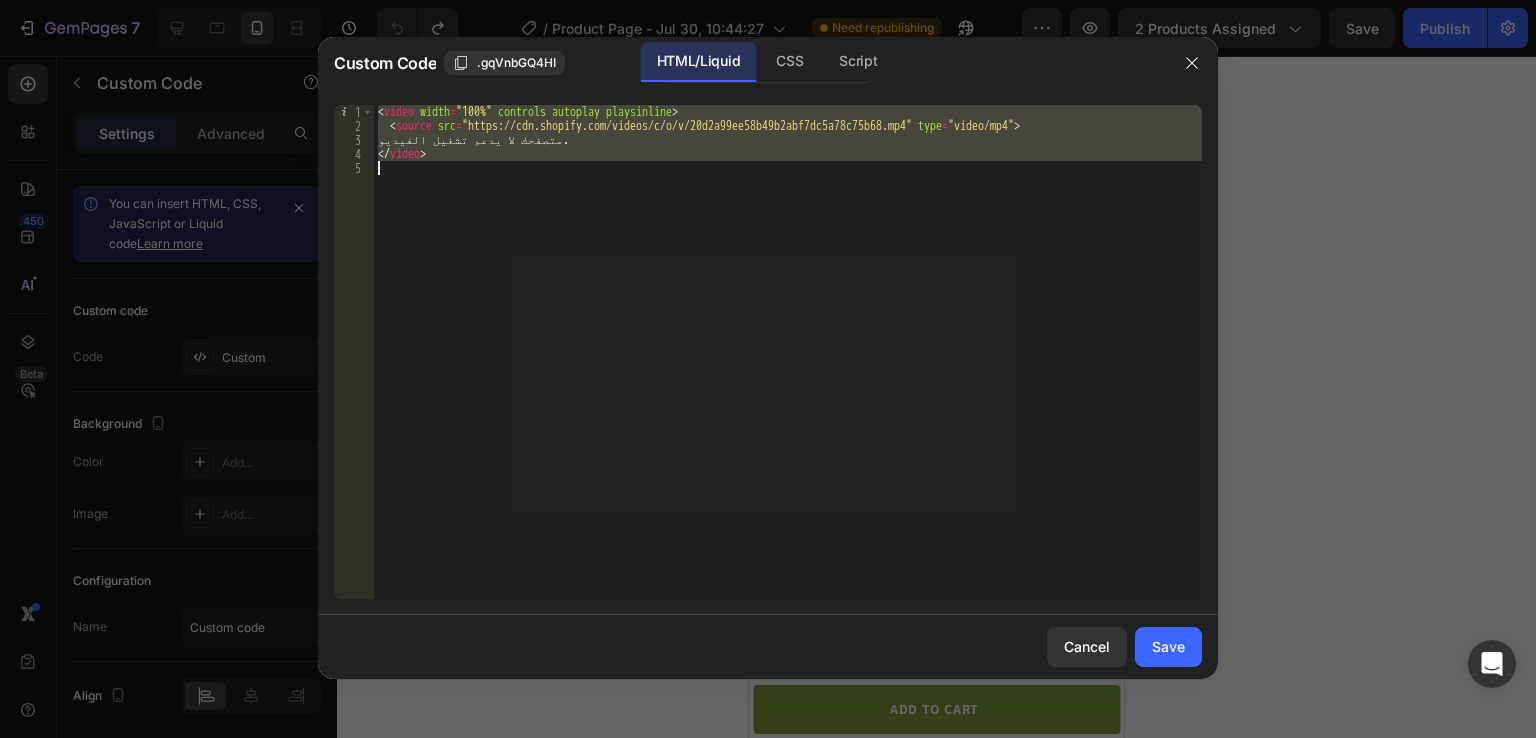 click on "< video   width = "100%"   controls   autoplay   playsinline >    < source   src = "https://cdn.shopify.com/videos/c/o/v/20d2a99ee58b49b2abf7dc5a78c75b68.mp4"   type = "video/mp4" >   متصفحك لا يدعم تشغيل الفيديو. </ video >" at bounding box center (788, 352) 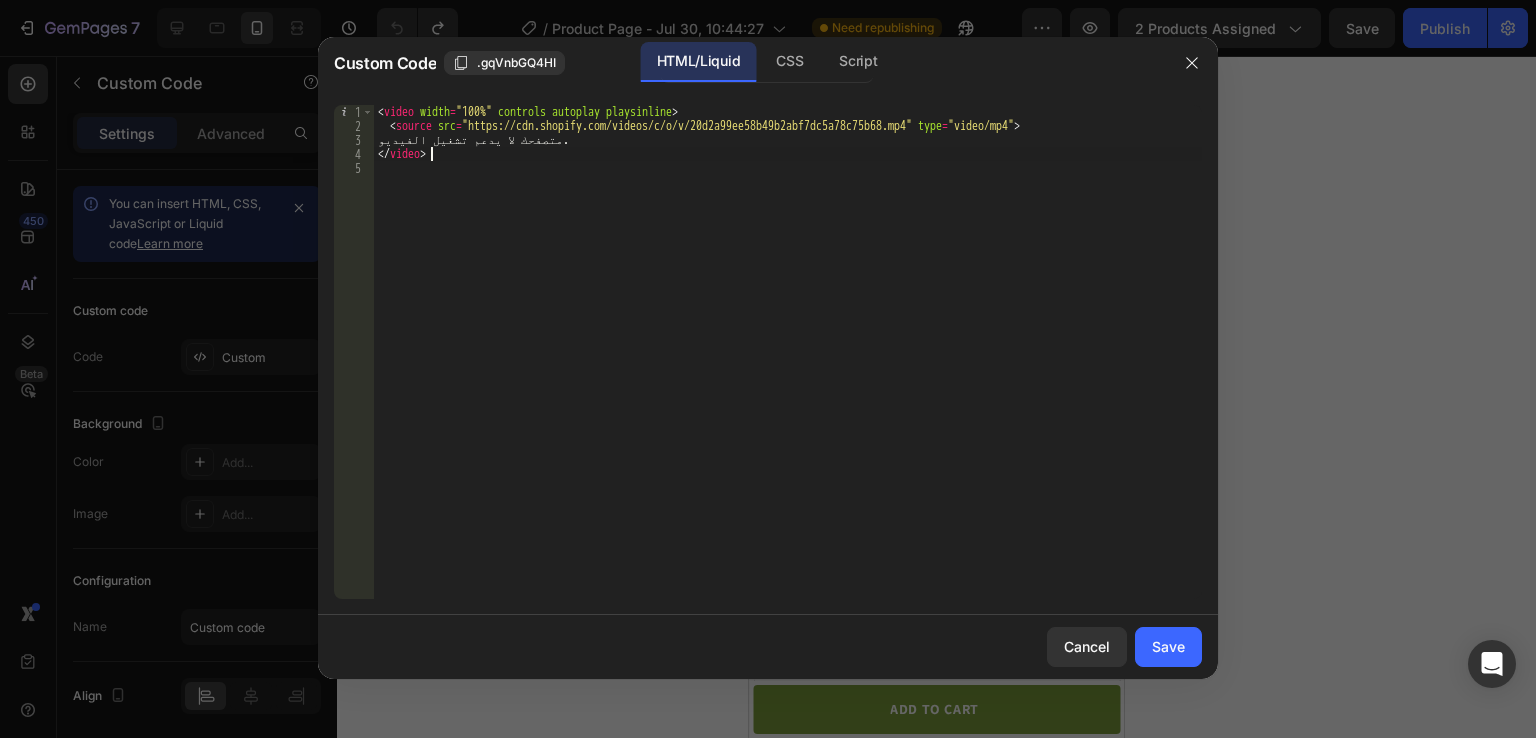 click on "< video   width = "100%"   controls   autoplay   playsinline >    < source   src = "https://cdn.shopify.com/videos/c/o/v/20d2a99ee58b49b2abf7dc5a78c75b68.mp4"   type = "video/mp4" >   متصفحك لا يدعم تشغيل الفيديو. </ video >" at bounding box center (788, 366) 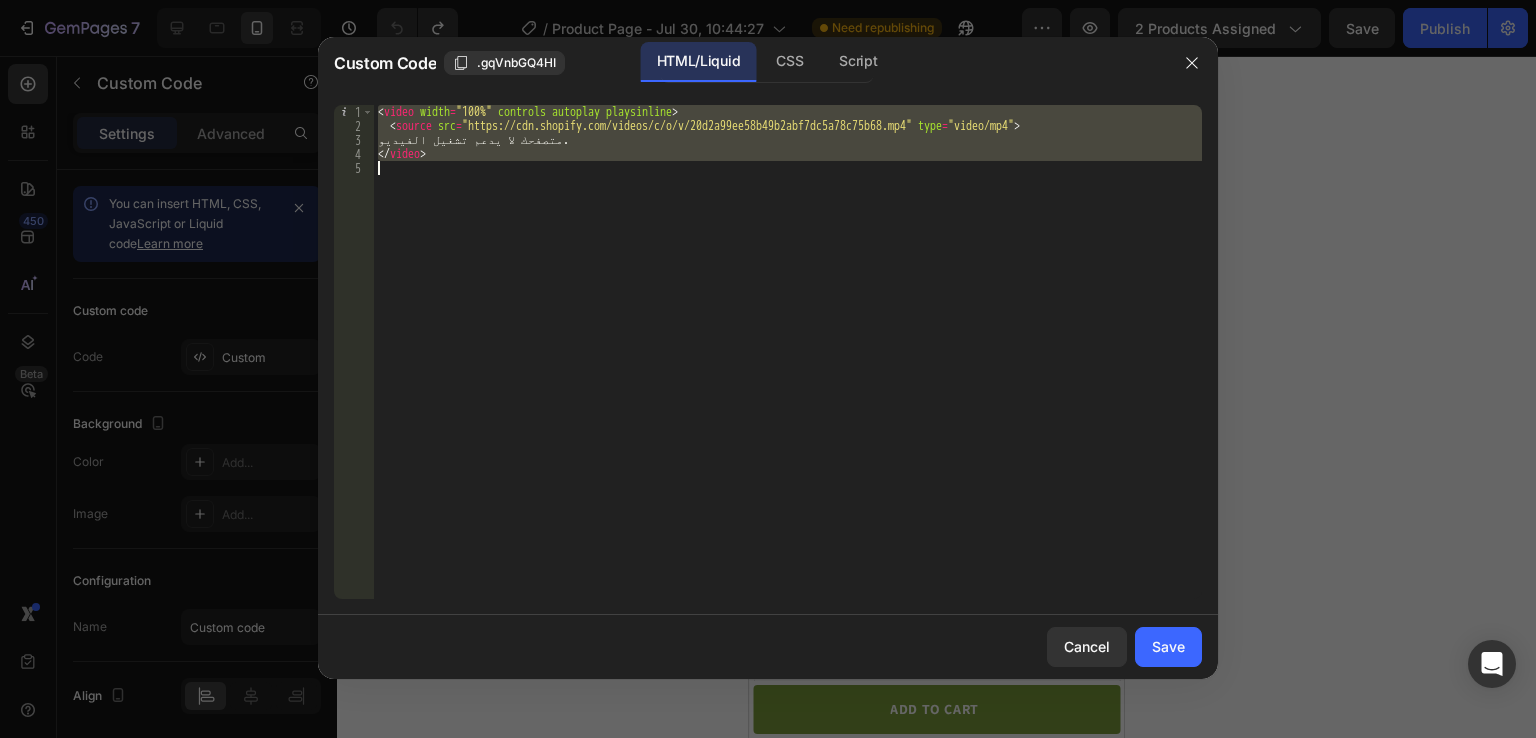 type 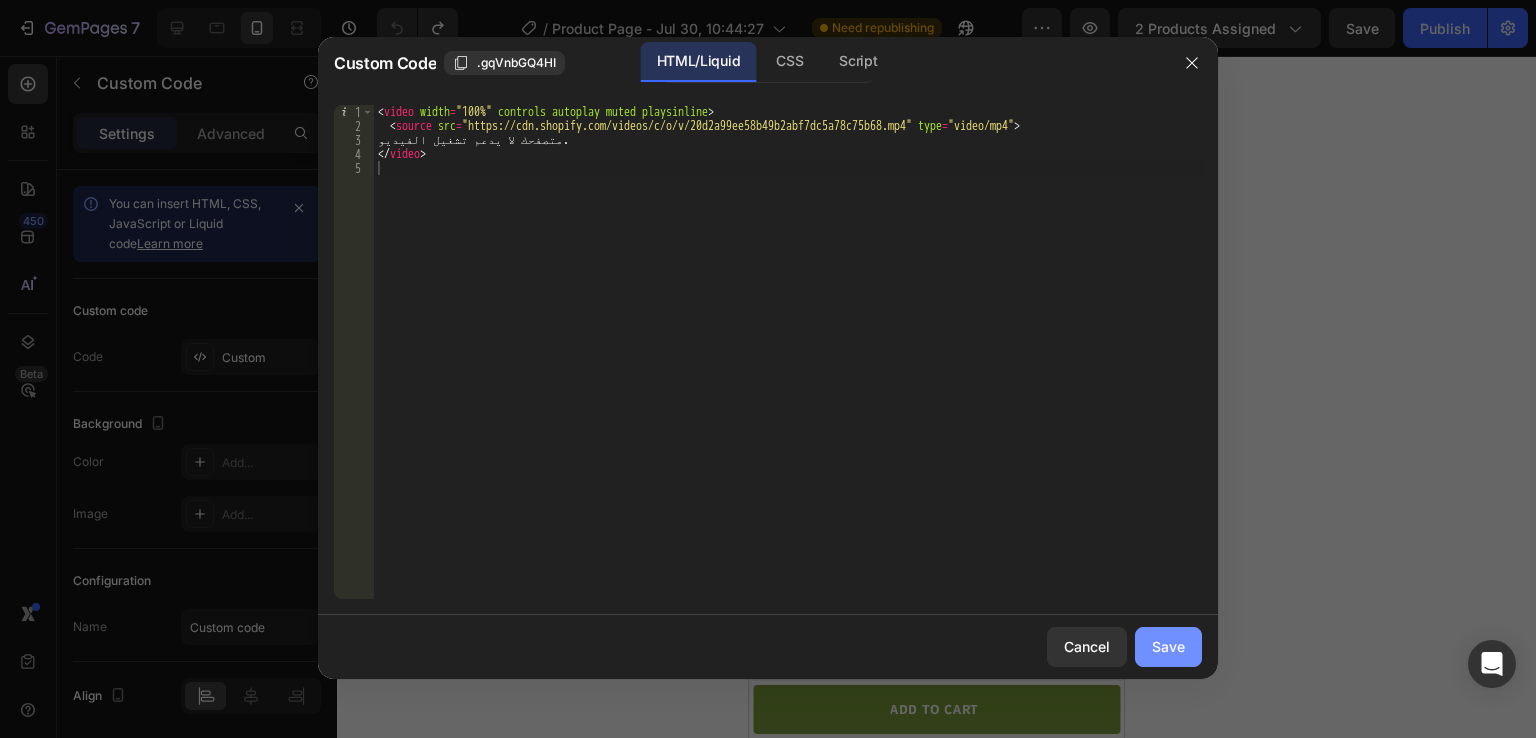 click on "Save" 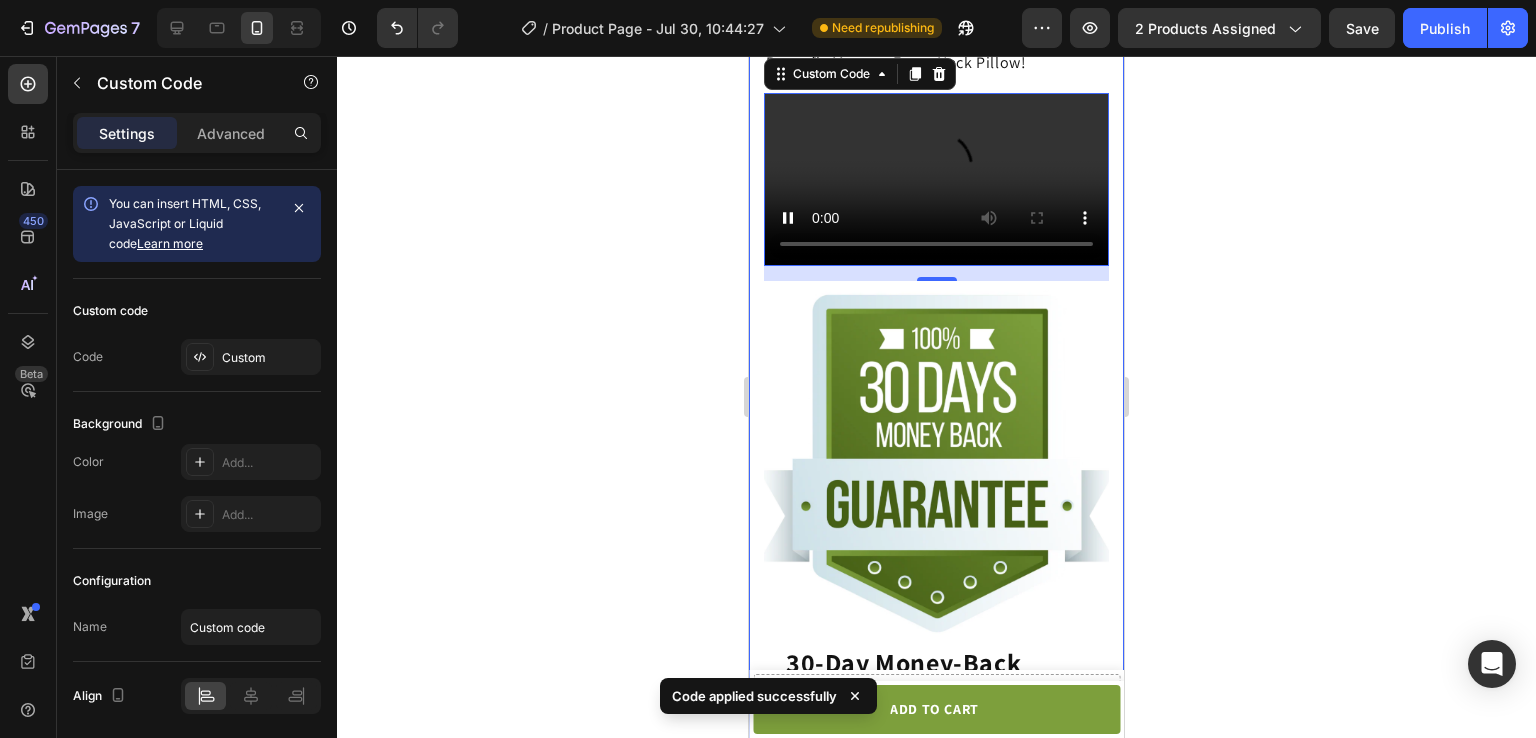 scroll, scrollTop: 4040, scrollLeft: 0, axis: vertical 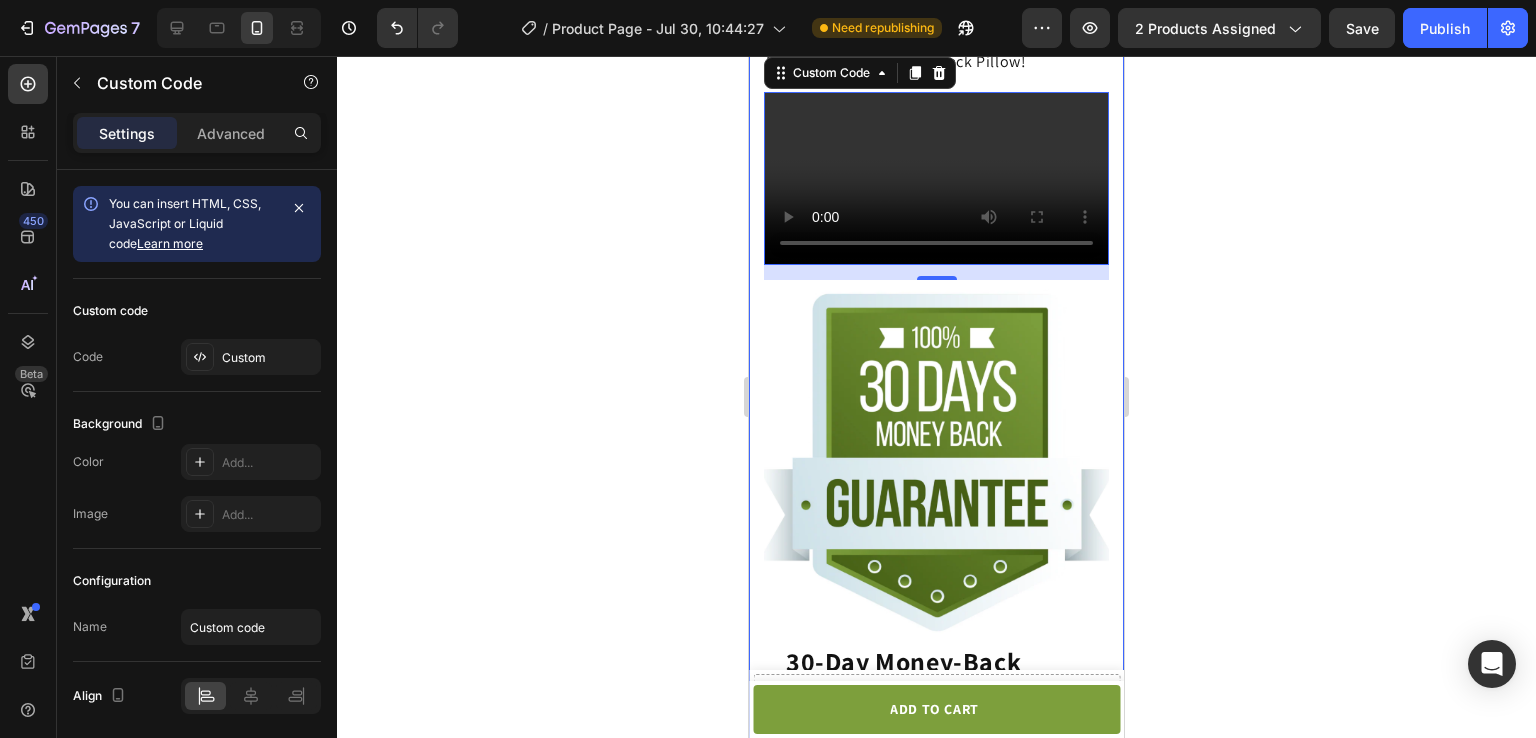click 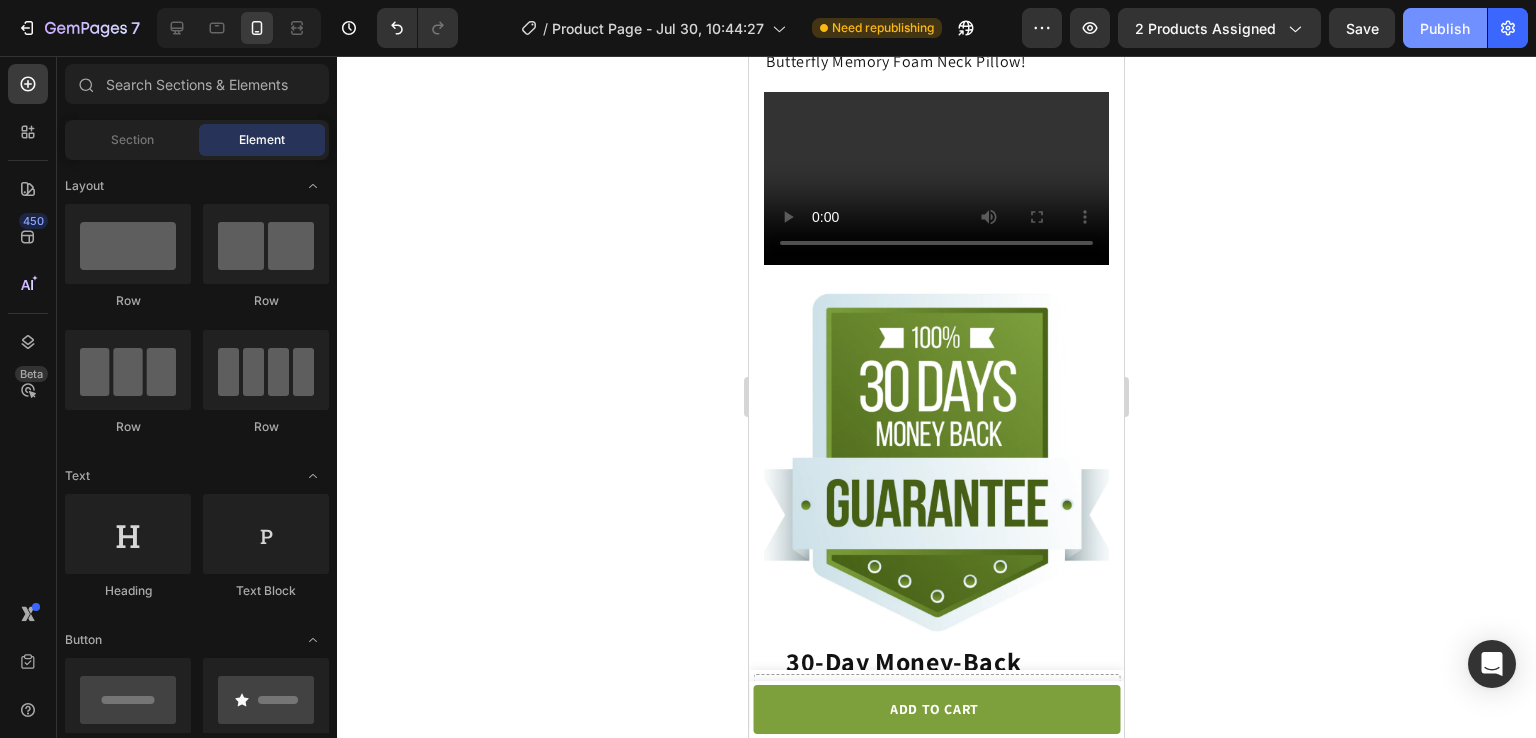 click on "Publish" 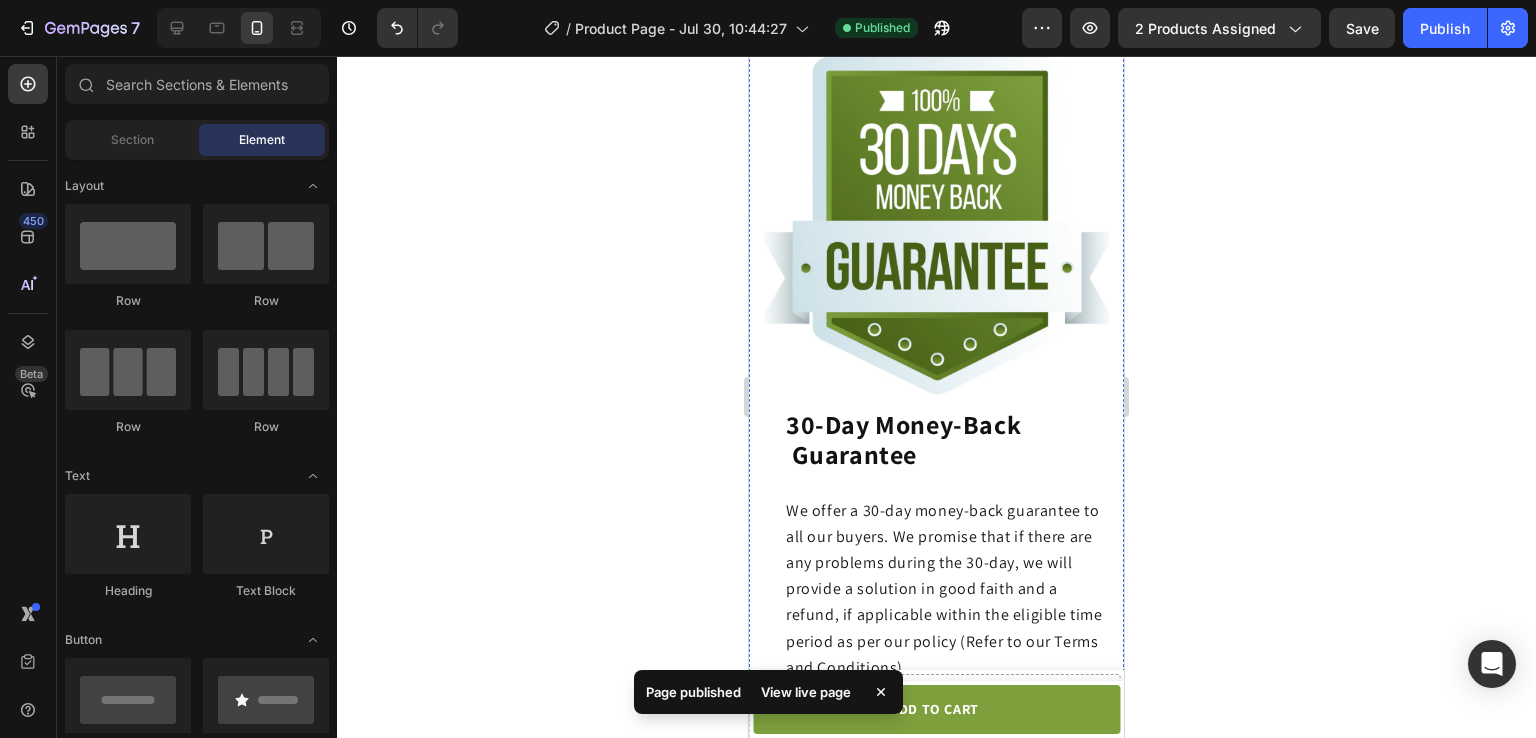 scroll, scrollTop: 4279, scrollLeft: 0, axis: vertical 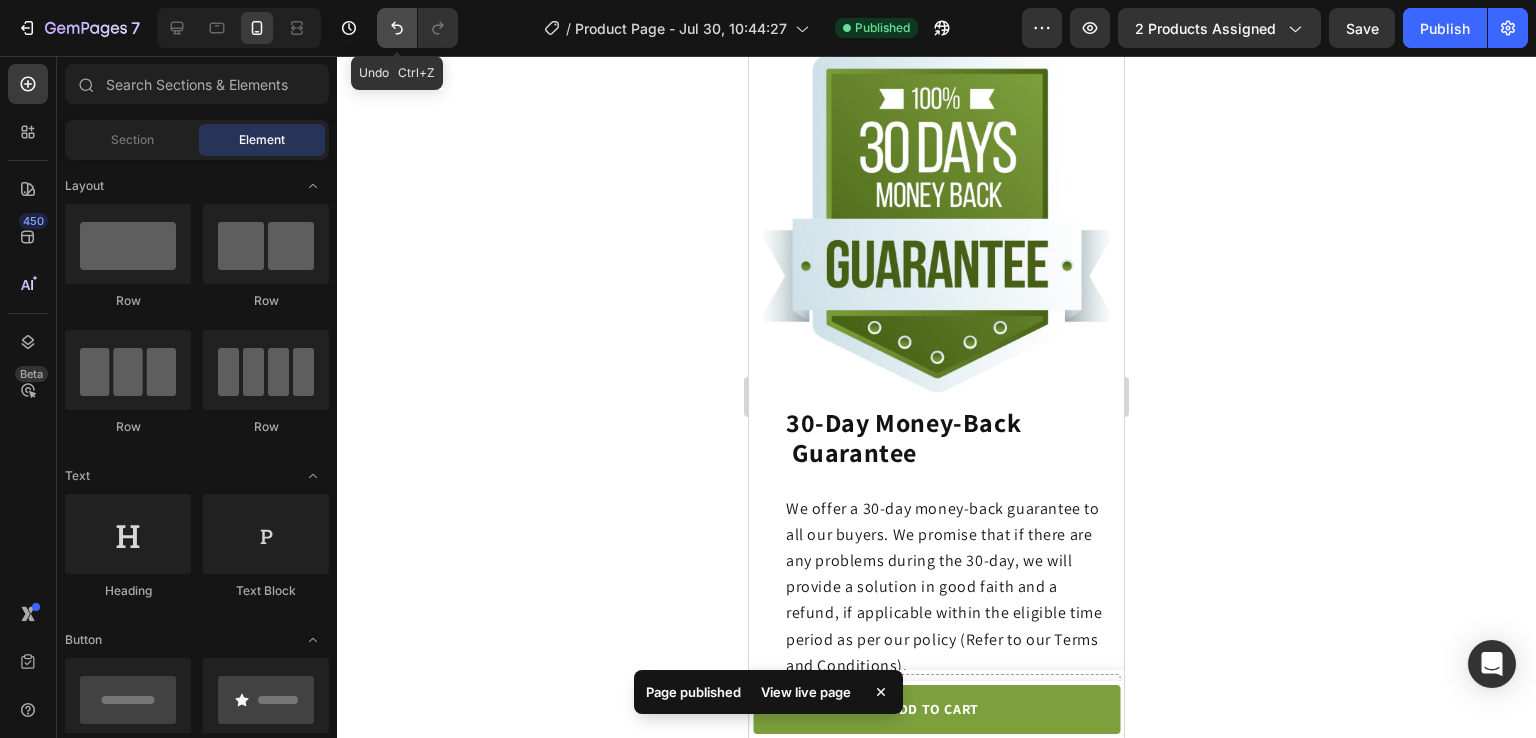 click 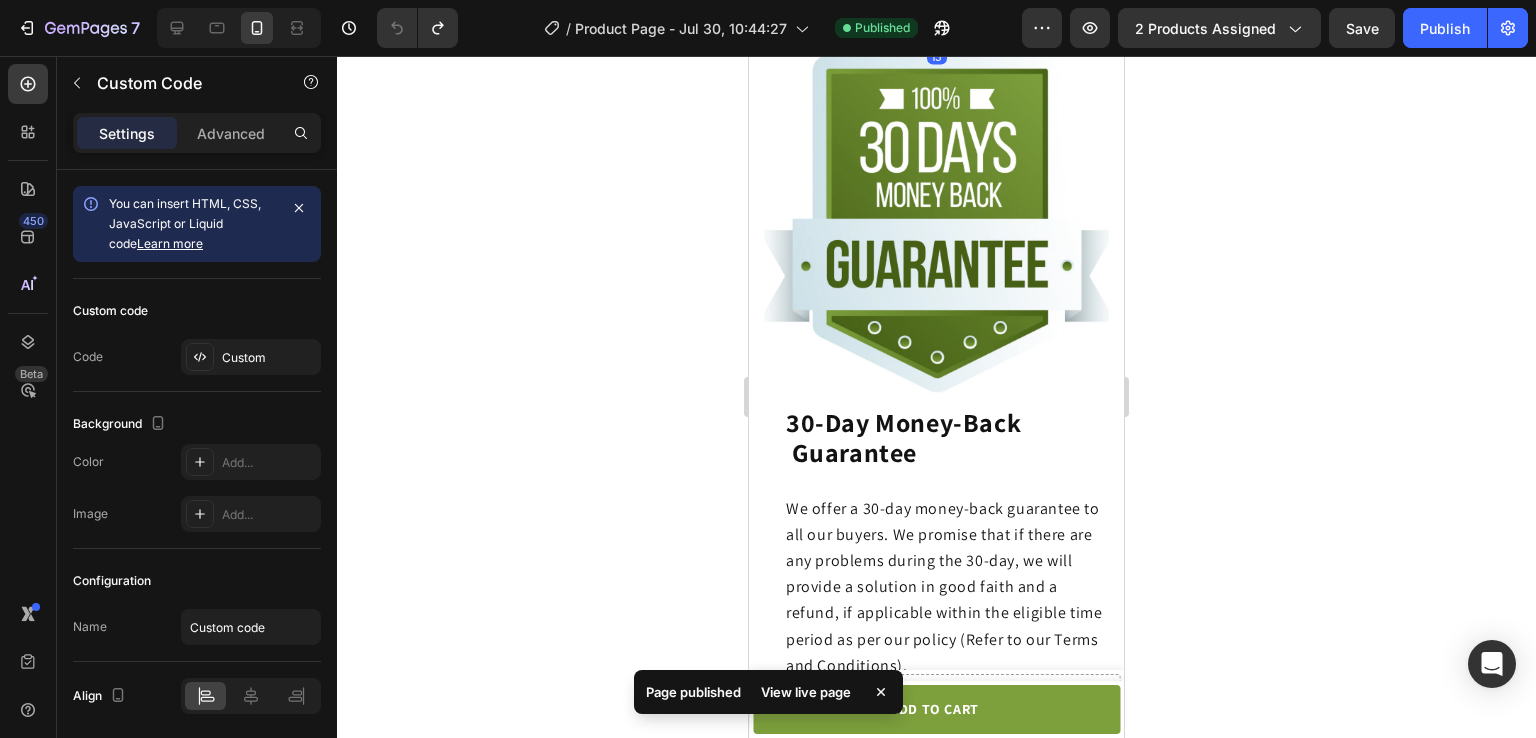 click on "متصفحك لا يدعم تشغيل الفيديو." 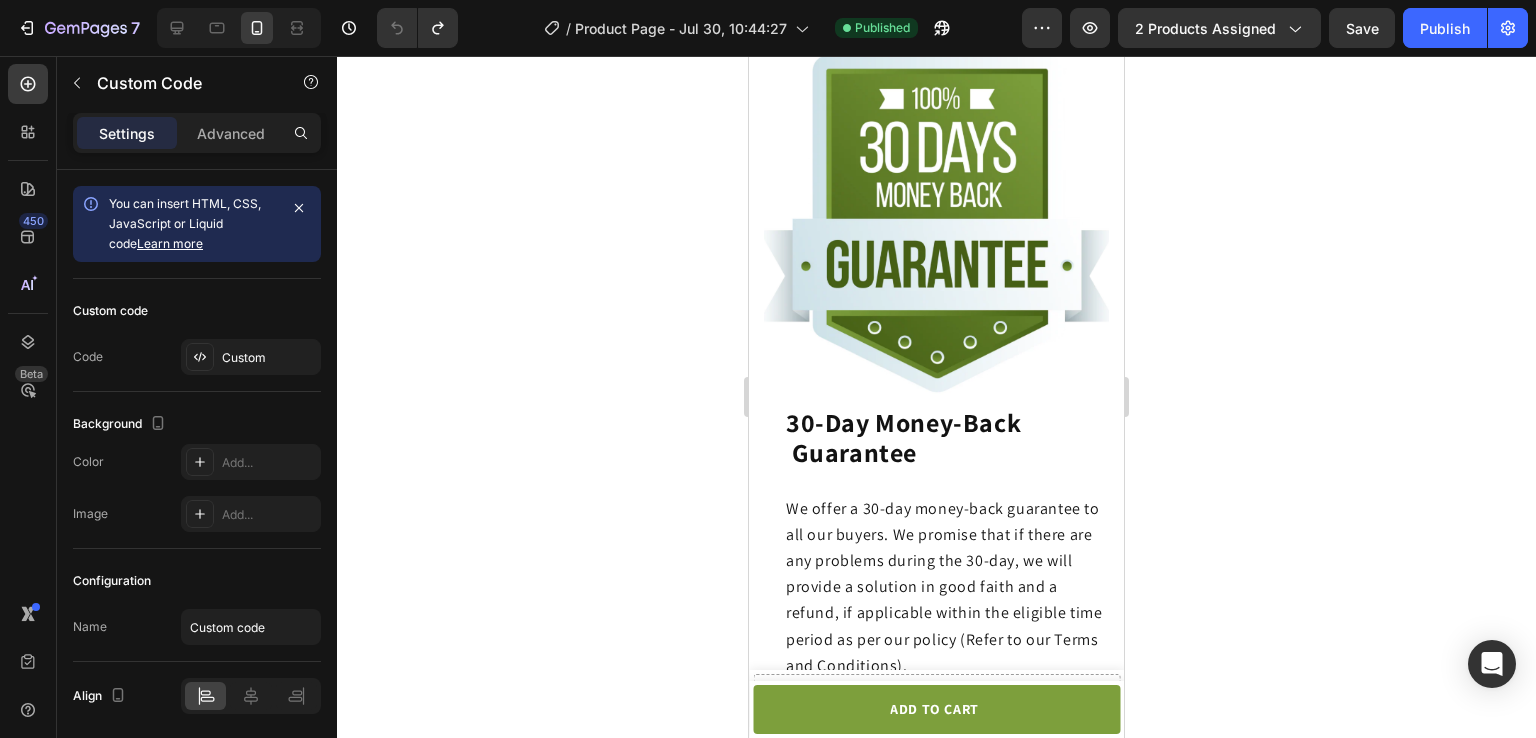 click on "متصفحك لا يدعم تشغيل الفيديو." 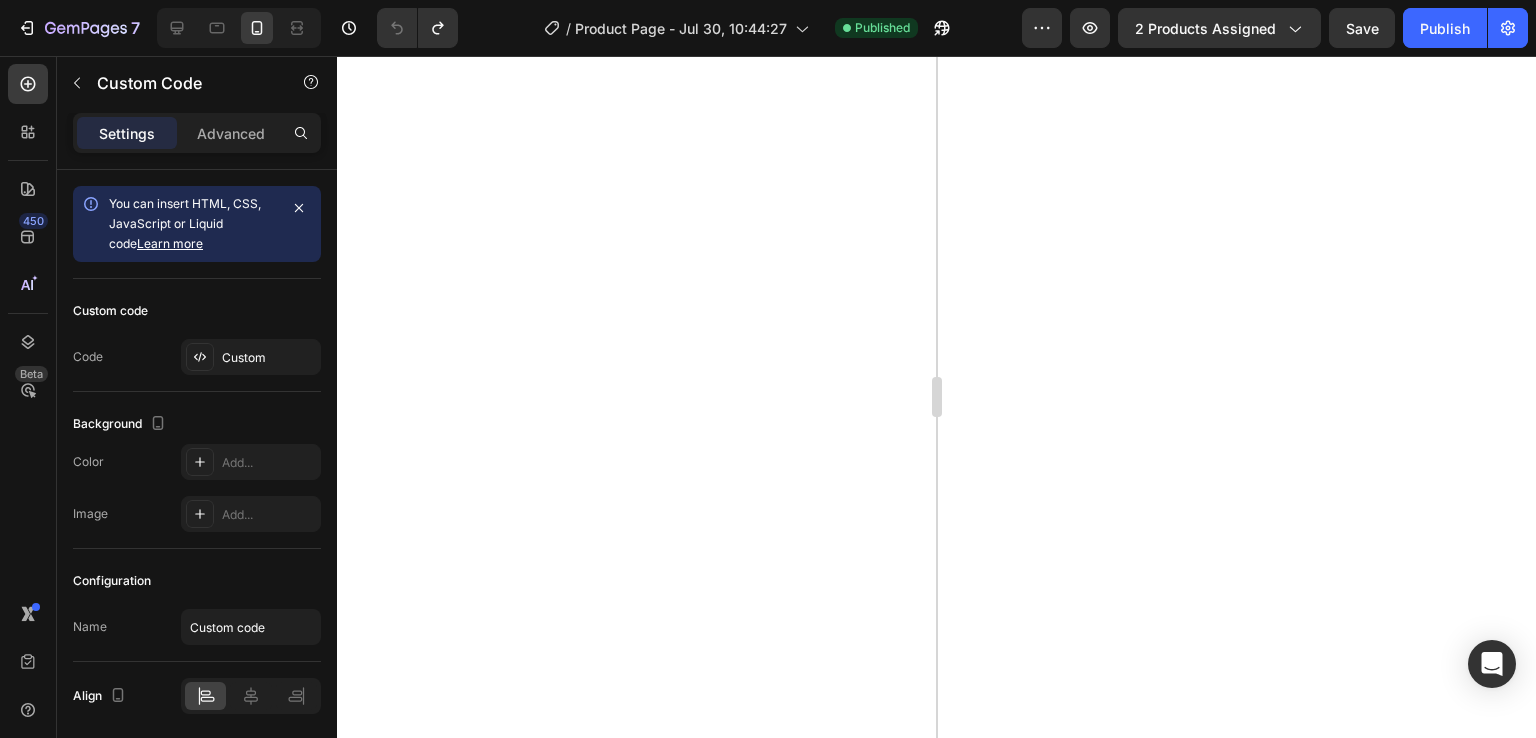 click on "7   /  Product Page - Jul 30, 10:44:27 Published Preview 2 products assigned  Save   Publish  450 Beta Sections(18) Elements(84) Section Element Hero Section Product Detail Brands Trusted Badges Guarantee Product Breakdown How to use Testimonials Compare Bundle FAQs Social Proof Brand Story Product List Collection Blog List Contact Sticky Add to Cart Custom Footer Browse Library 450 Layout
Row
Row
Row
Row Text
Heading
Text Block Button
Button
Button Media
Image
Image
Video" at bounding box center [768, 0] 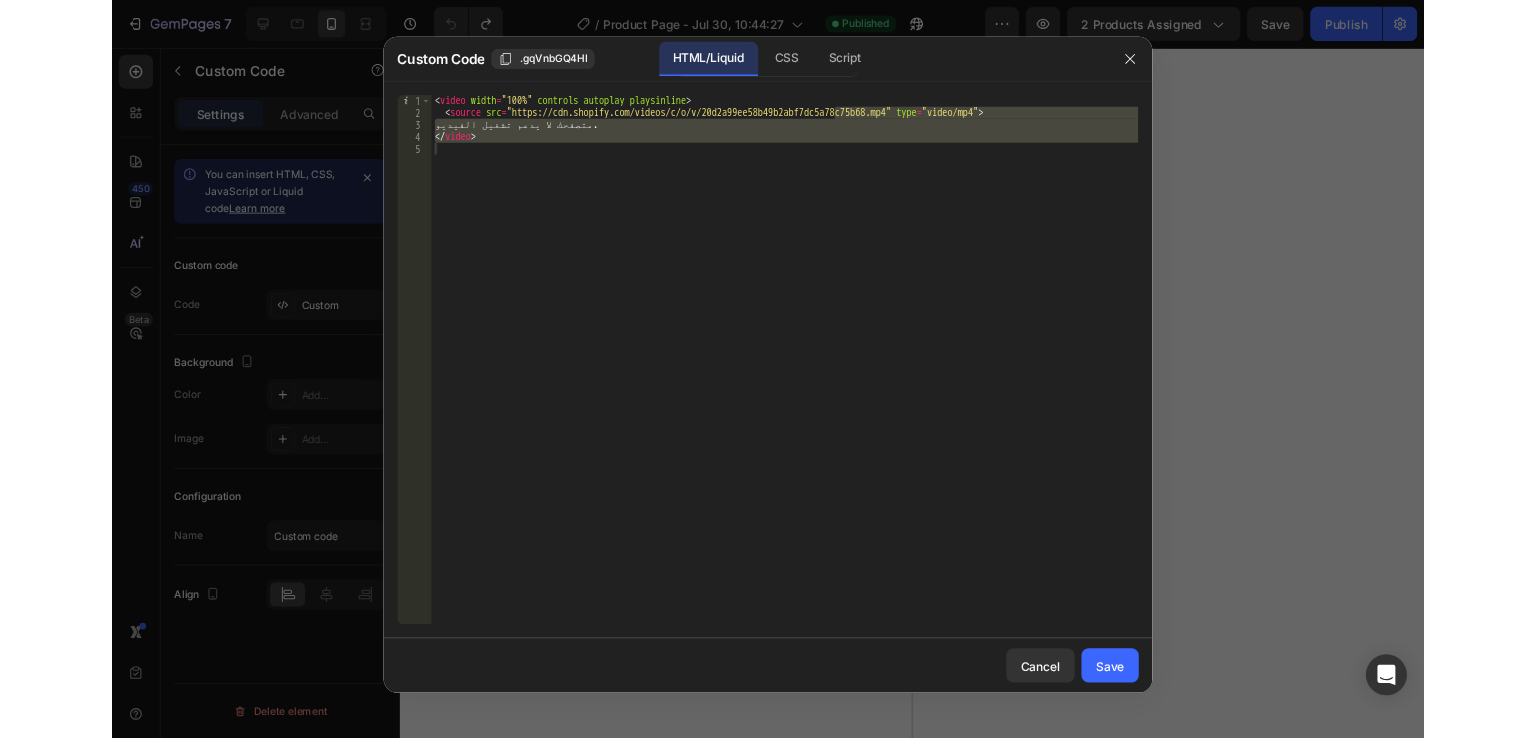 scroll, scrollTop: 3745, scrollLeft: 0, axis: vertical 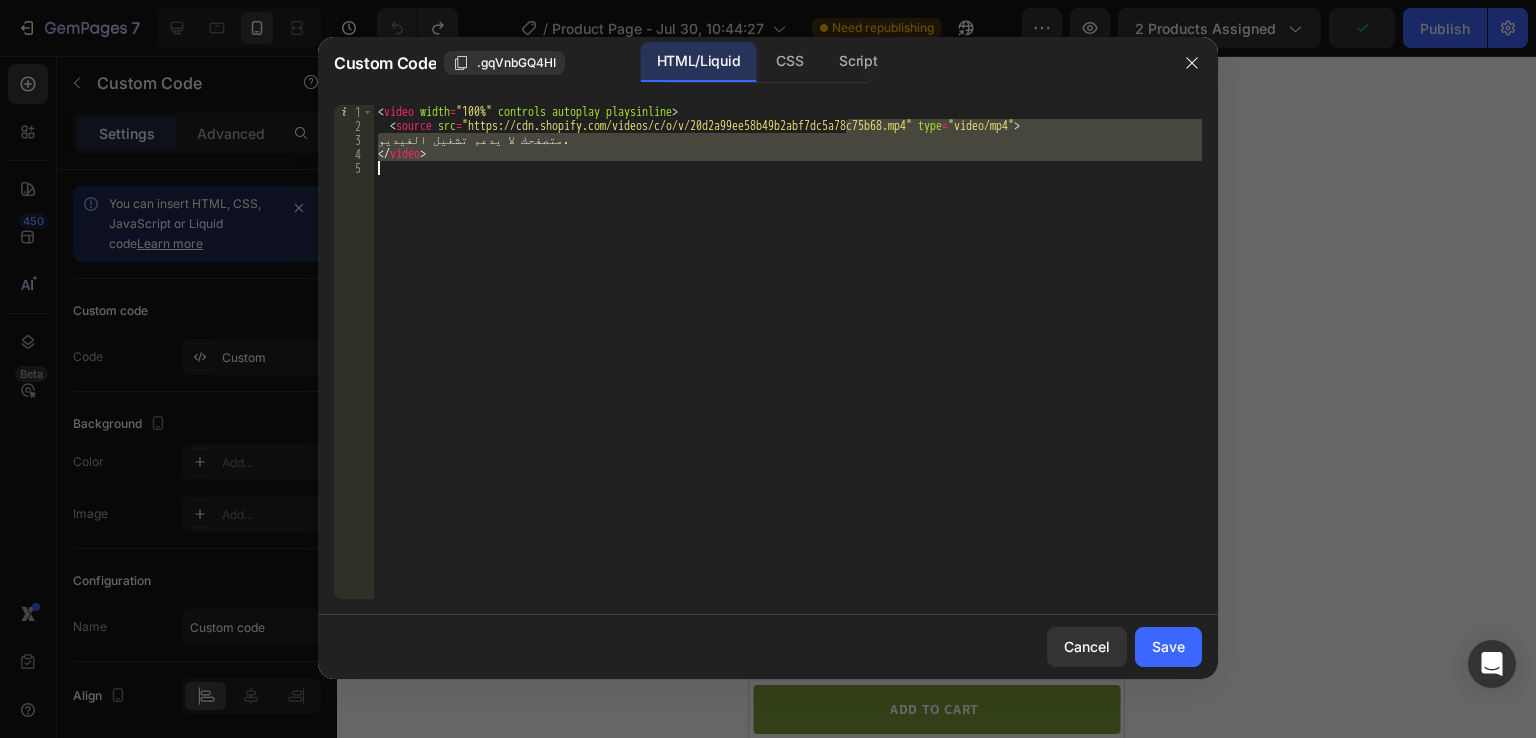 click on "< video   width = "100%"   controls   autoplay   playsinline >    < source   src = "https://cdn.shopify.com/videos/c/o/v/20d2a99ee58b49b2abf7dc5a78c75b68.mp4"   type = "video/mp4" >   متصفحك لا يدعم تشغيل الفيديو. </ video >" at bounding box center (788, 352) 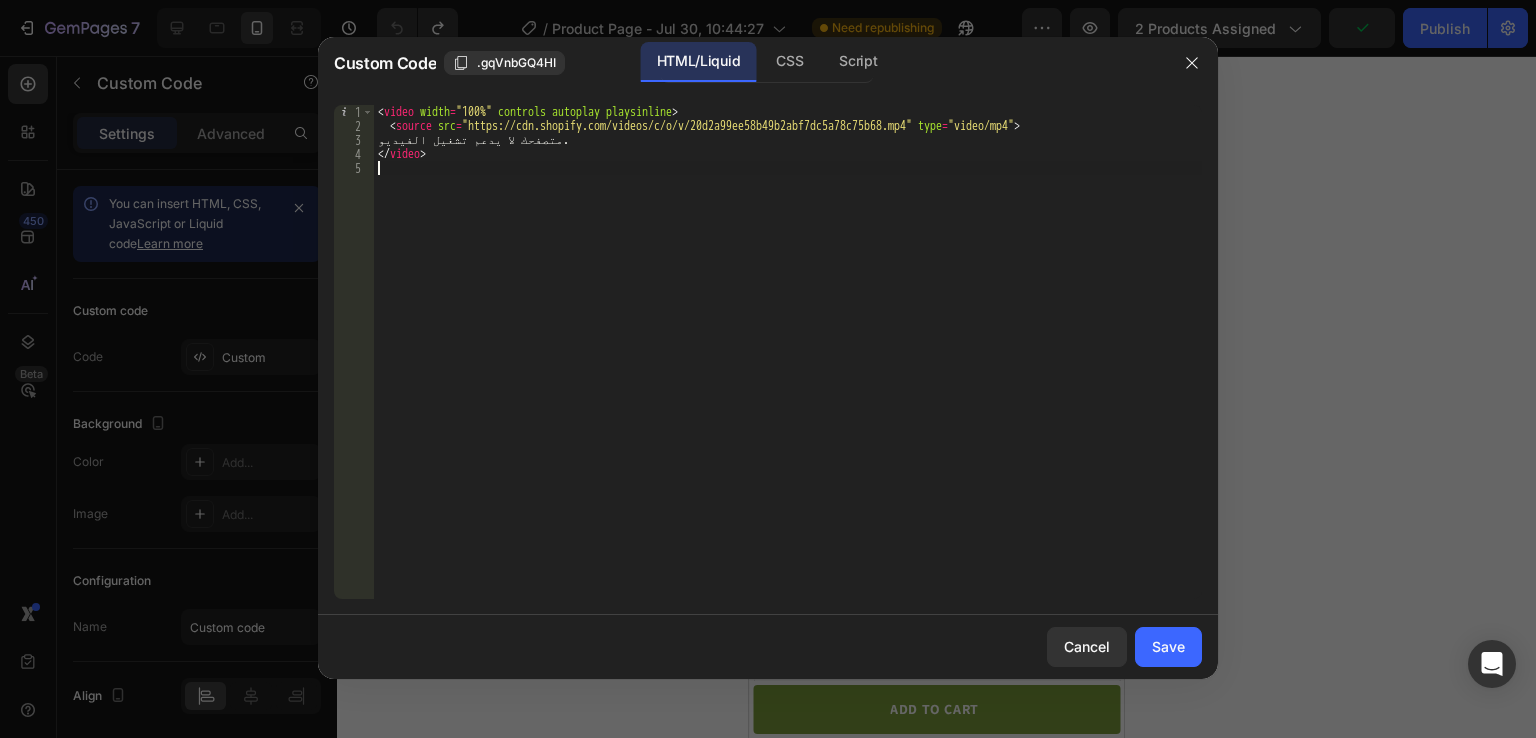 type on "</video>" 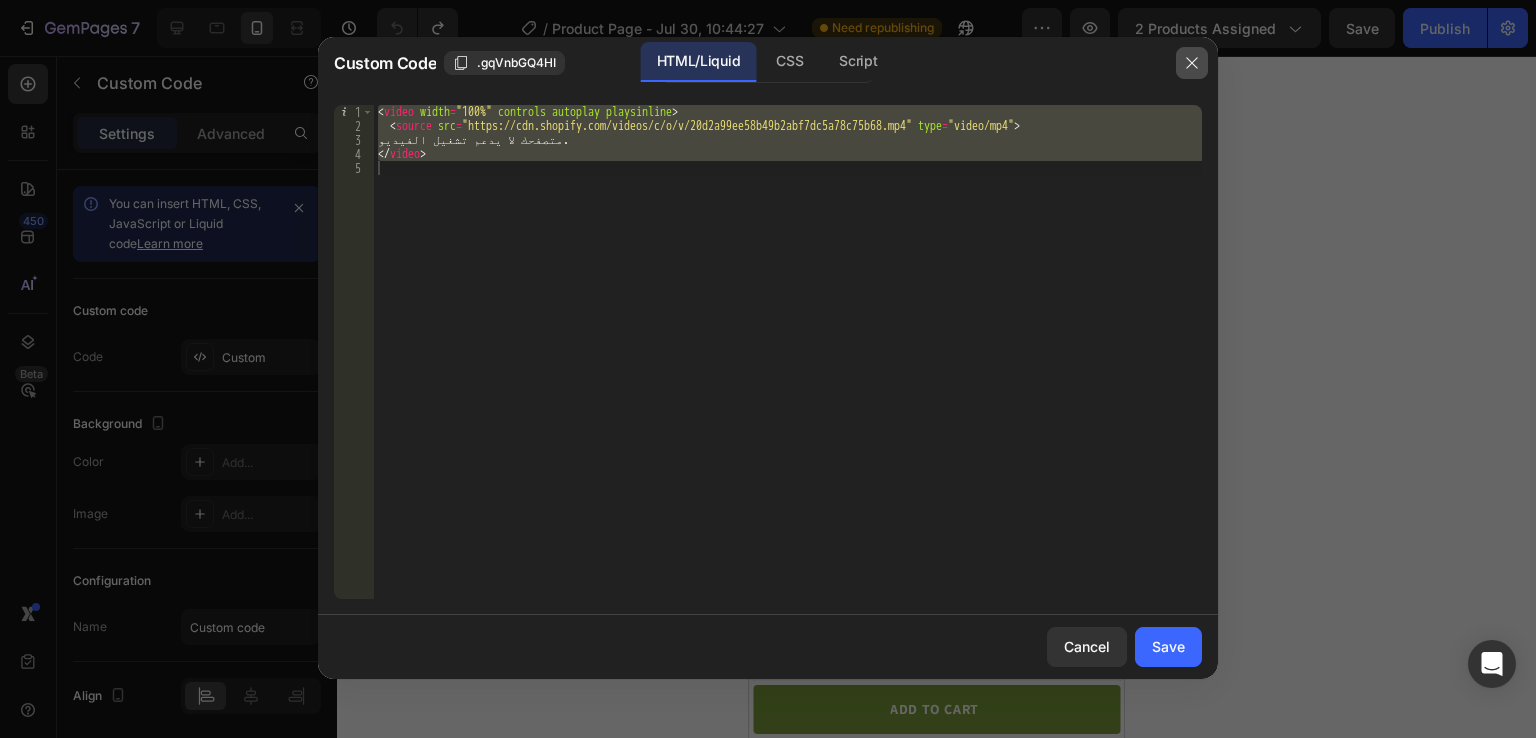 click 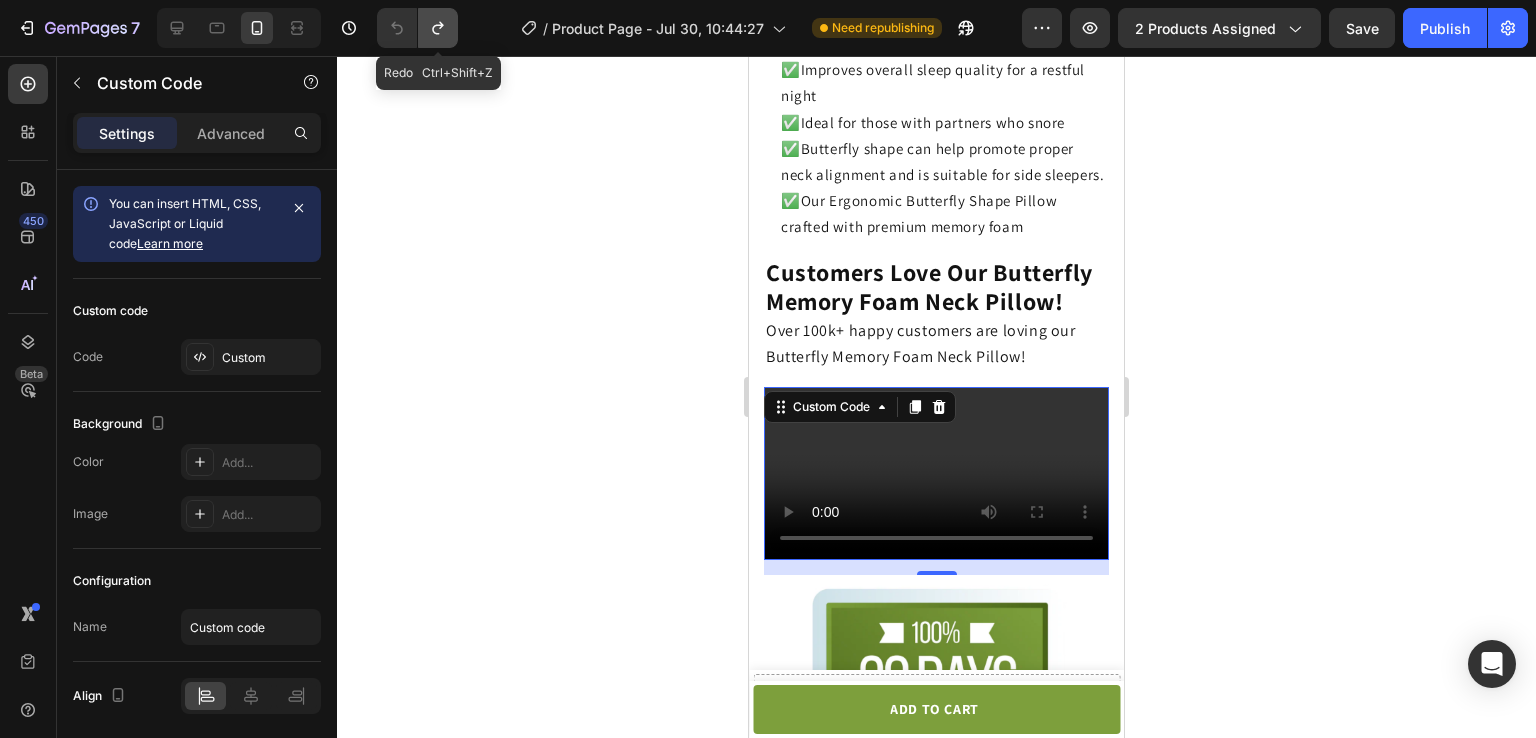 click 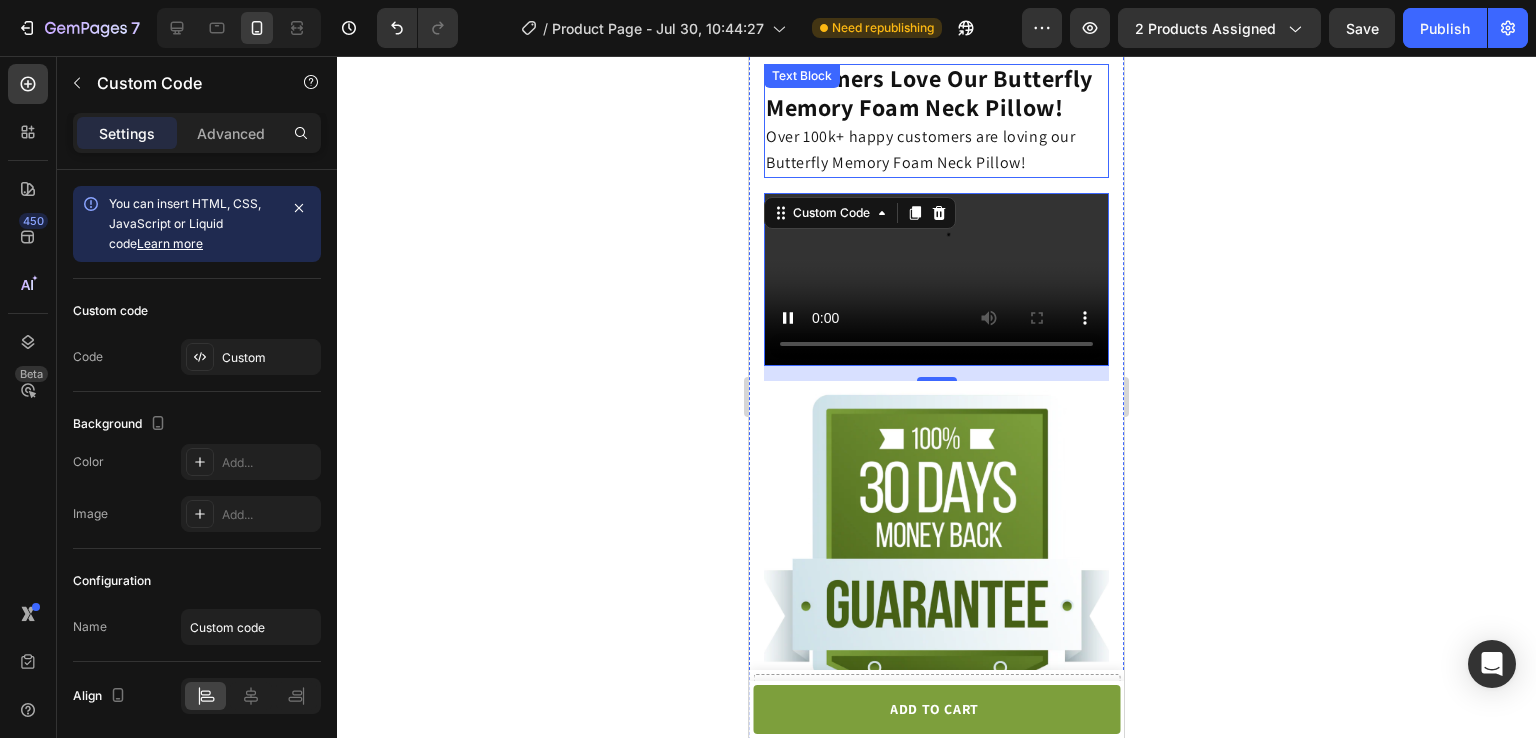 scroll, scrollTop: 3940, scrollLeft: 0, axis: vertical 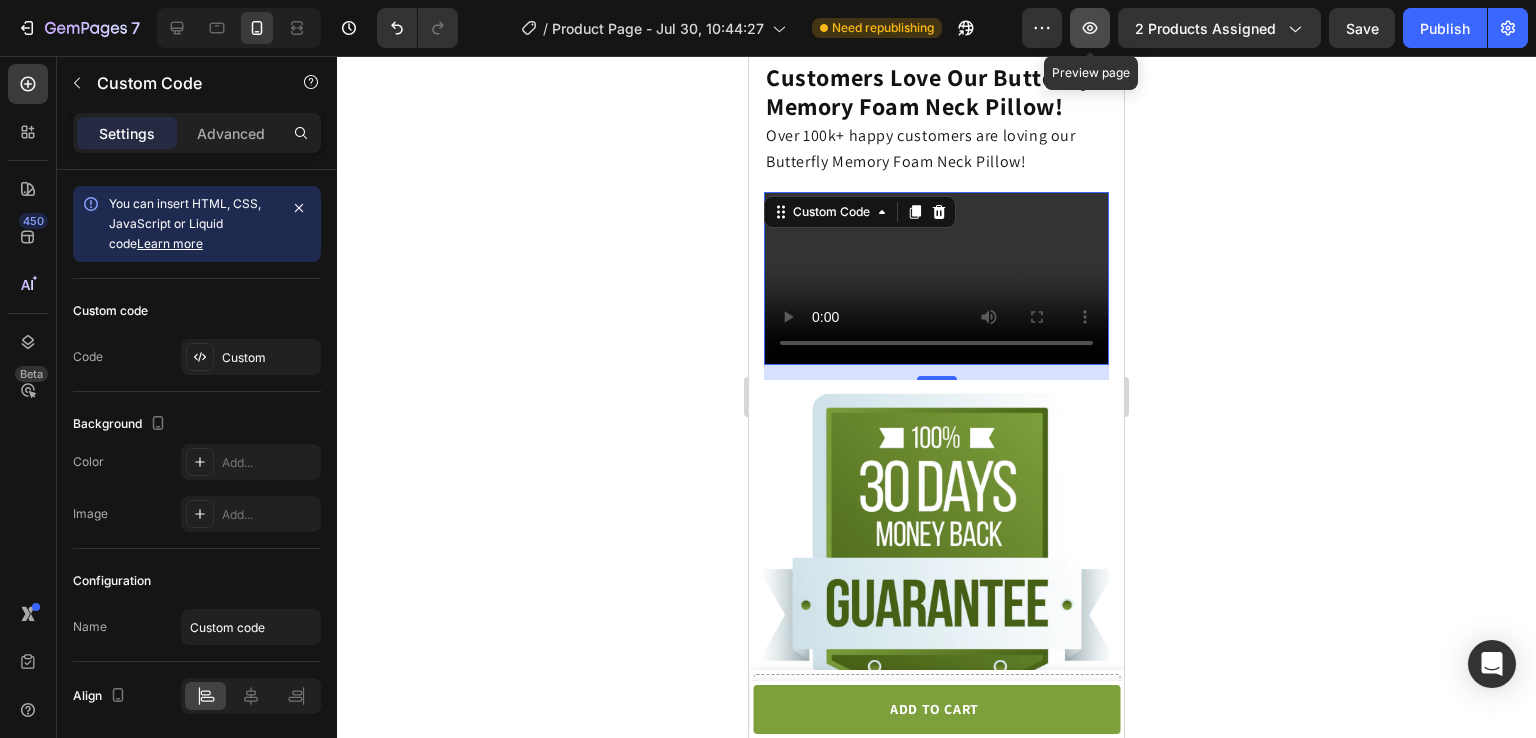 click 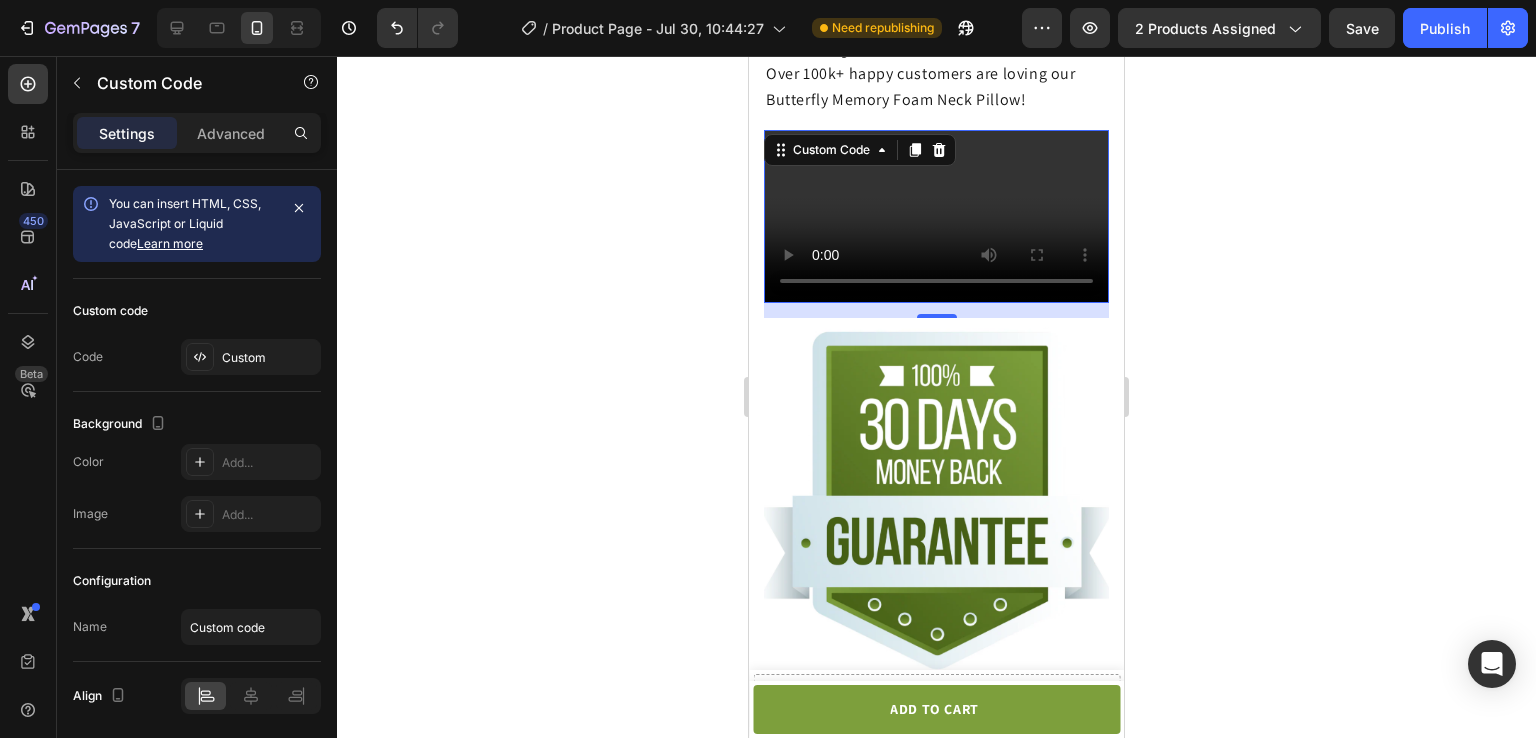 scroll, scrollTop: 4003, scrollLeft: 0, axis: vertical 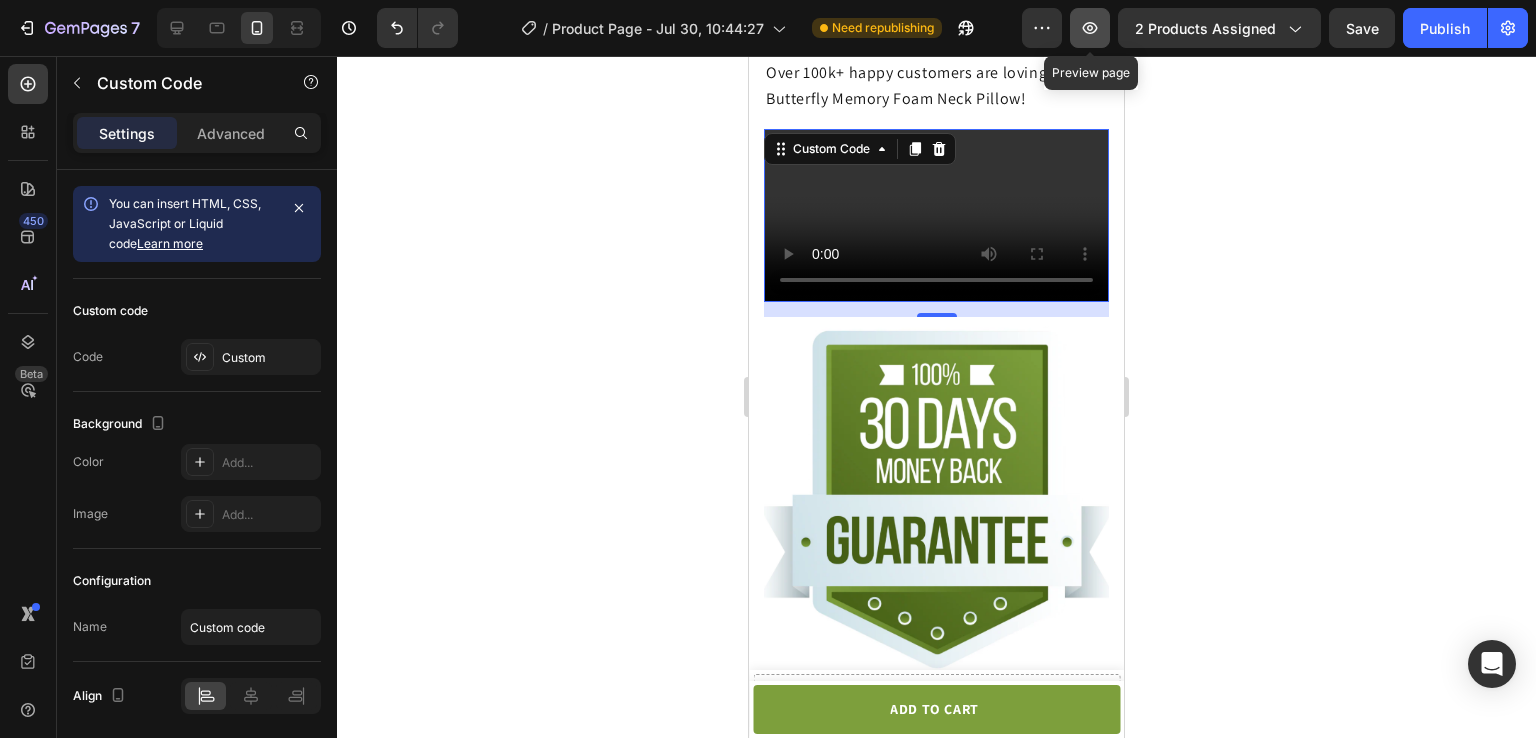 click 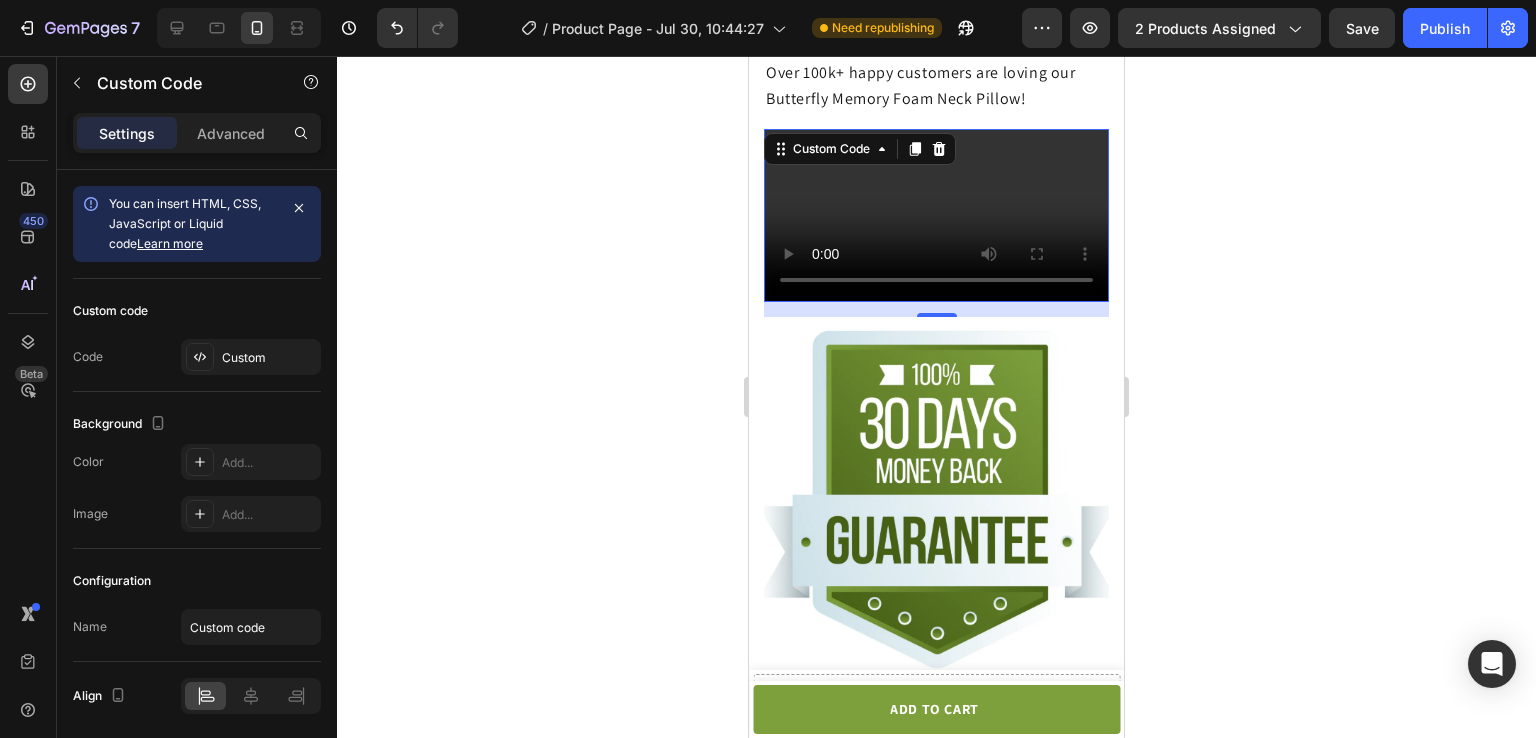 click on "Product Page - Jul 30, 10:44:27 Need republishing Preview 2 products assigned  Publish  450 Beta Sections(18) Elements(84) Section Element Hero Section Product Detail Brands Trusted Badges Guarantee Product Breakdown How to use Testimonials Compare Bundle FAQs Social Proof Brand Story Product List Collection Blog List Contact Sticky Add to Cart Custom Footer Browse Library 450 Layout
Row
Row
Row
Row Text
Heading
Text Block Button
Button
Button Media
Image
Image
Image" 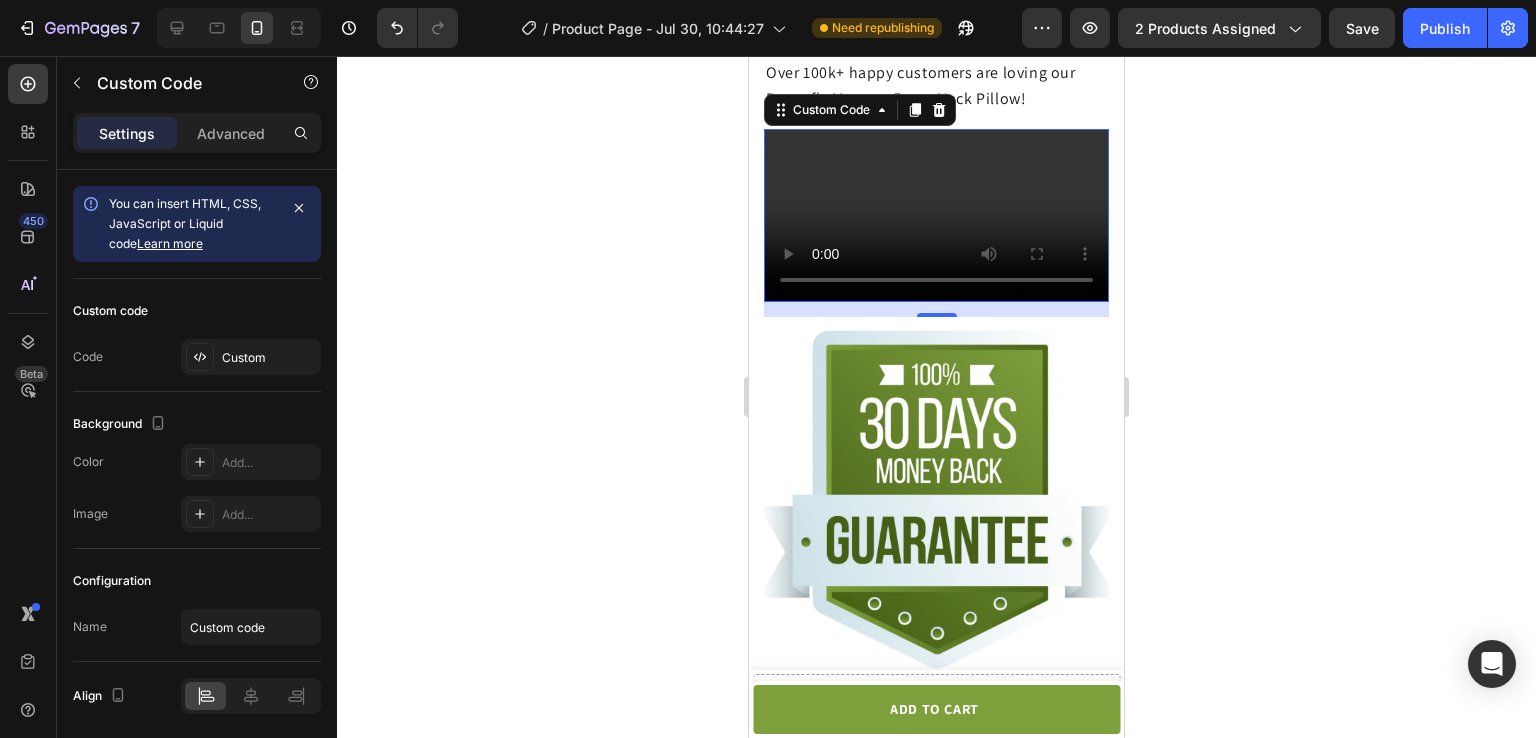 click on "متصفحك لا يدعم تشغيل الفيديو." 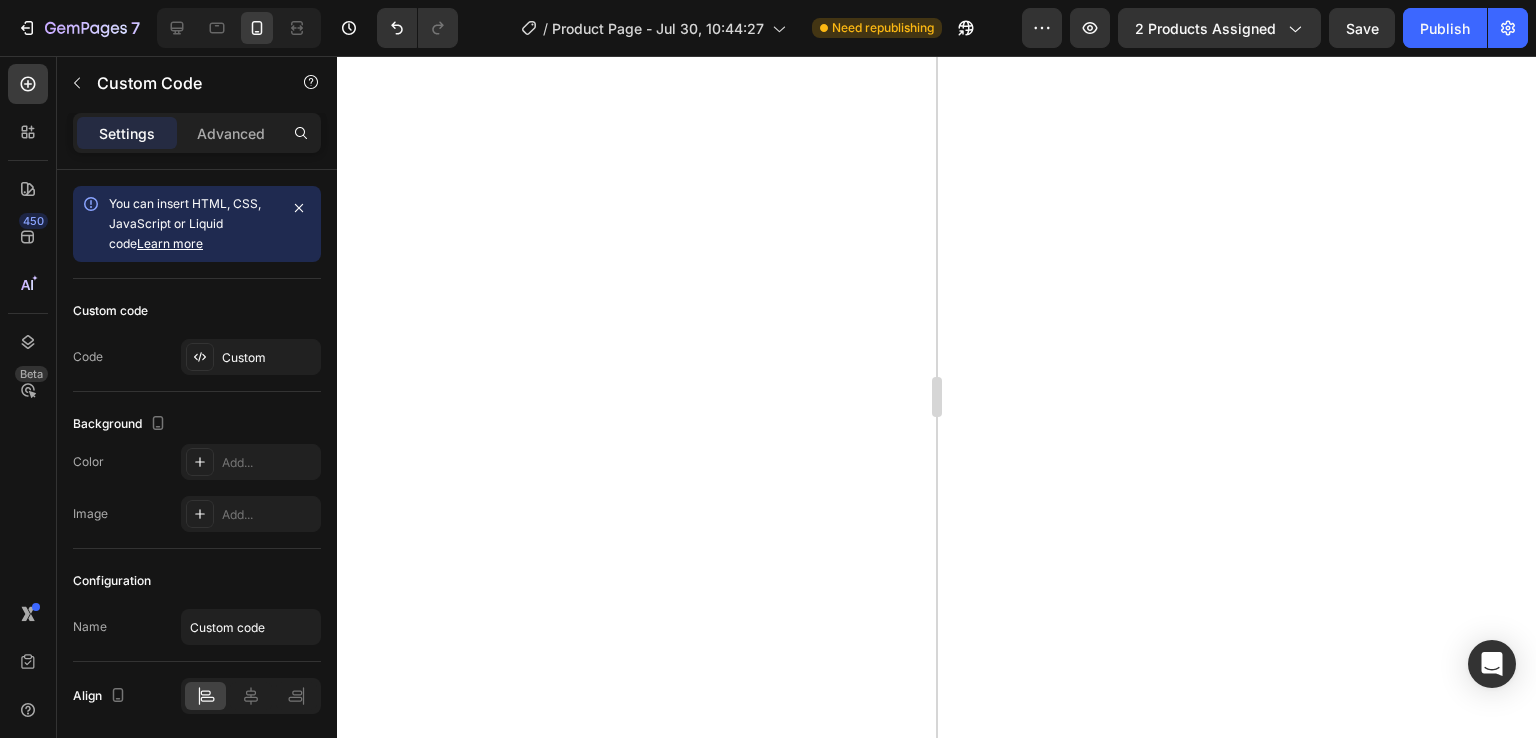click on "Product Page - Jul 30, 10:44:27 Need republishing Preview 2 products assigned  Save   Publish  450 Beta Sections(18) Elements(84) Section Element Hero Section Product Detail Brands Trusted Badges Guarantee Product Breakdown How to use Testimonials Compare Bundle FAQs Social Proof Brand Story Product List Collection Blog List Contact Sticky Add to Cart Custom Footer Browse Library 450 Layout
Row
Row
Row
Row Text
Heading
Text Block Button
Button
Button Media
Image
Image" at bounding box center [768, 0] 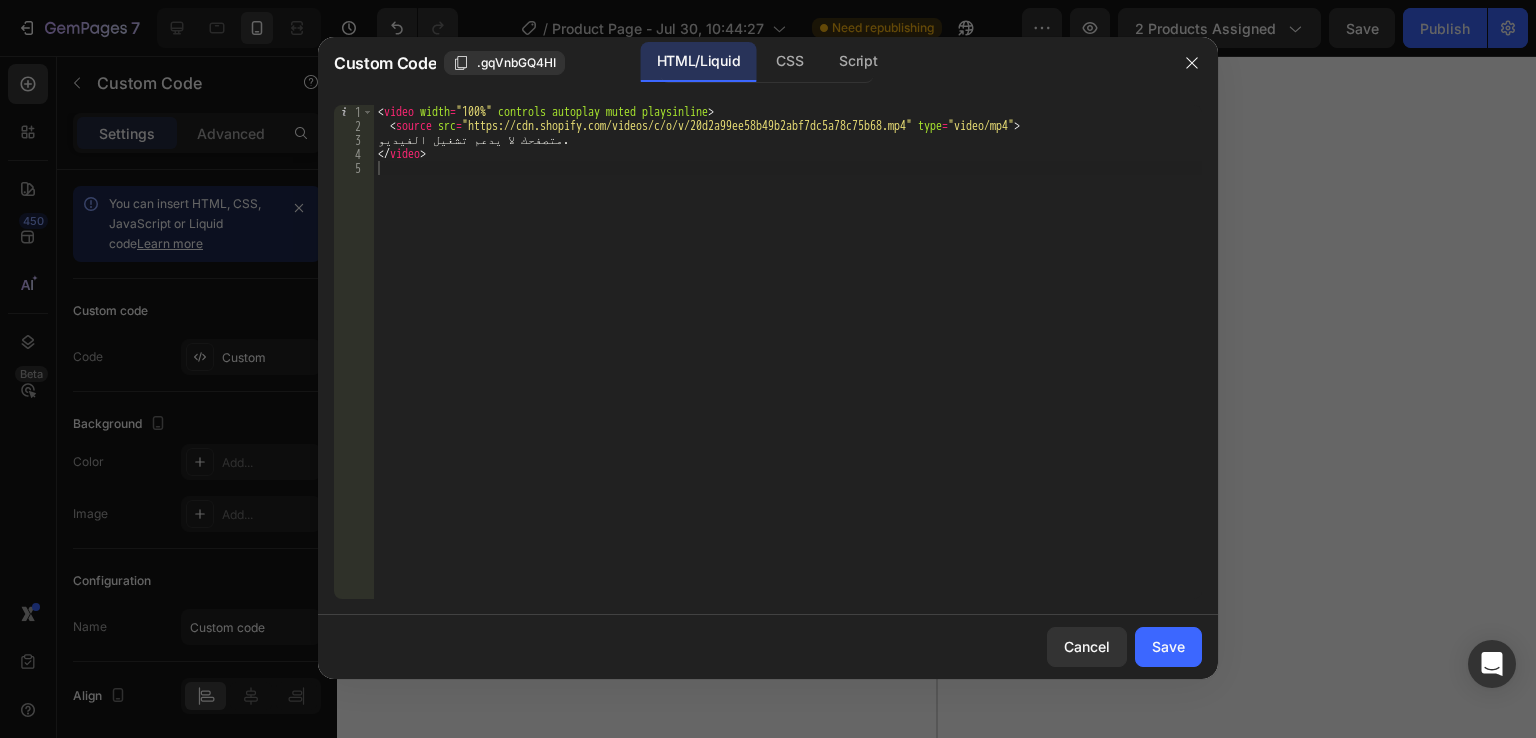 scroll, scrollTop: 3552, scrollLeft: 0, axis: vertical 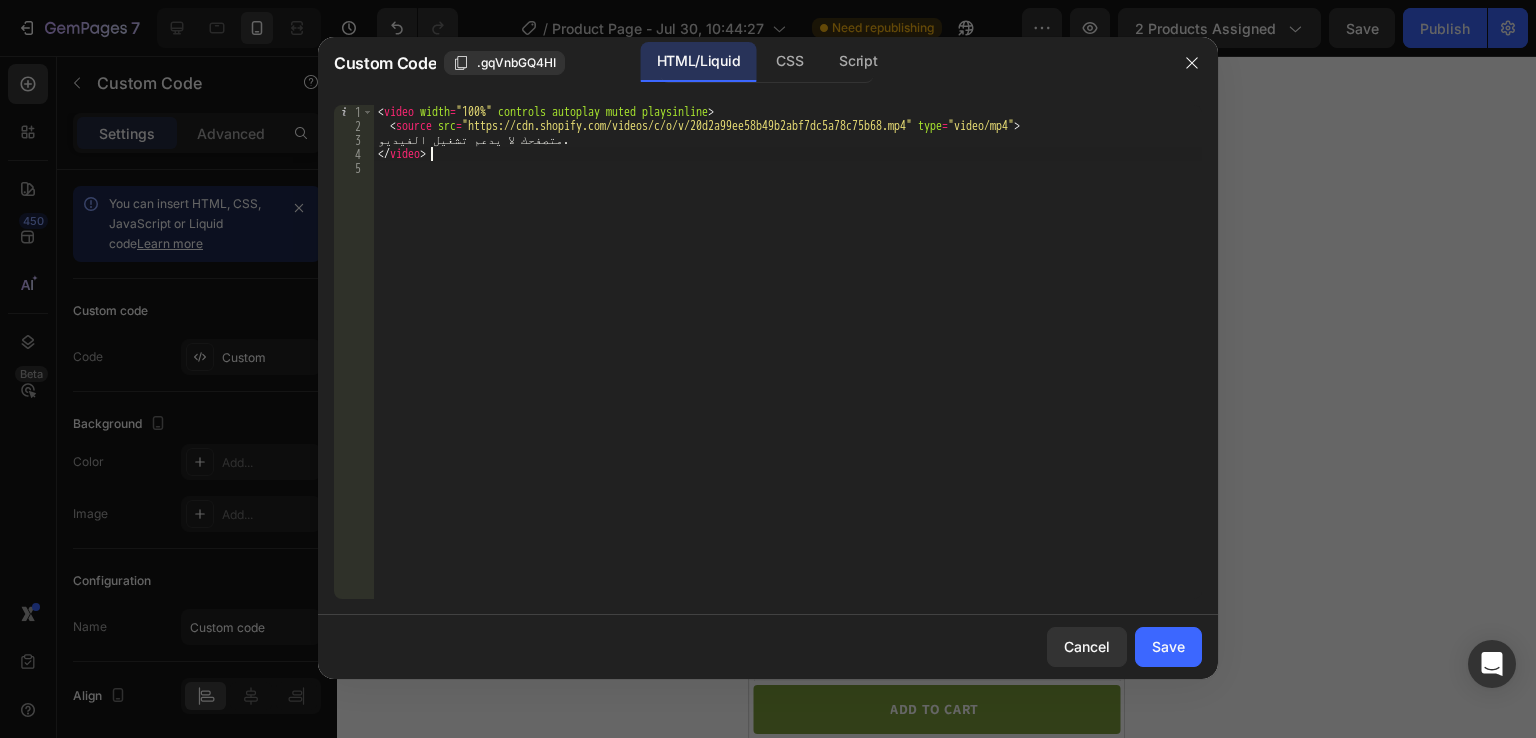 click on "< video   width = "100%"   controls   autoplay   muted   playsinline >    < source   src = "https://cdn.shopify.com/videos/c/o/v/20d2a99ee58b49b2abf7dc5a78c75b68.mp4"   type = "video/mp4" >   متصفحك لا يدعم تشغيل الفيديو. </ video >" at bounding box center (788, 366) 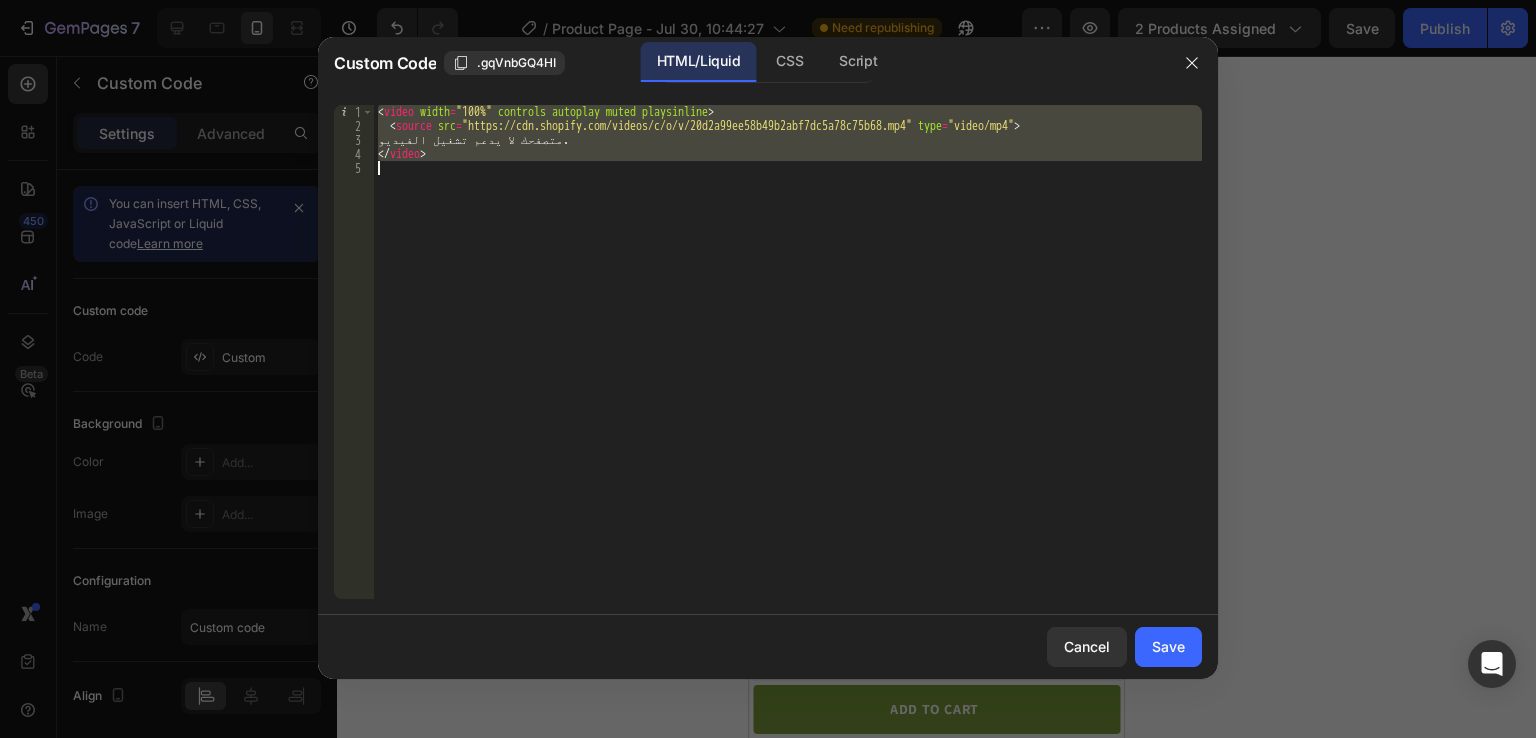 type 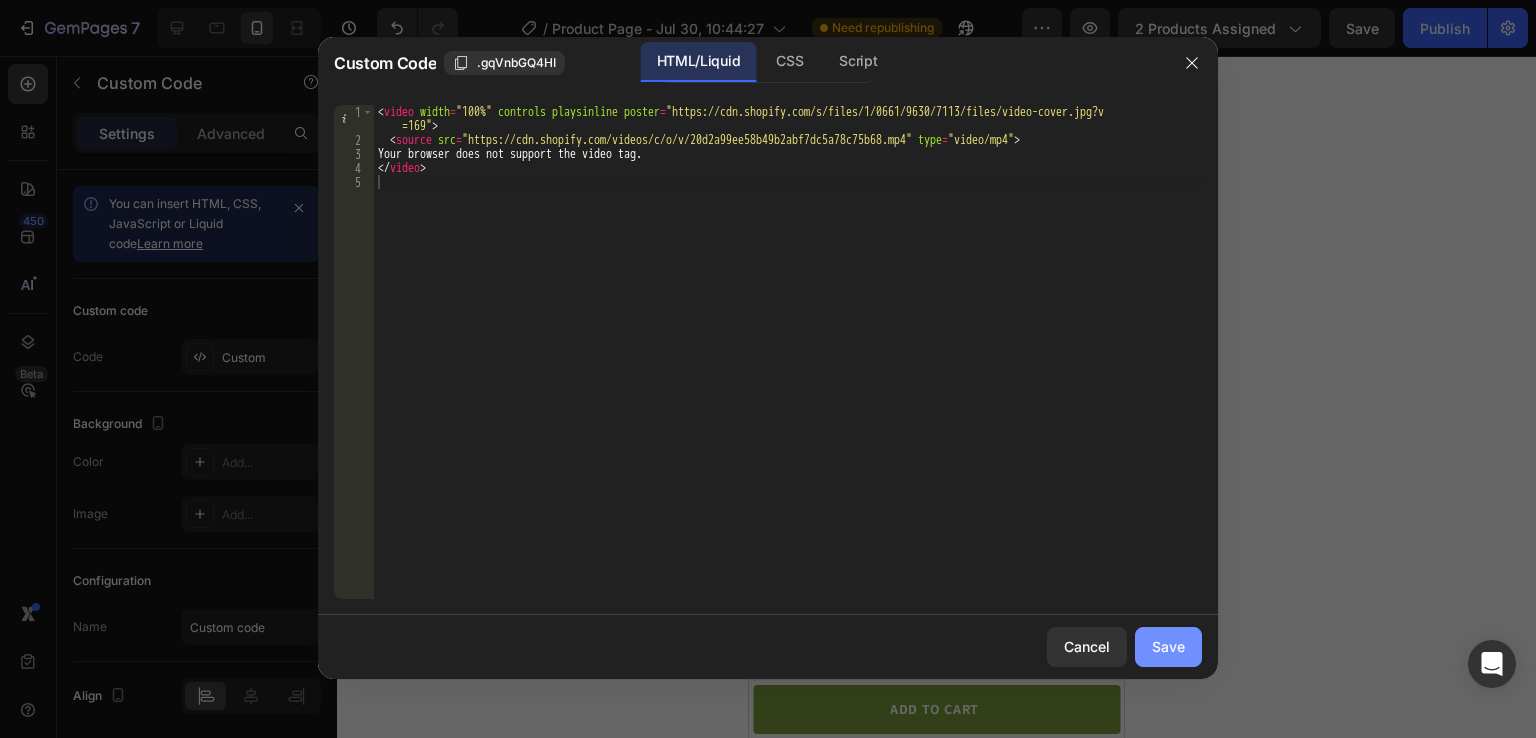 click on "Save" at bounding box center (1168, 646) 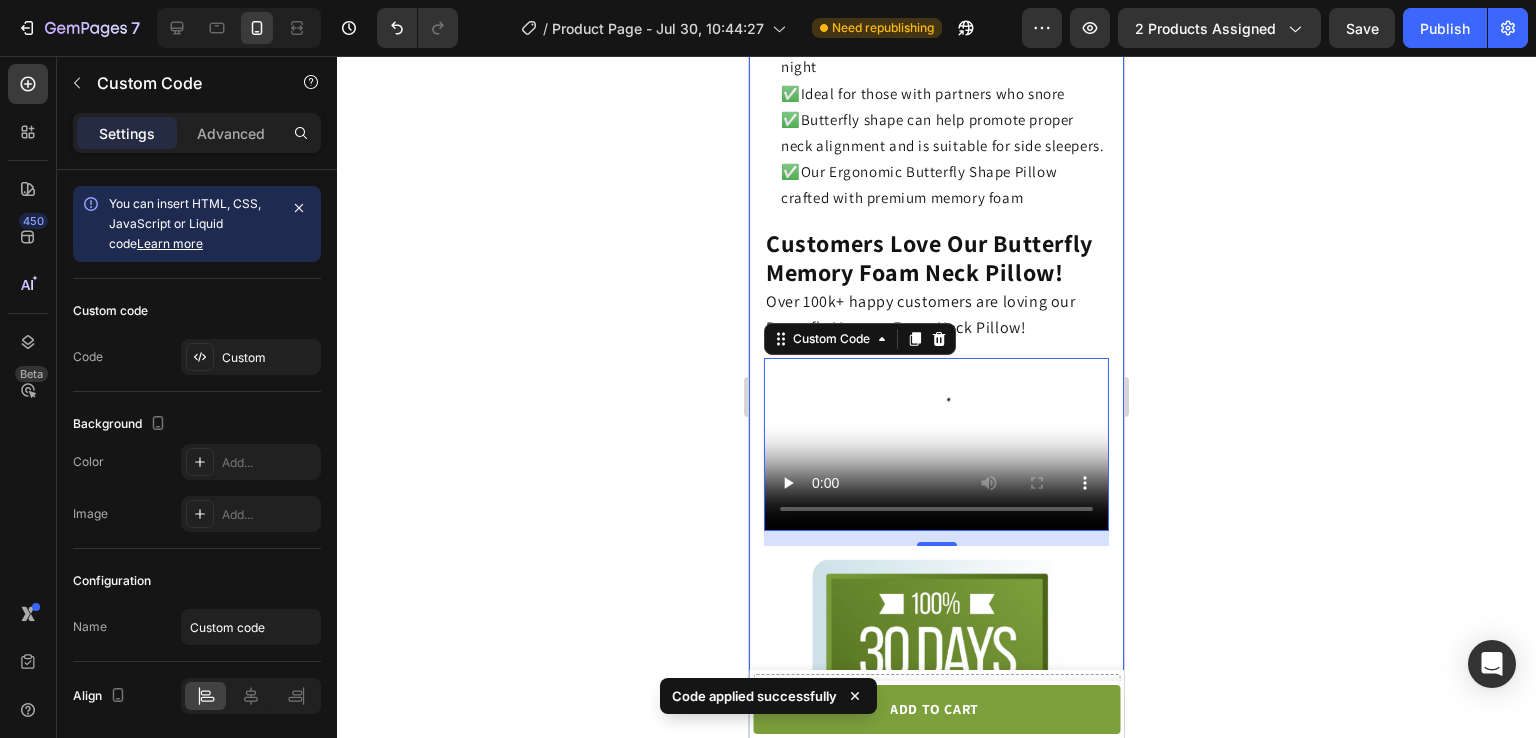scroll, scrollTop: 3787, scrollLeft: 0, axis: vertical 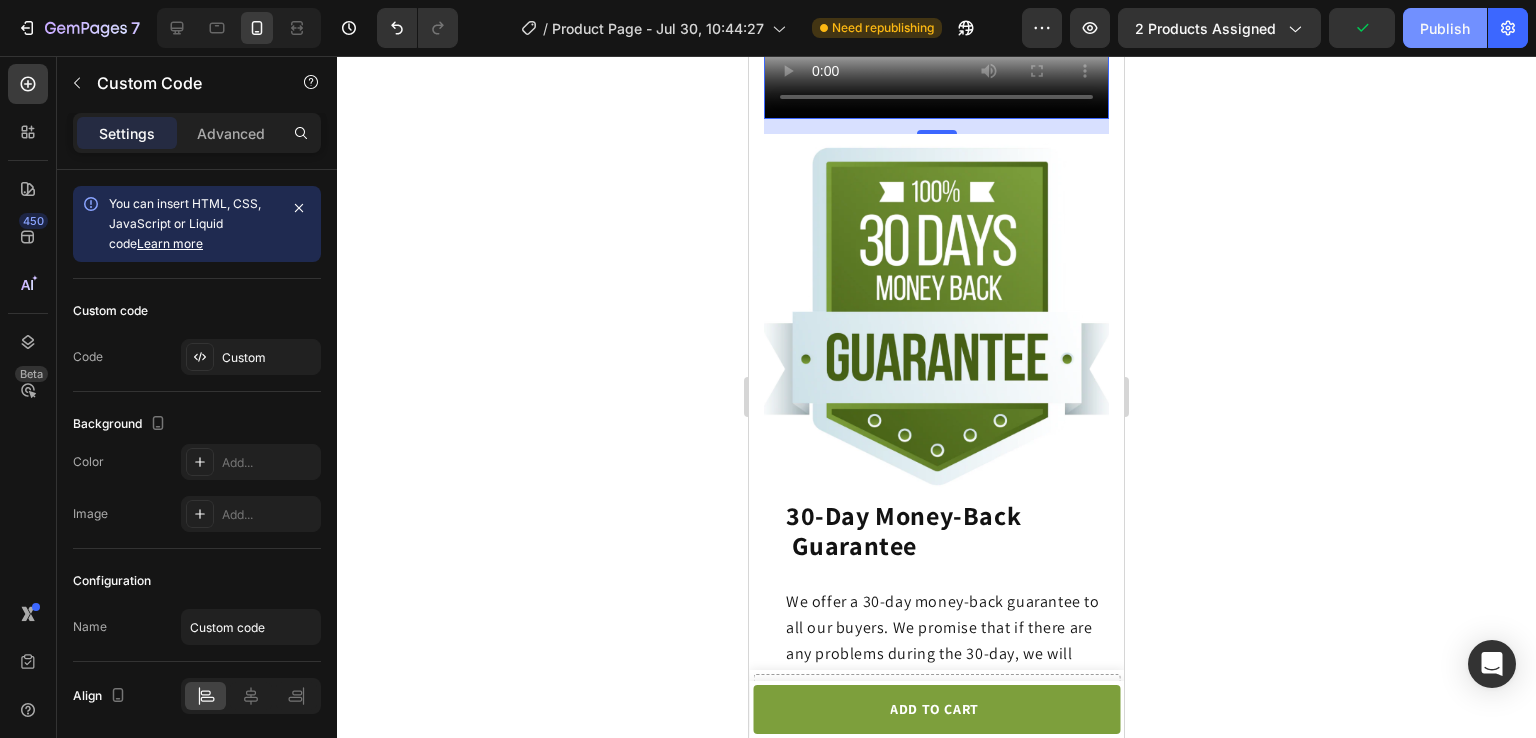 click on "Publish" 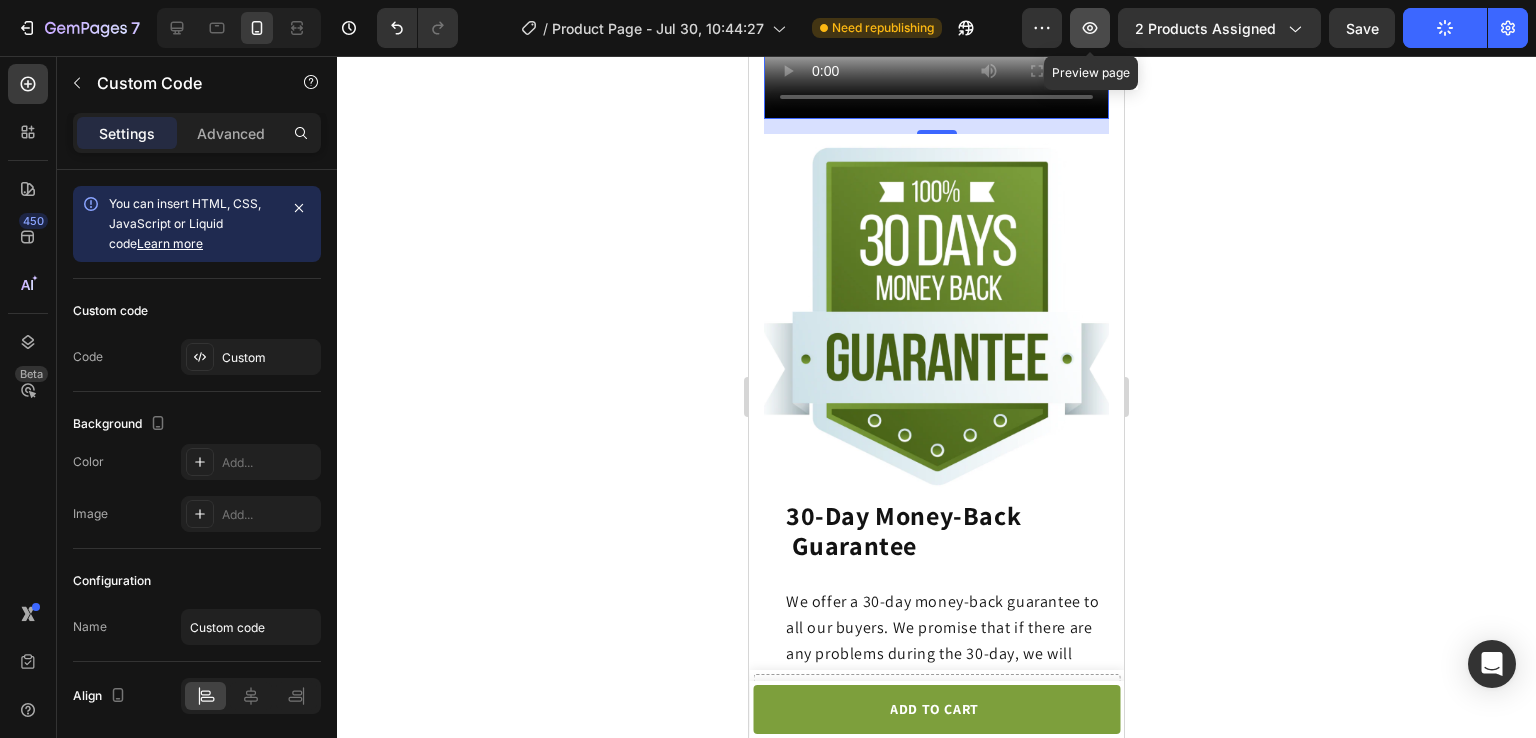 click 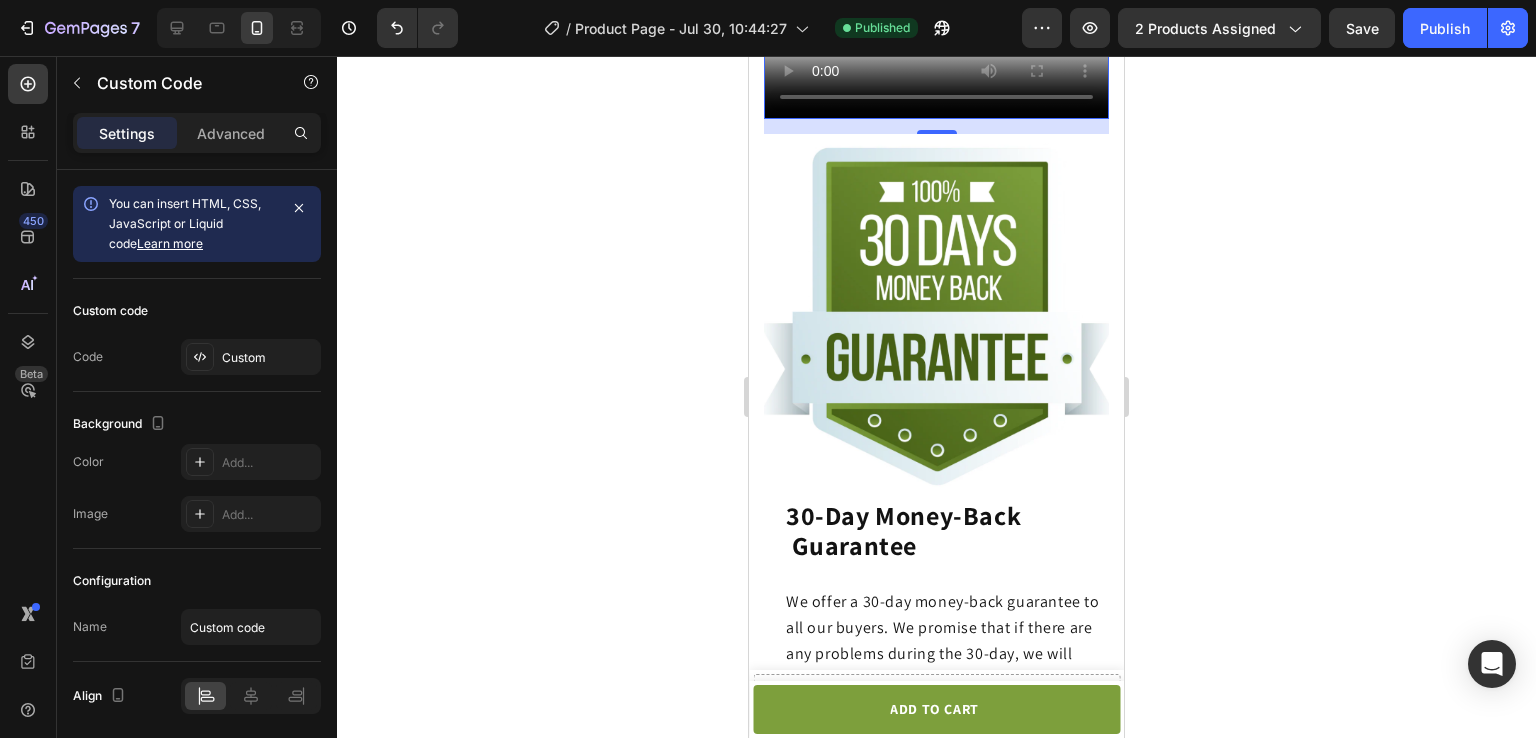 click on "Your browser does not support the video tag." 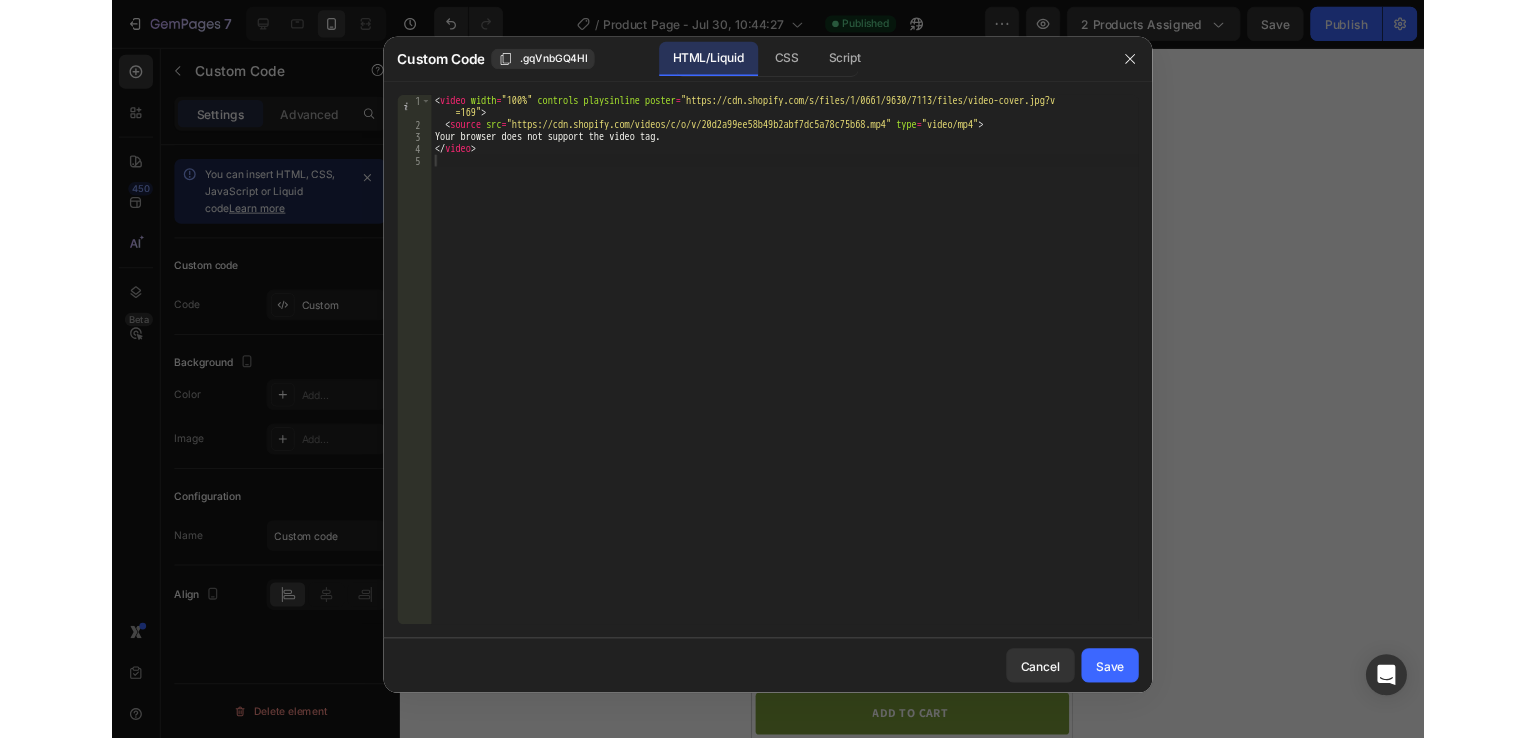 scroll, scrollTop: 4778, scrollLeft: 0, axis: vertical 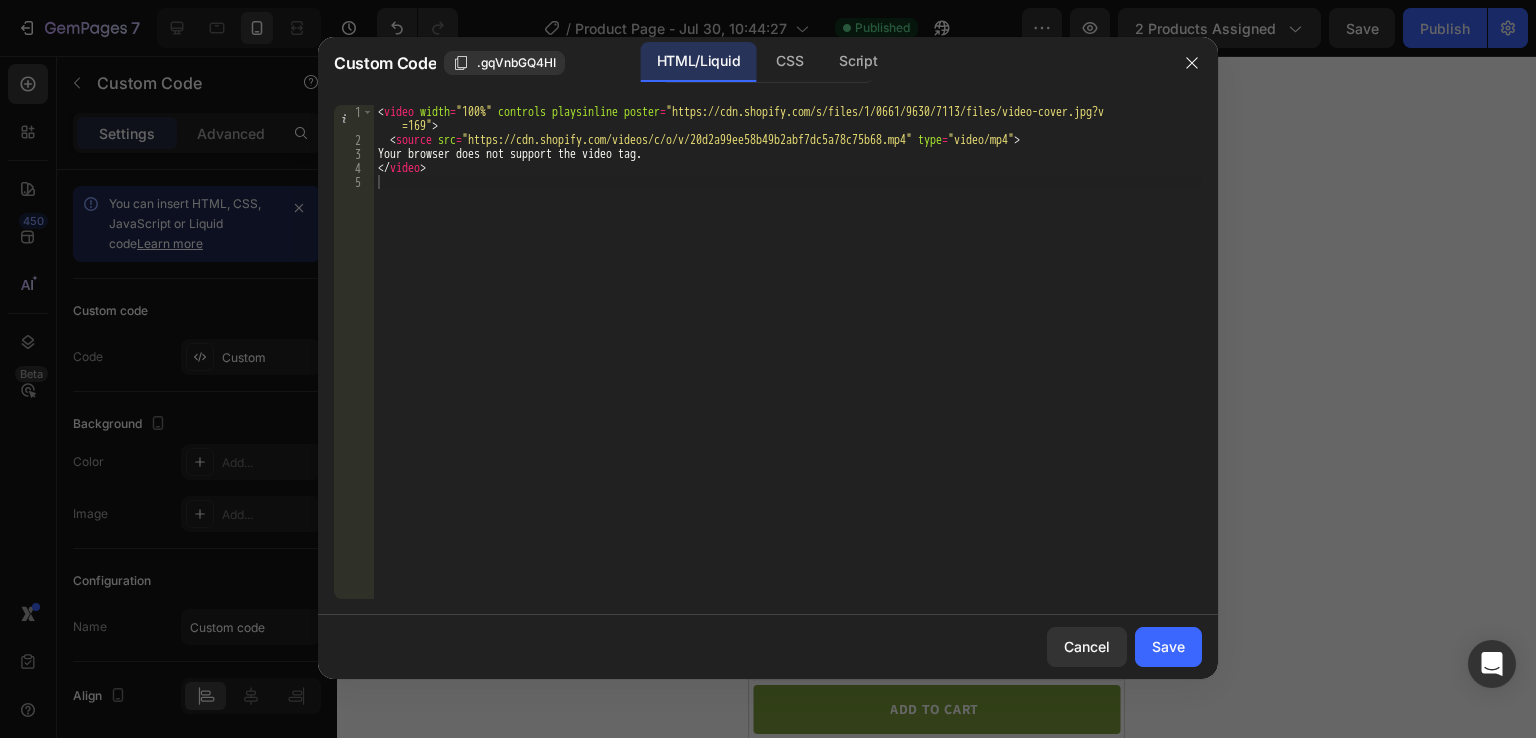 click on "< video   width = "100%"   controls   playsinline   poster = "https://cdn.shopify.com/s/files/1/0661/9630/7113/files/video-cover.jpg?v      =169" >    < source   src = "https://cdn.shopify.com/videos/c/o/v/20d2a99ee58b49b2abf7dc5a78c75b68.mp4"   type = "video/mp4" >   Your browser does not support the video tag. </ video >" at bounding box center (788, 373) 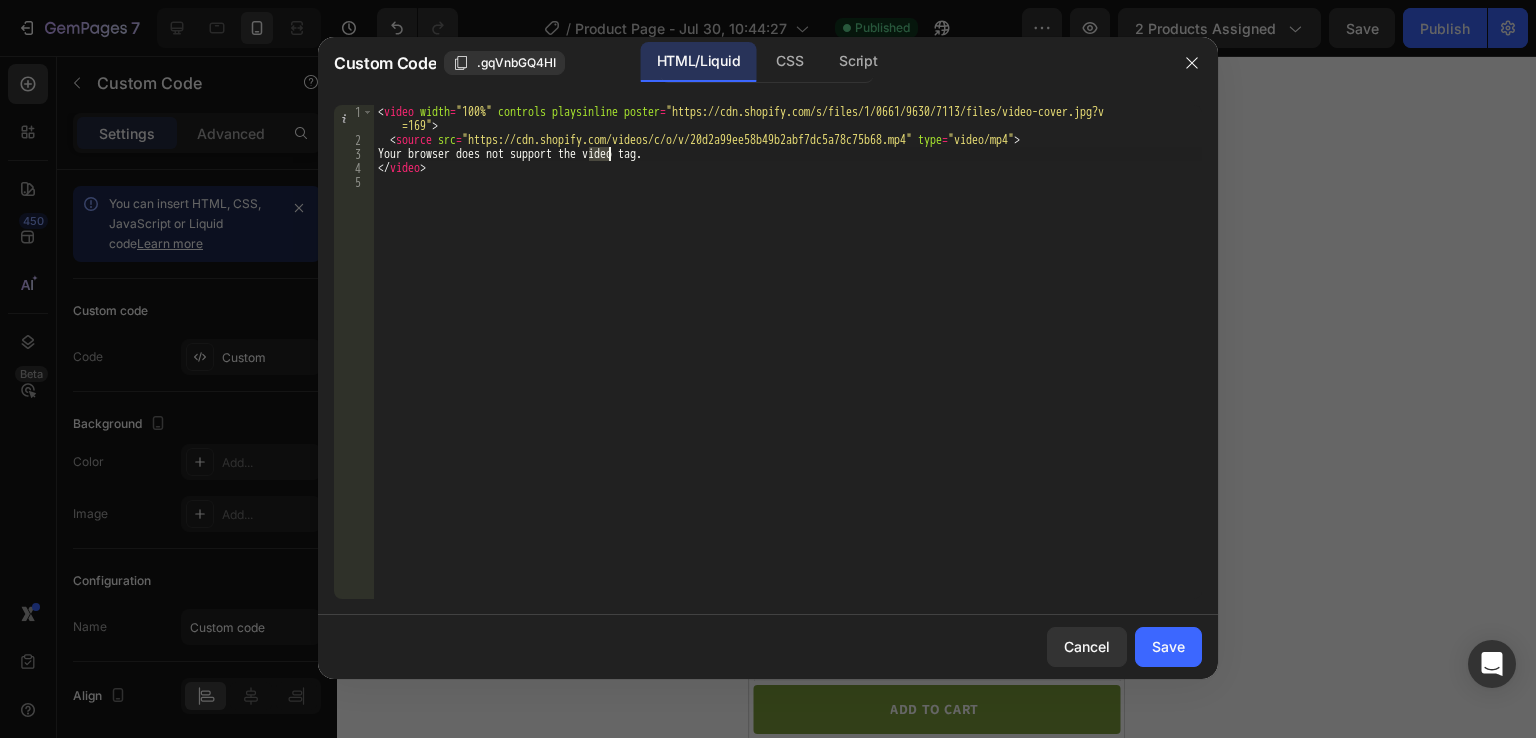 click on "< video   width = "100%"   controls   playsinline   poster = "https://cdn.shopify.com/s/files/1/0661/9630/7113/files/video-cover.jpg?v      =169" >    < source   src = "https://cdn.shopify.com/videos/c/o/v/20d2a99ee58b49b2abf7dc5a78c75b68.mp4"   type = "video/mp4" >   Your browser does not support the video tag. </ video >" at bounding box center [788, 373] 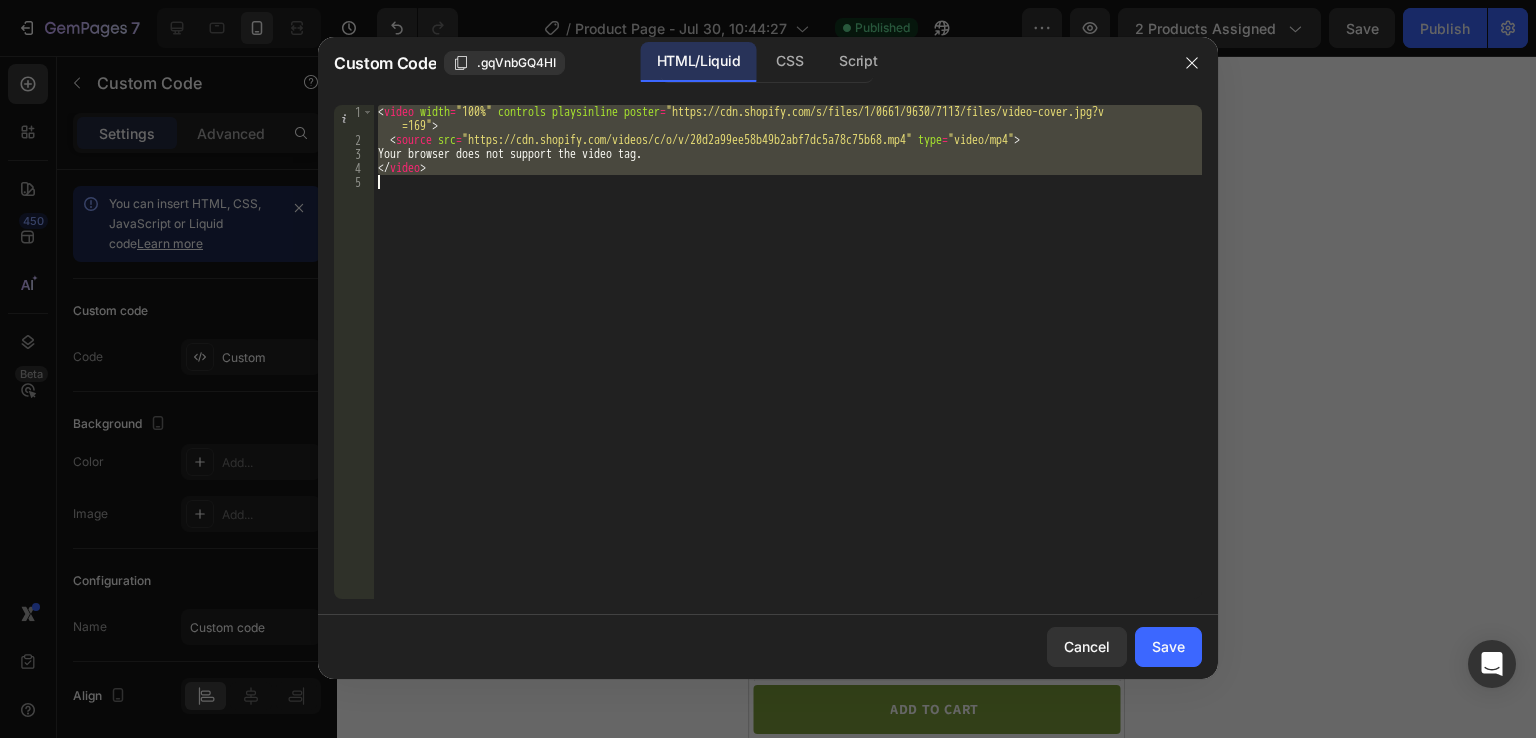 click on "< video   width = "100%"   controls   playsinline   poster = "https://cdn.shopify.com/s/files/1/0661/9630/7113/files/video-cover.jpg?v      =169" >    < source   src = "https://cdn.shopify.com/videos/c/o/v/20d2a99ee58b49b2abf7dc5a78c75b68.mp4"   type = "video/mp4" >   Your browser does not support the video tag. </ video >" at bounding box center (788, 373) 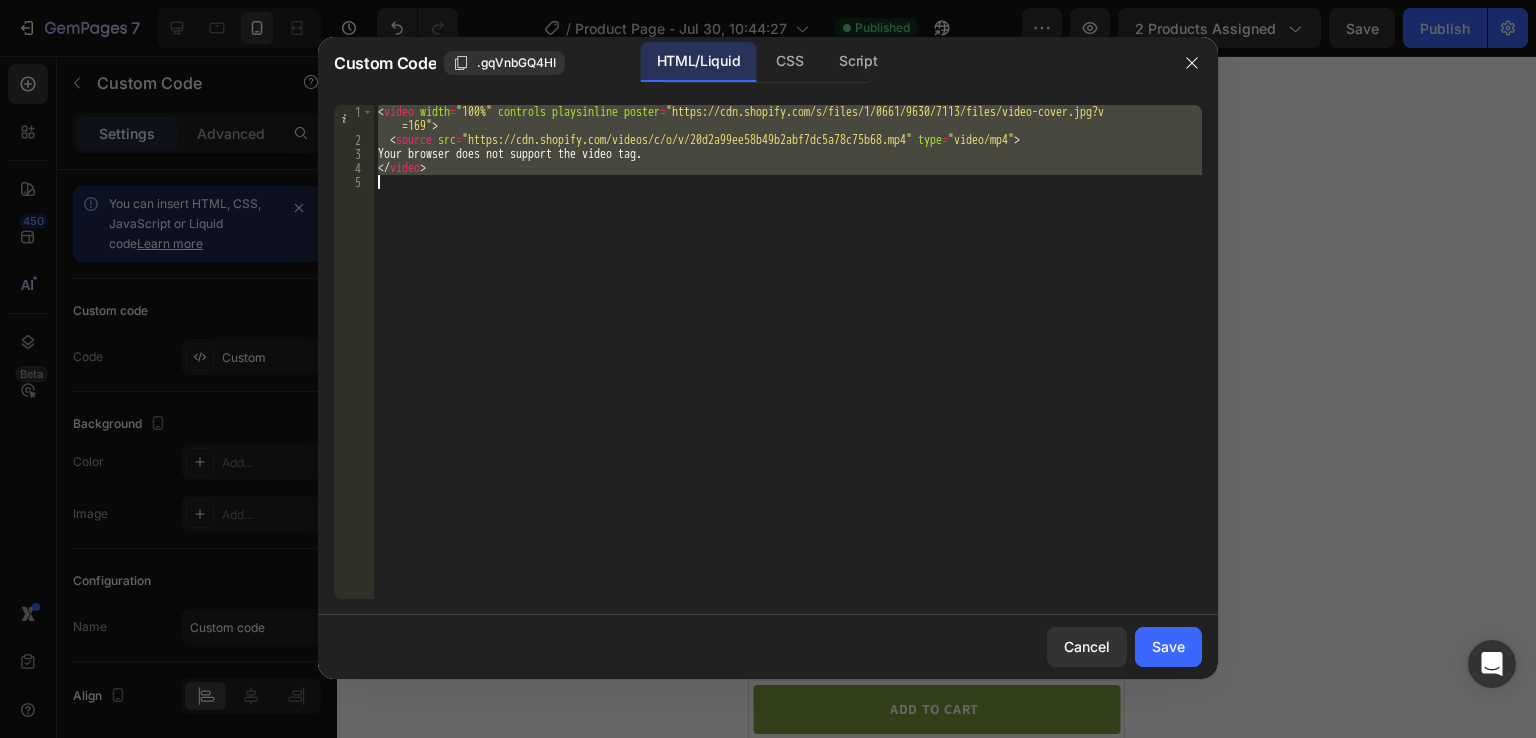 type 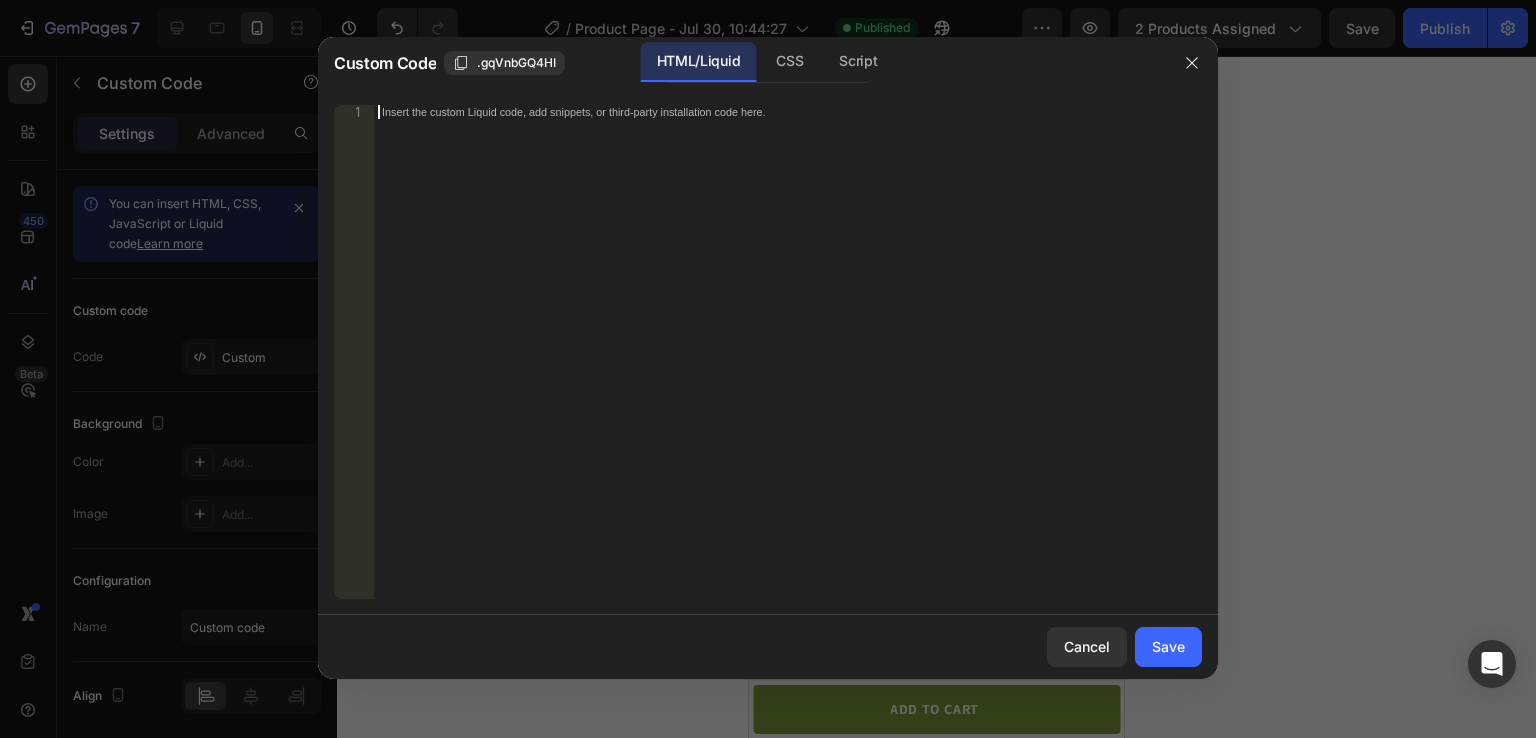 scroll, scrollTop: 290, scrollLeft: 0, axis: vertical 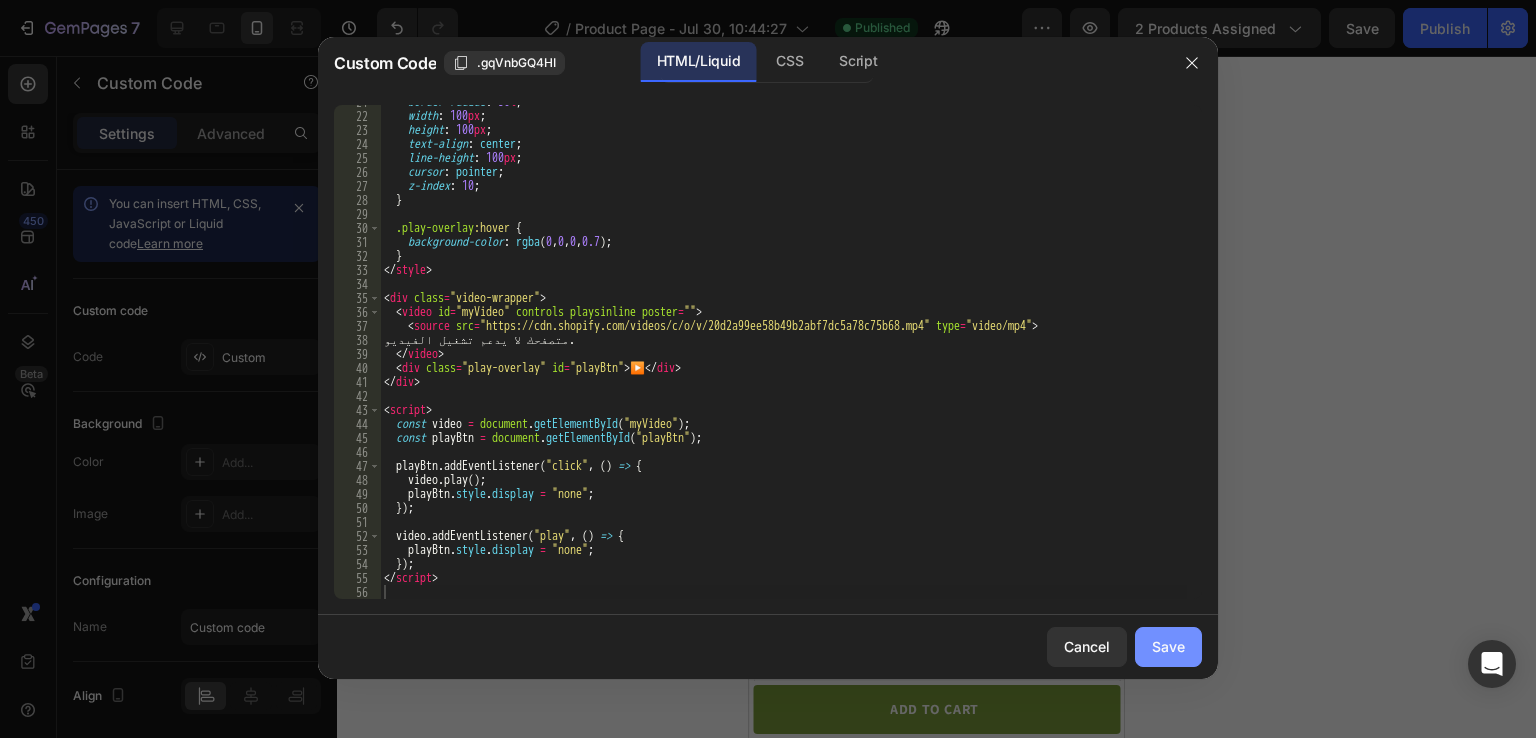 click on "Save" at bounding box center [1168, 646] 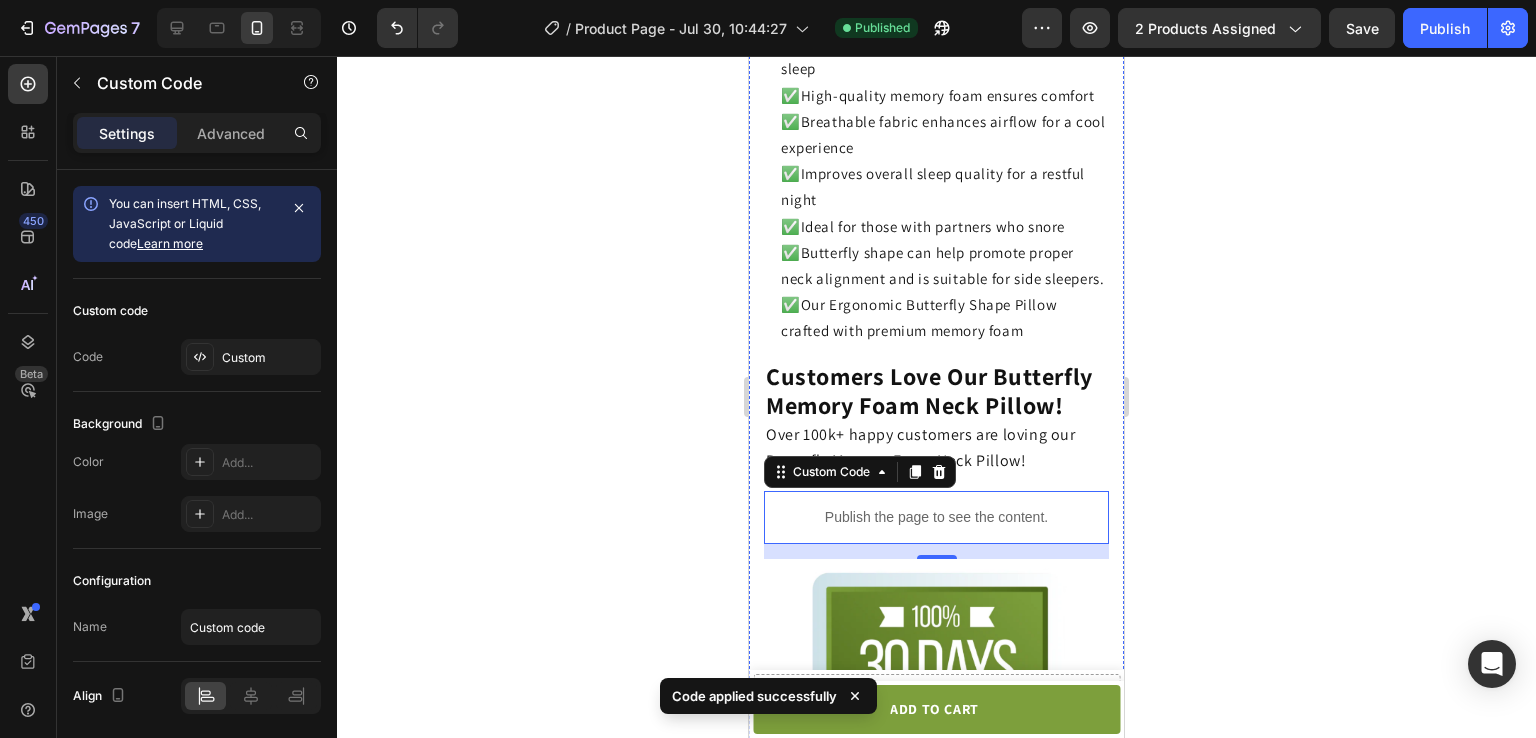 scroll, scrollTop: 3622, scrollLeft: 0, axis: vertical 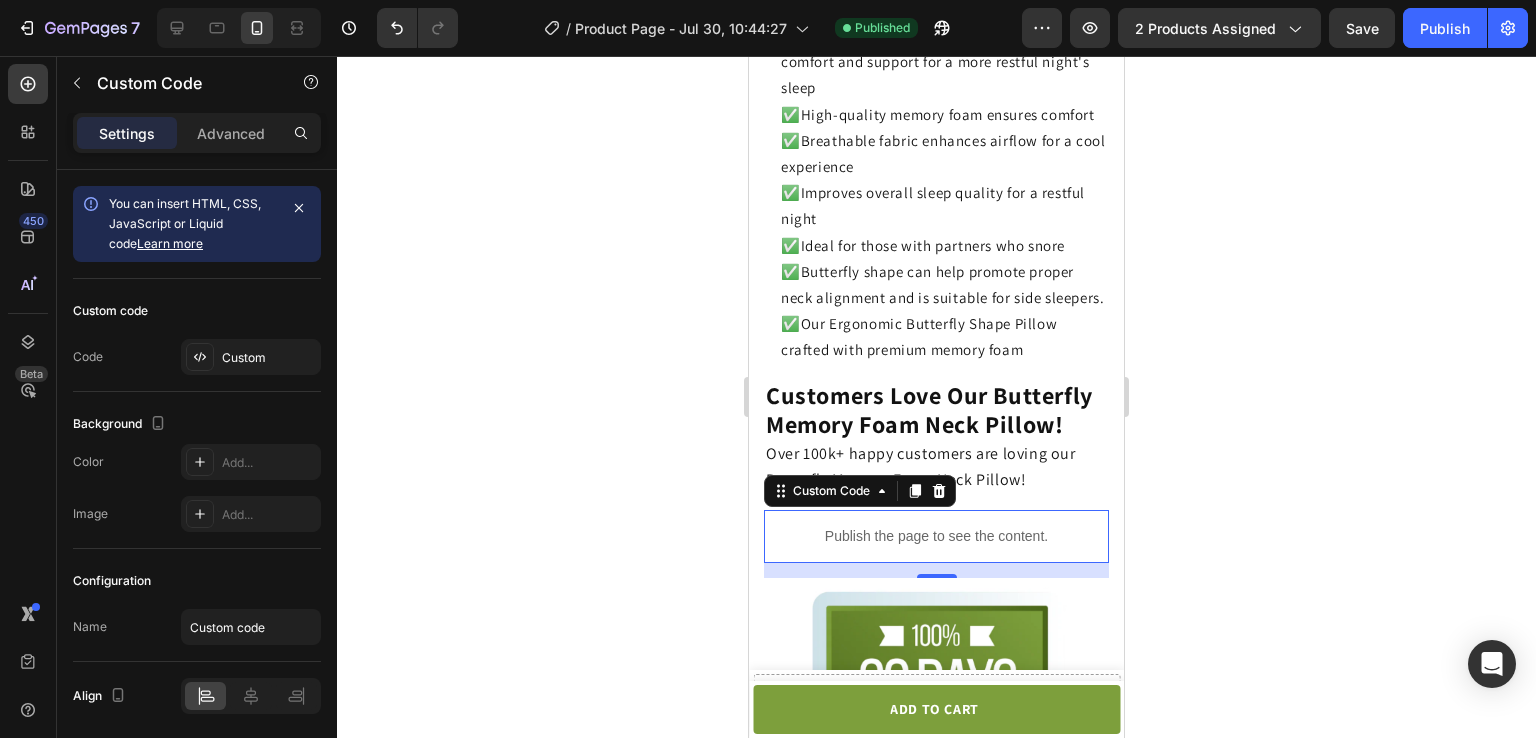 click on "Publish the page to see the content." 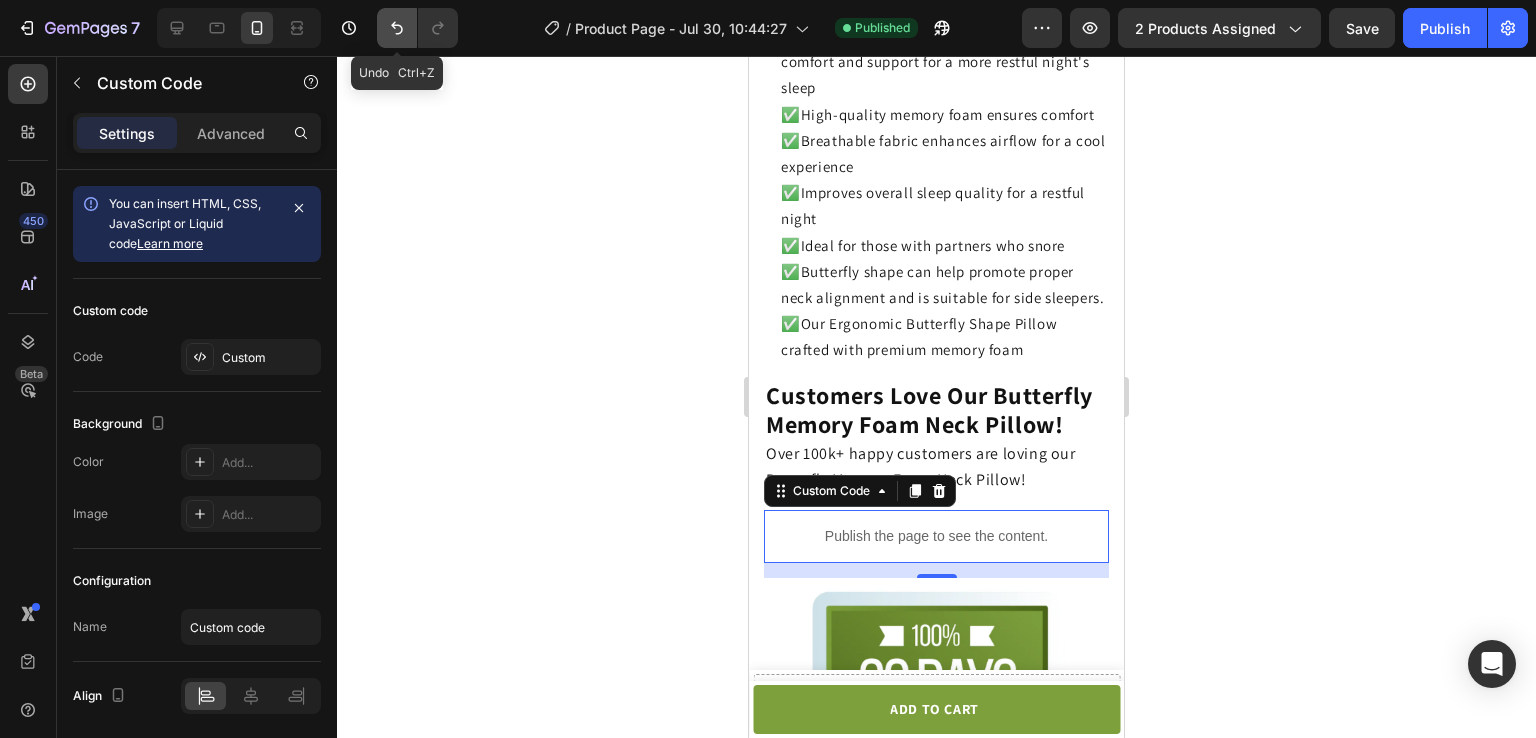 click 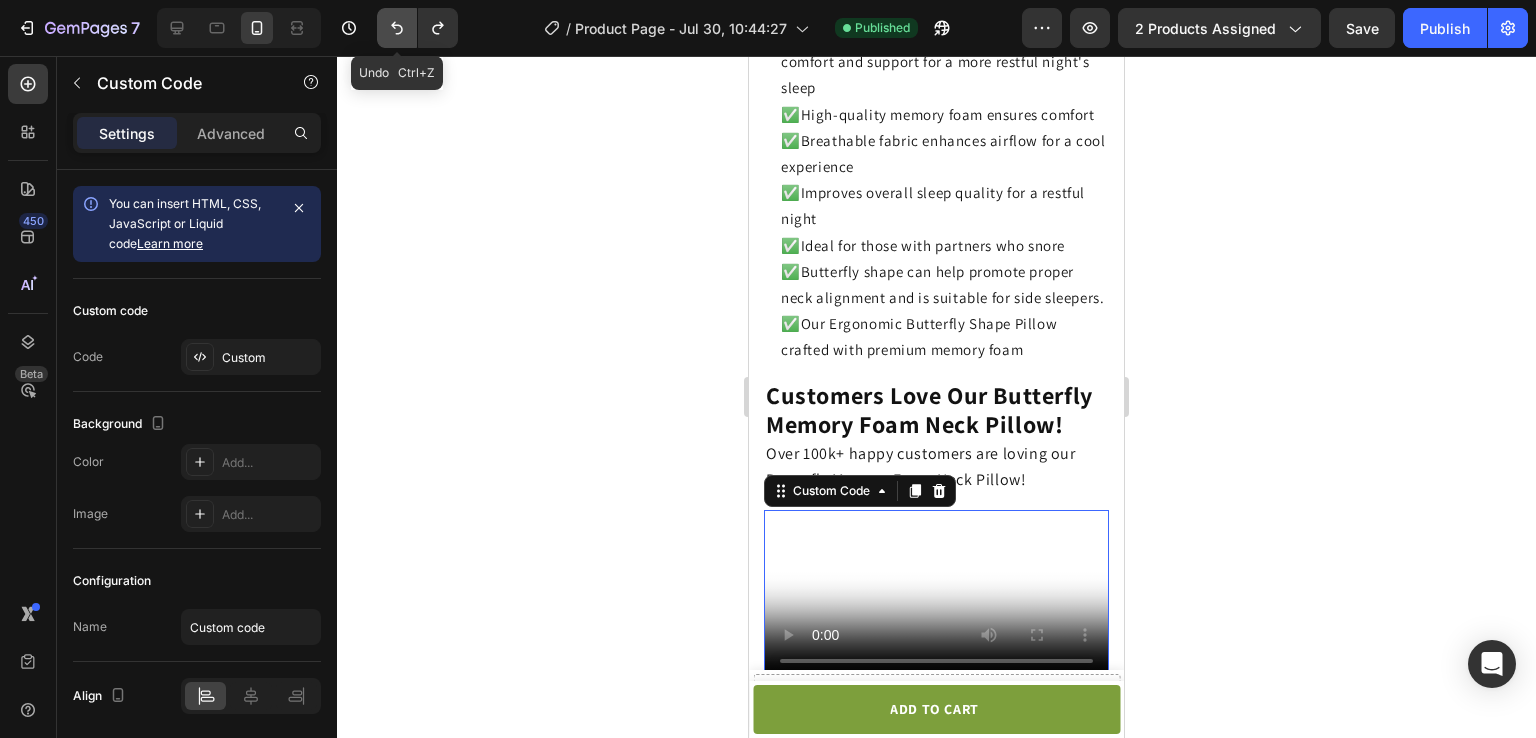 click 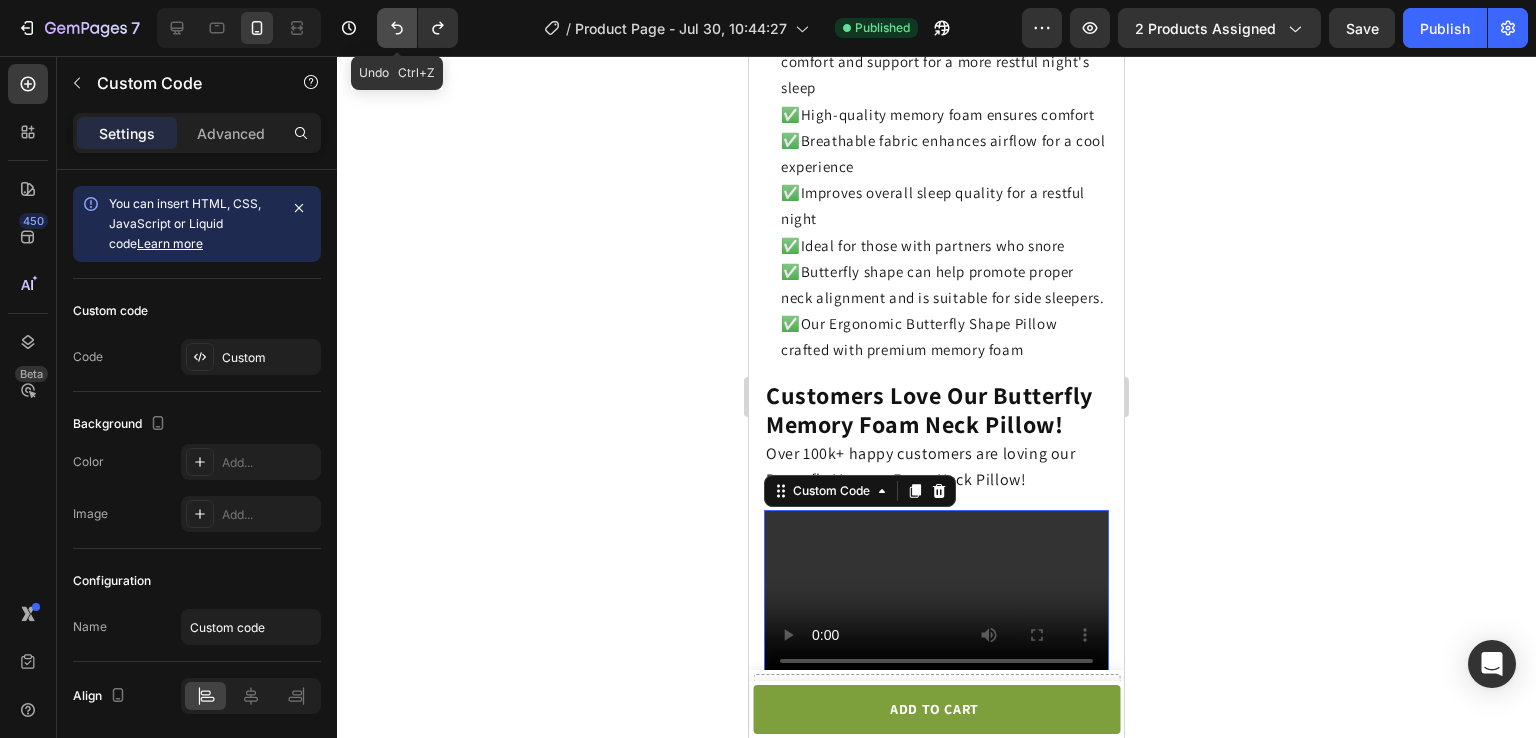 click 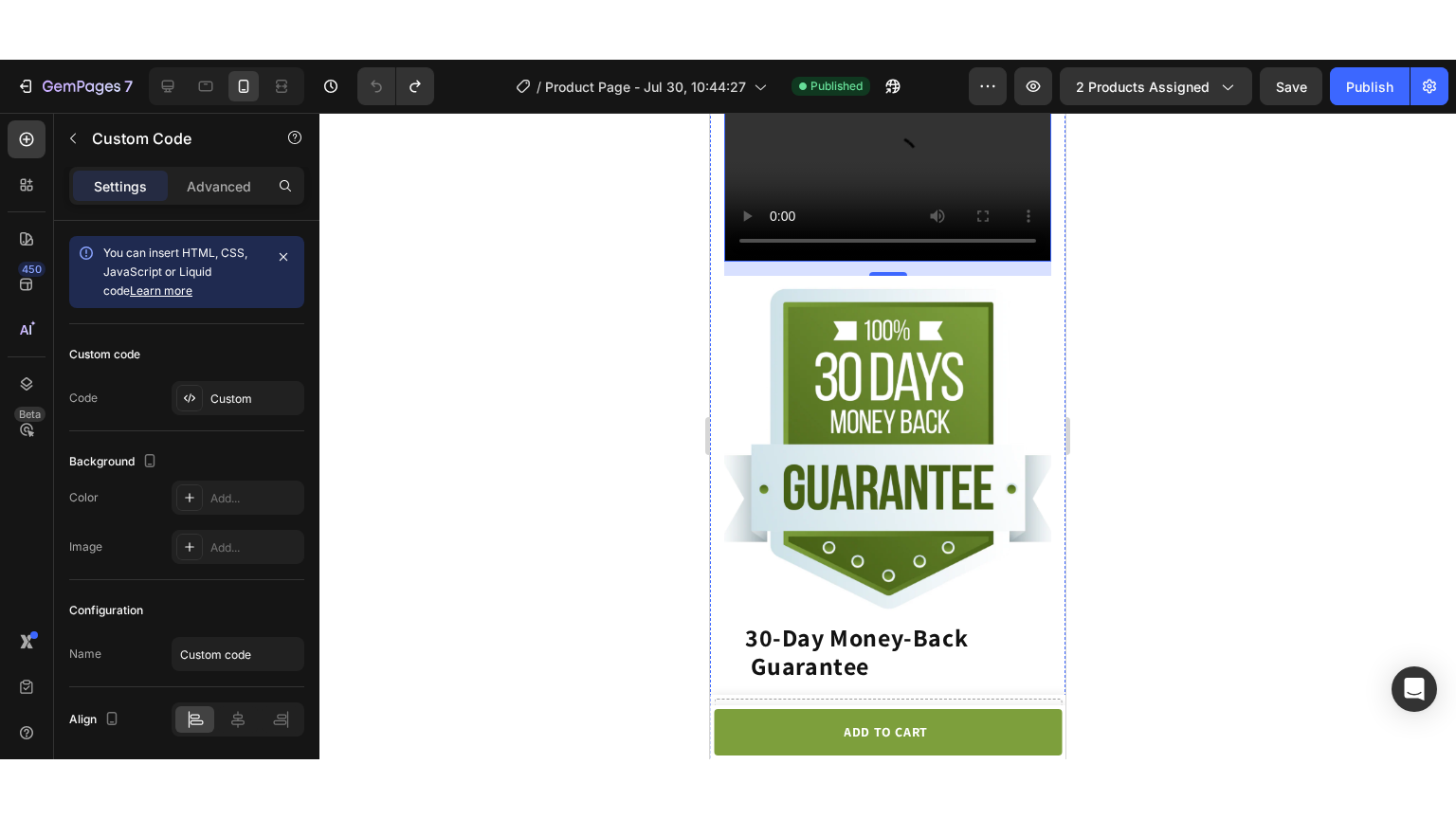 scroll, scrollTop: 3886, scrollLeft: 0, axis: vertical 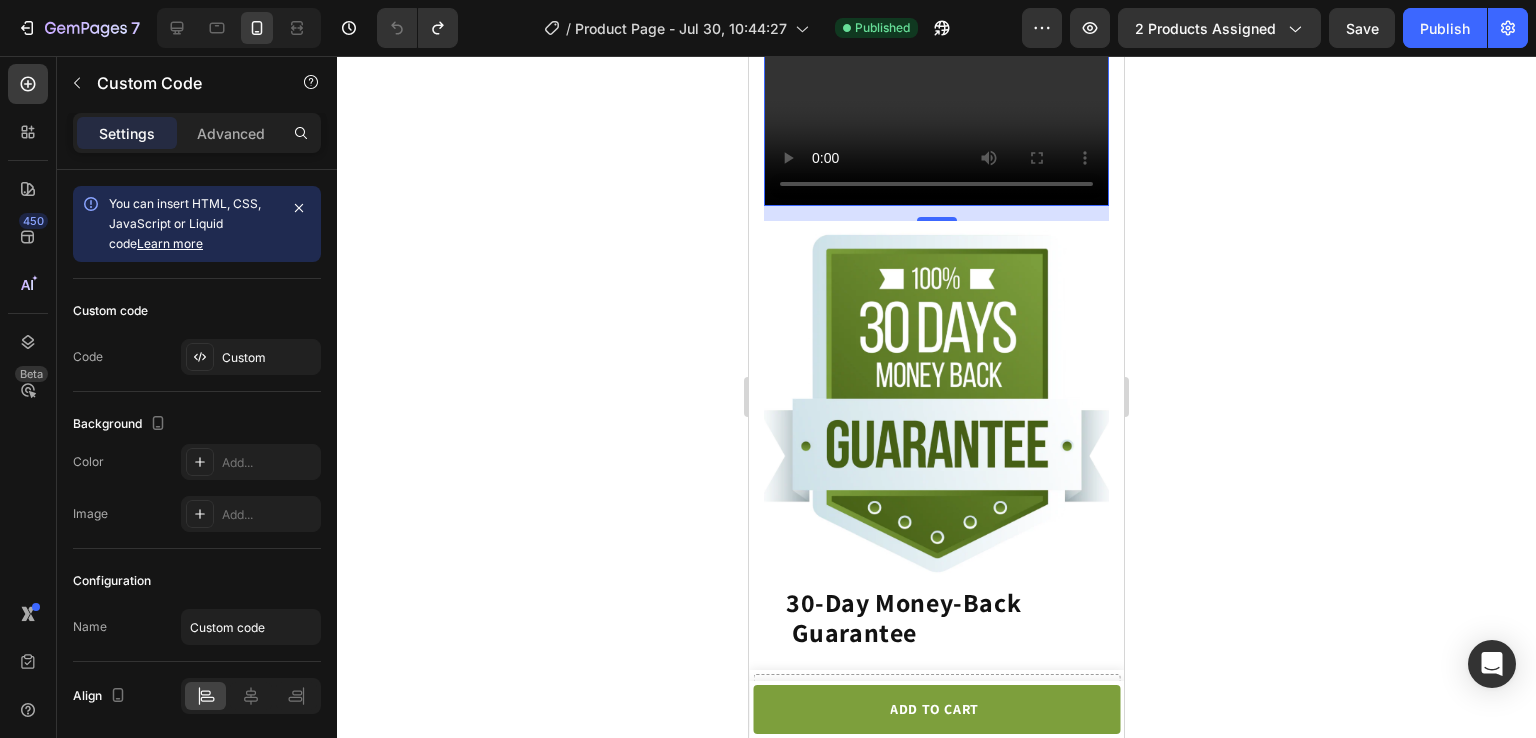 click on "متصفحك لا يدعم تشغيل الفيديو." 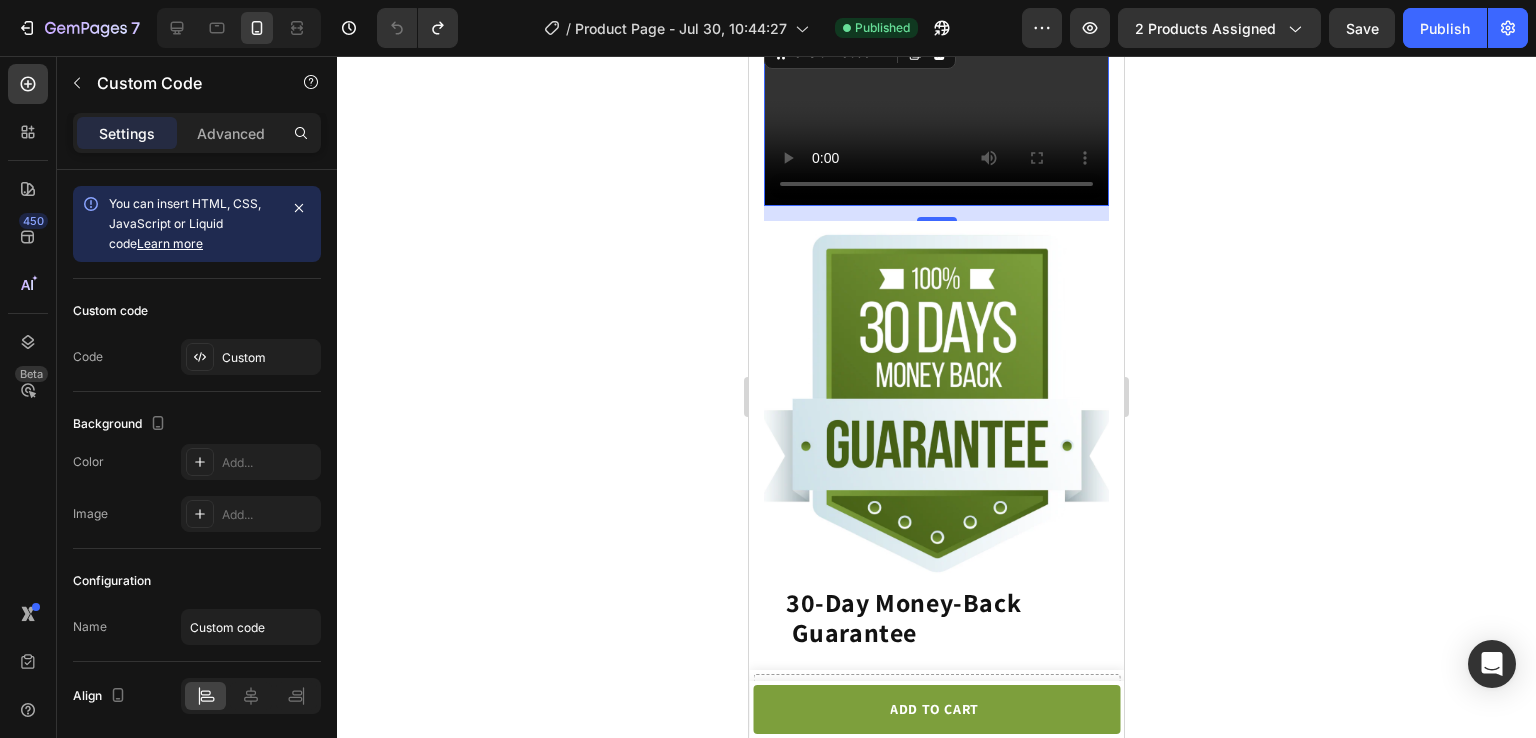 click on "متصفحك لا يدعم تشغيل الفيديو." 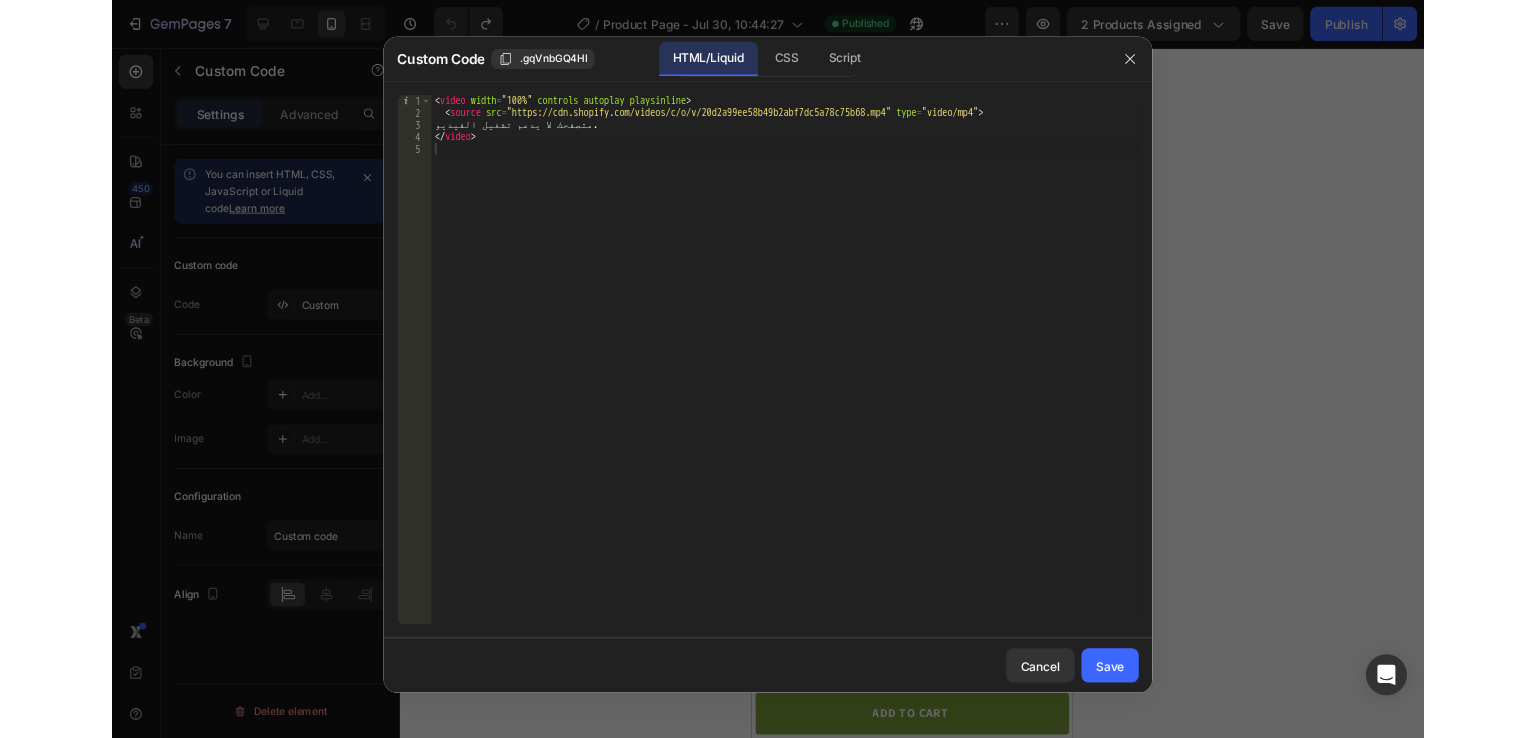 scroll, scrollTop: 3722, scrollLeft: 0, axis: vertical 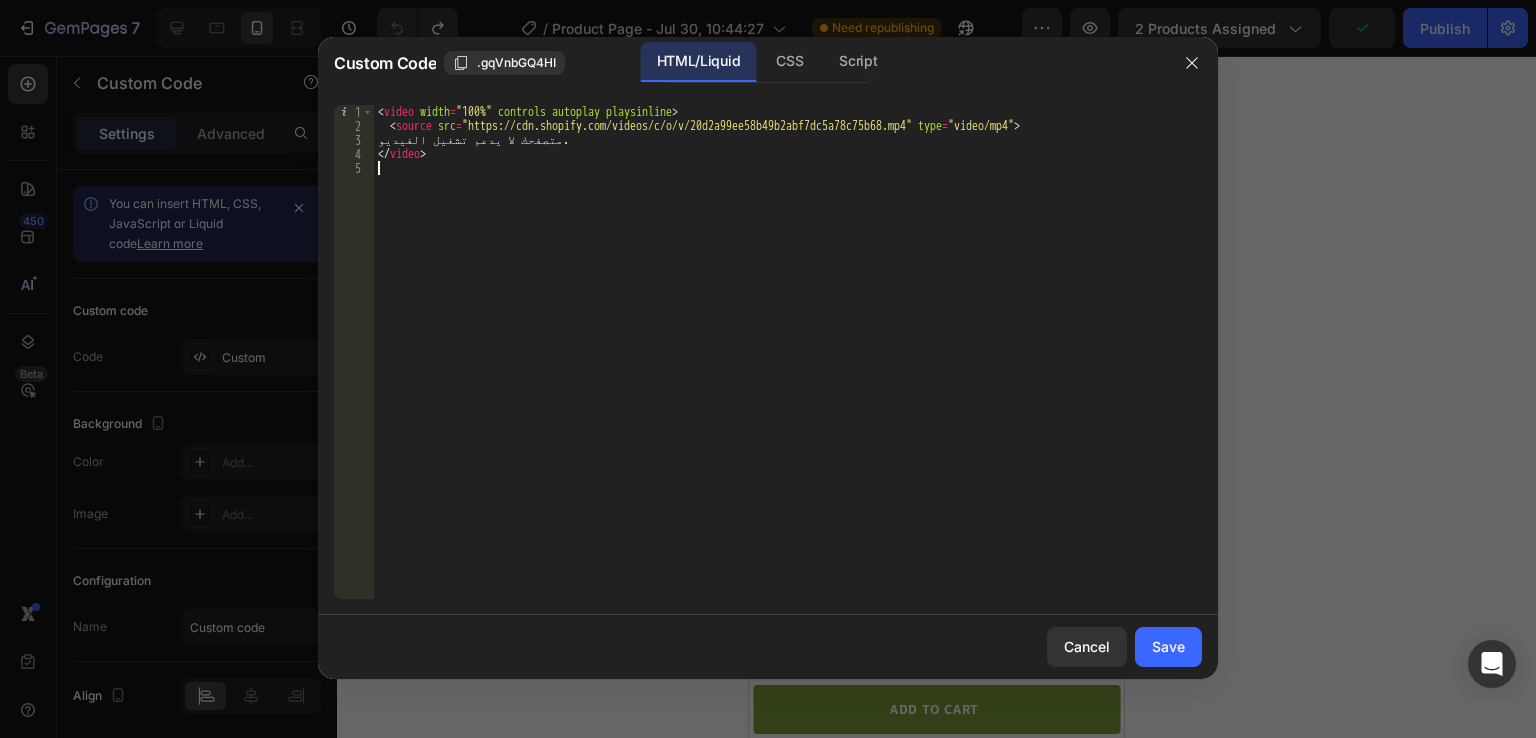click on "< video   width = "100%"   controls   autoplay   playsinline >    < source   src = "https://cdn.shopify.com/videos/c/o/v/20d2a99ee58b49b2abf7dc5a78c75b68.mp4"   type = "video/mp4" >   متصفحك لا يدعم تشغيل الفيديو. </ video >" at bounding box center (788, 366) 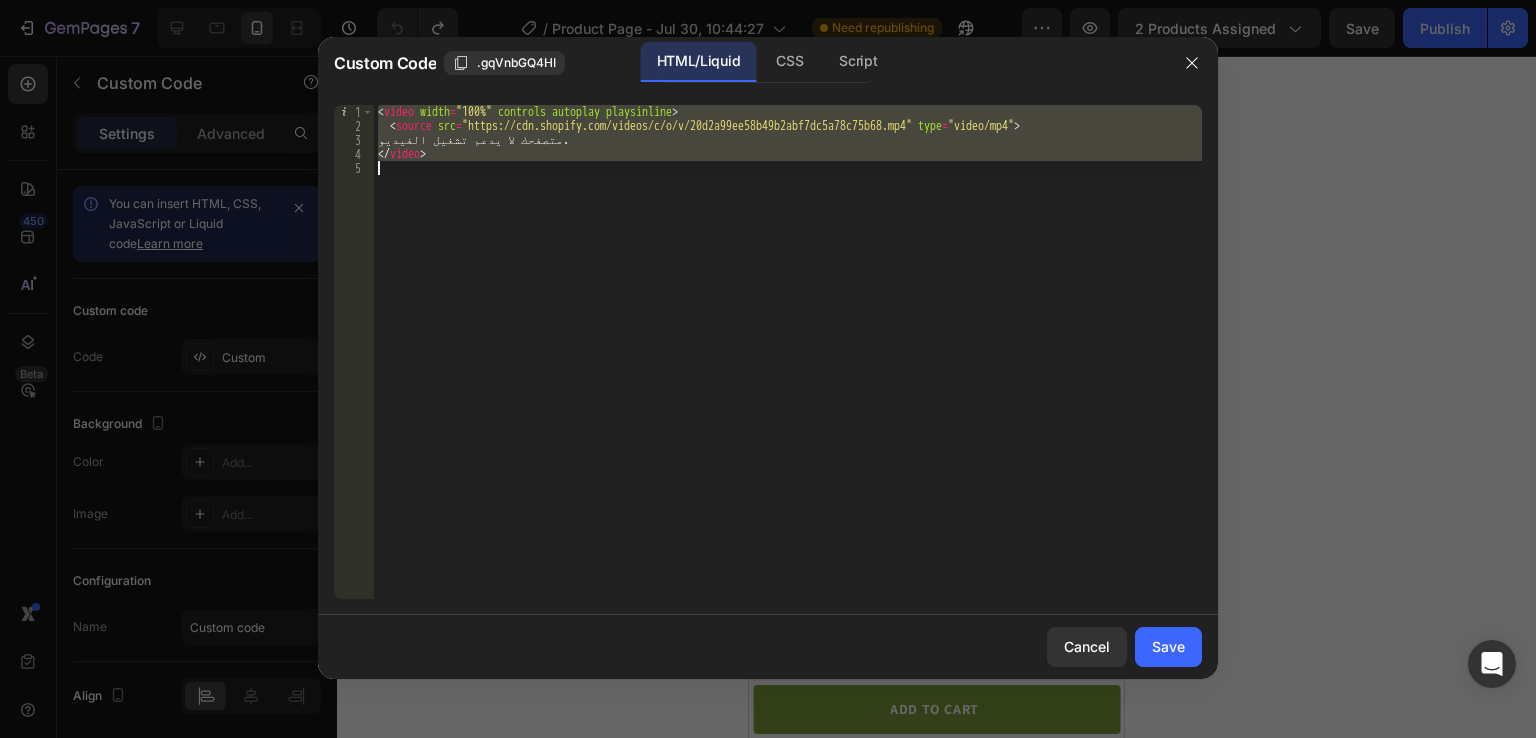 click on "< video   width = "100%"   controls   autoplay   playsinline >    < source   src = "https://cdn.shopify.com/videos/c/o/v/20d2a99ee58b49b2abf7dc5a78c75b68.mp4"   type = "video/mp4" >   متصفحك لا يدعم تشغيل الفيديو. </ video >" at bounding box center [788, 352] 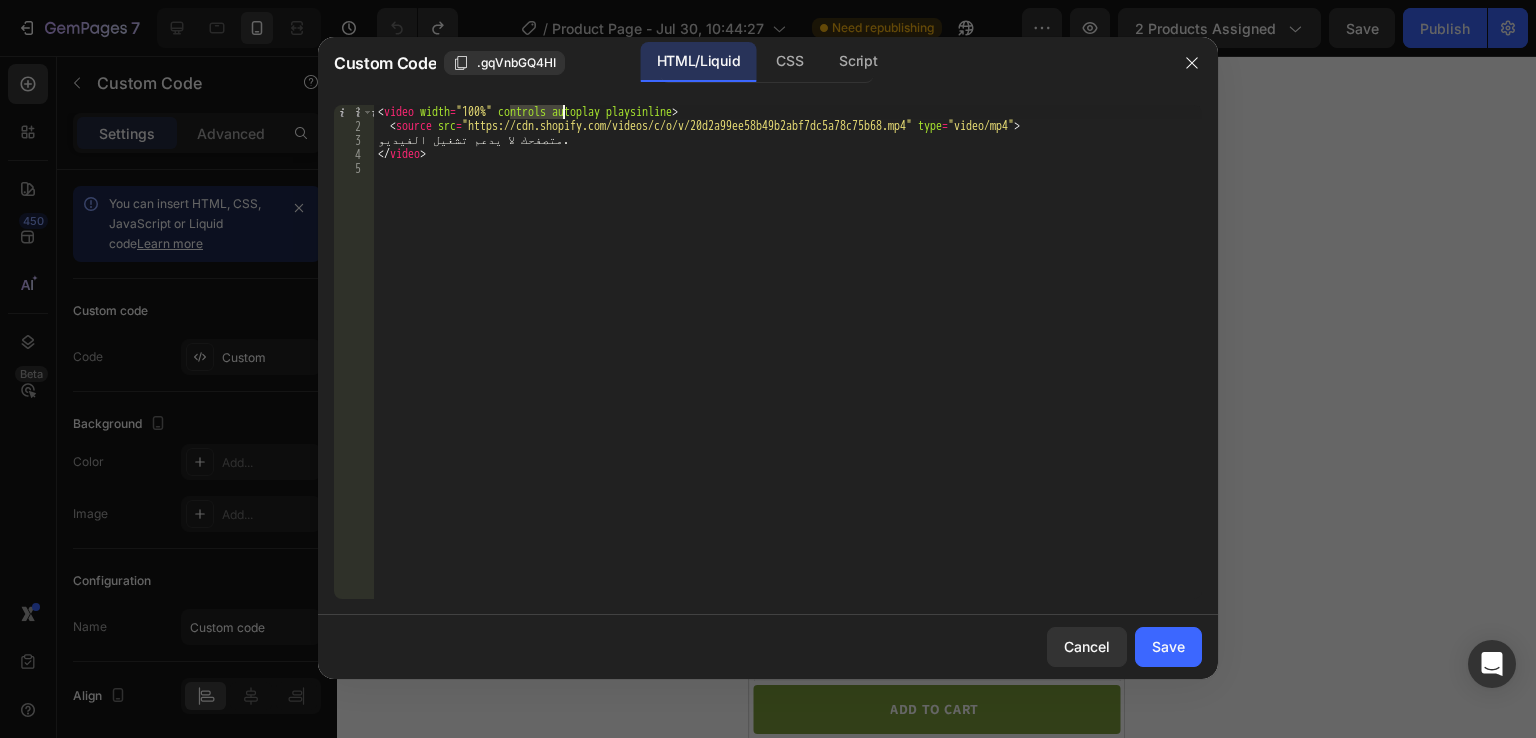 click on "< video   width = "100%"   controls   autoplay   playsinline >    < source   src = "https://cdn.shopify.com/videos/c/o/v/20d2a99ee58b49b2abf7dc5a78c75b68.mp4"   type = "video/mp4" >   متصفحك لا يدعم تشغيل الفيديو. </ video >" at bounding box center [788, 366] 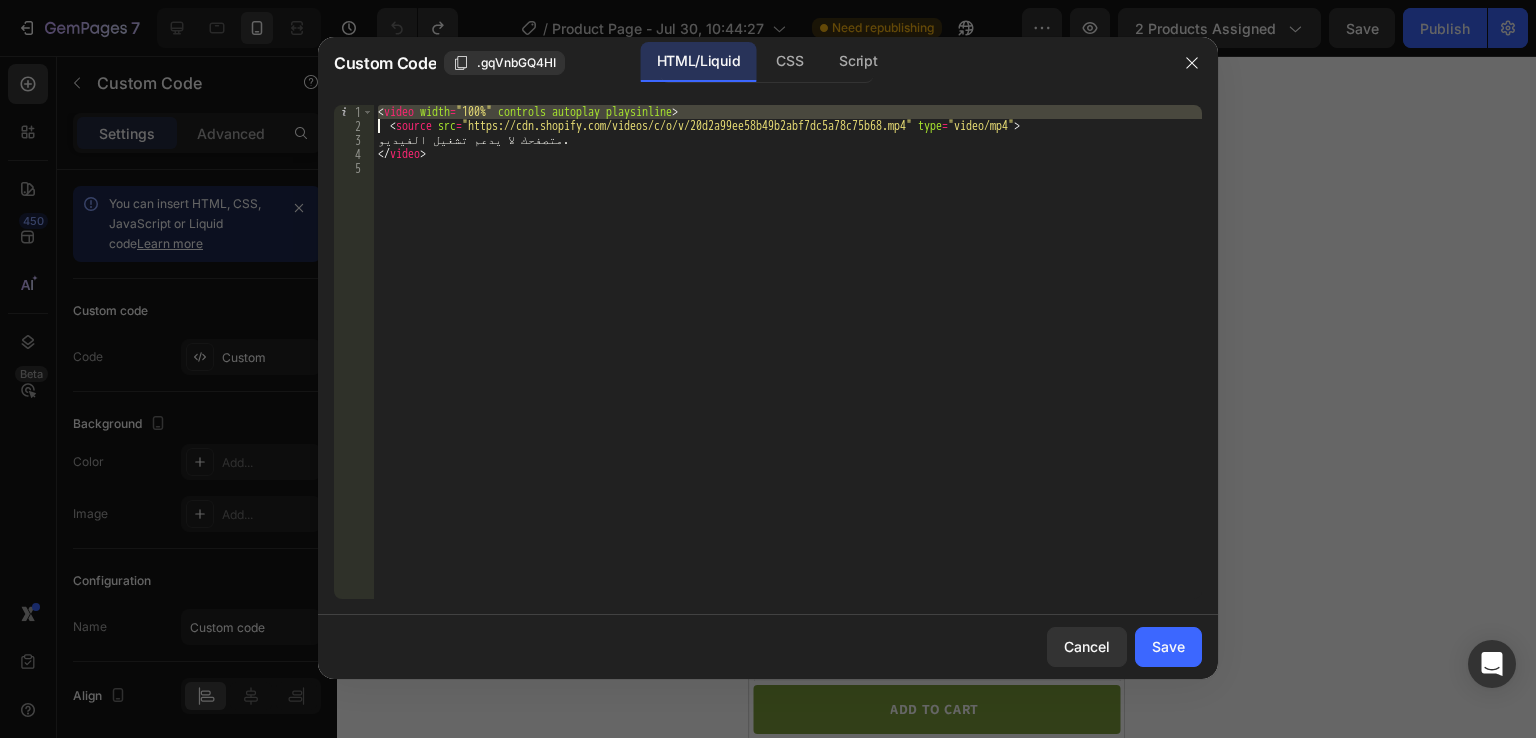 click on "< video   width = "100%"   controls   autoplay   playsinline >    < source   src = "https://cdn.shopify.com/videos/c/o/v/20d2a99ee58b49b2abf7dc5a78c75b68.mp4"   type = "video/mp4" >   متصفحك لا يدعم تشغيل الفيديو. </ video >" at bounding box center (788, 366) 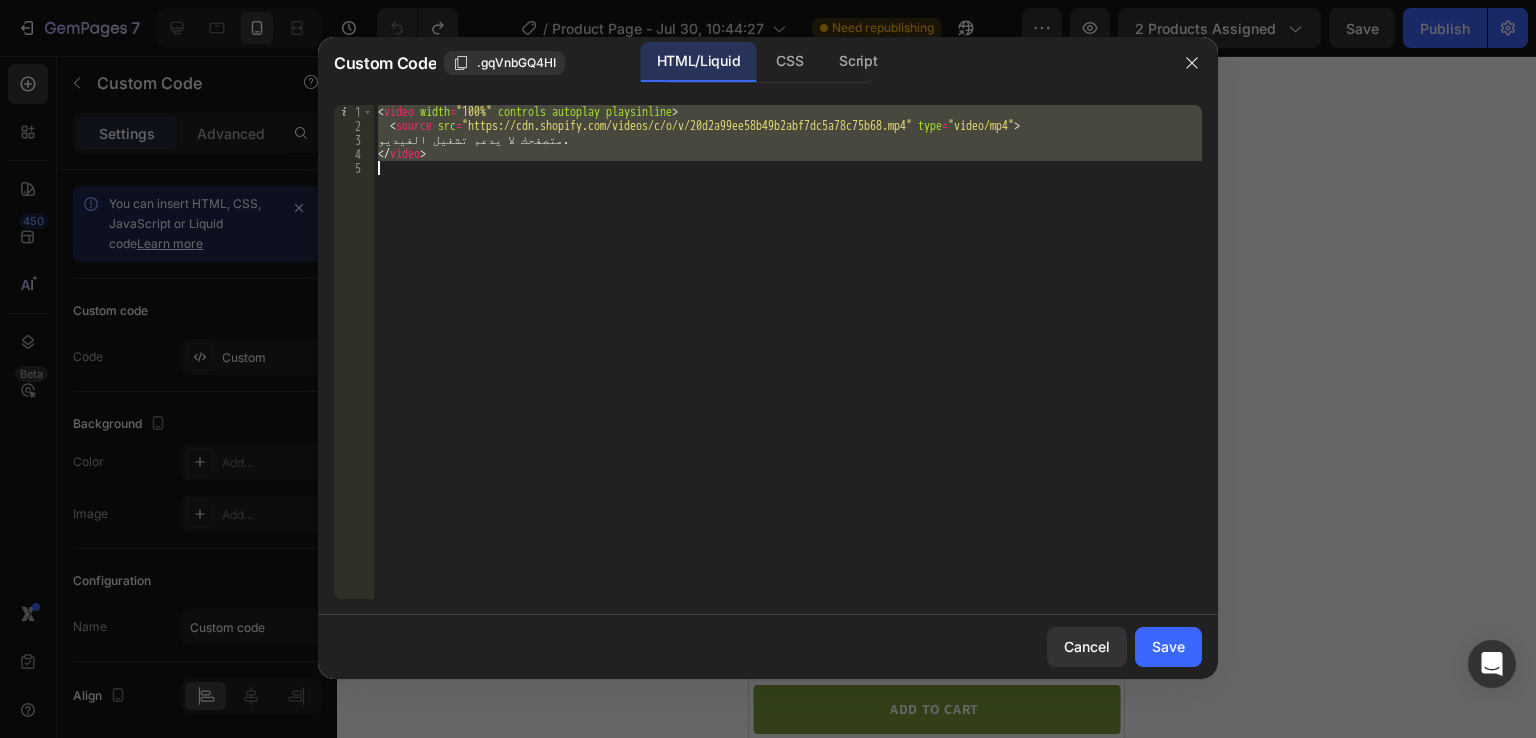 type 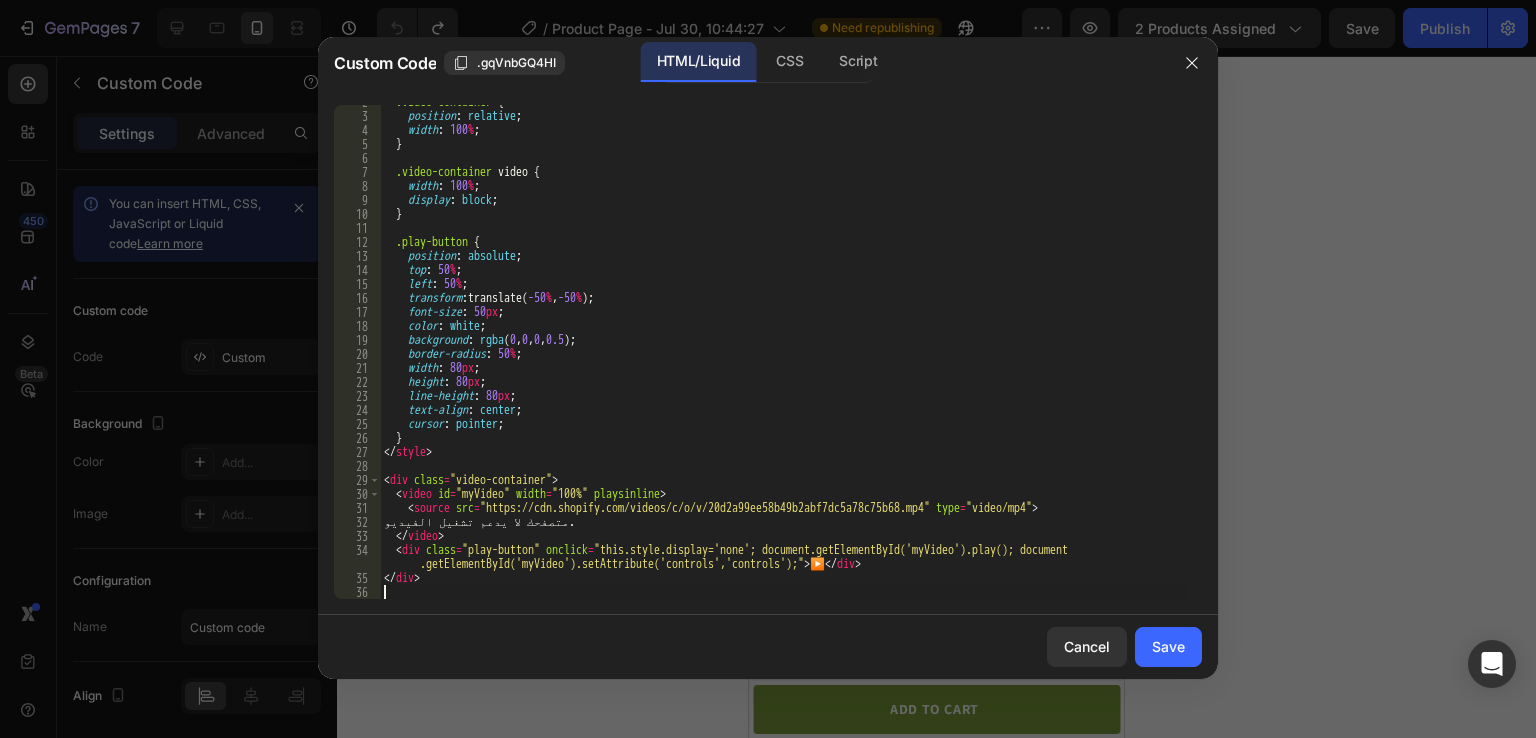 scroll, scrollTop: 24, scrollLeft: 0, axis: vertical 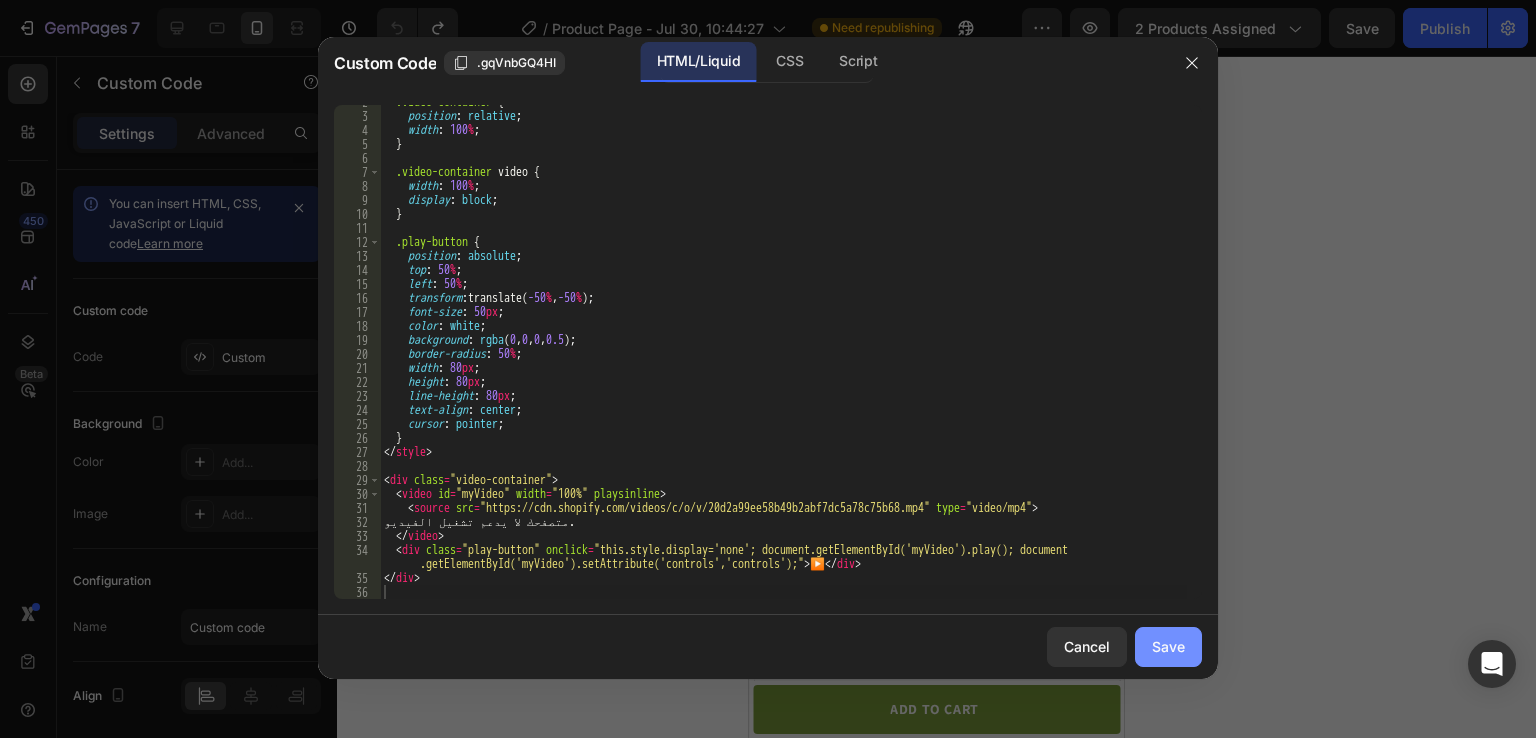 click on "Save" at bounding box center (1168, 646) 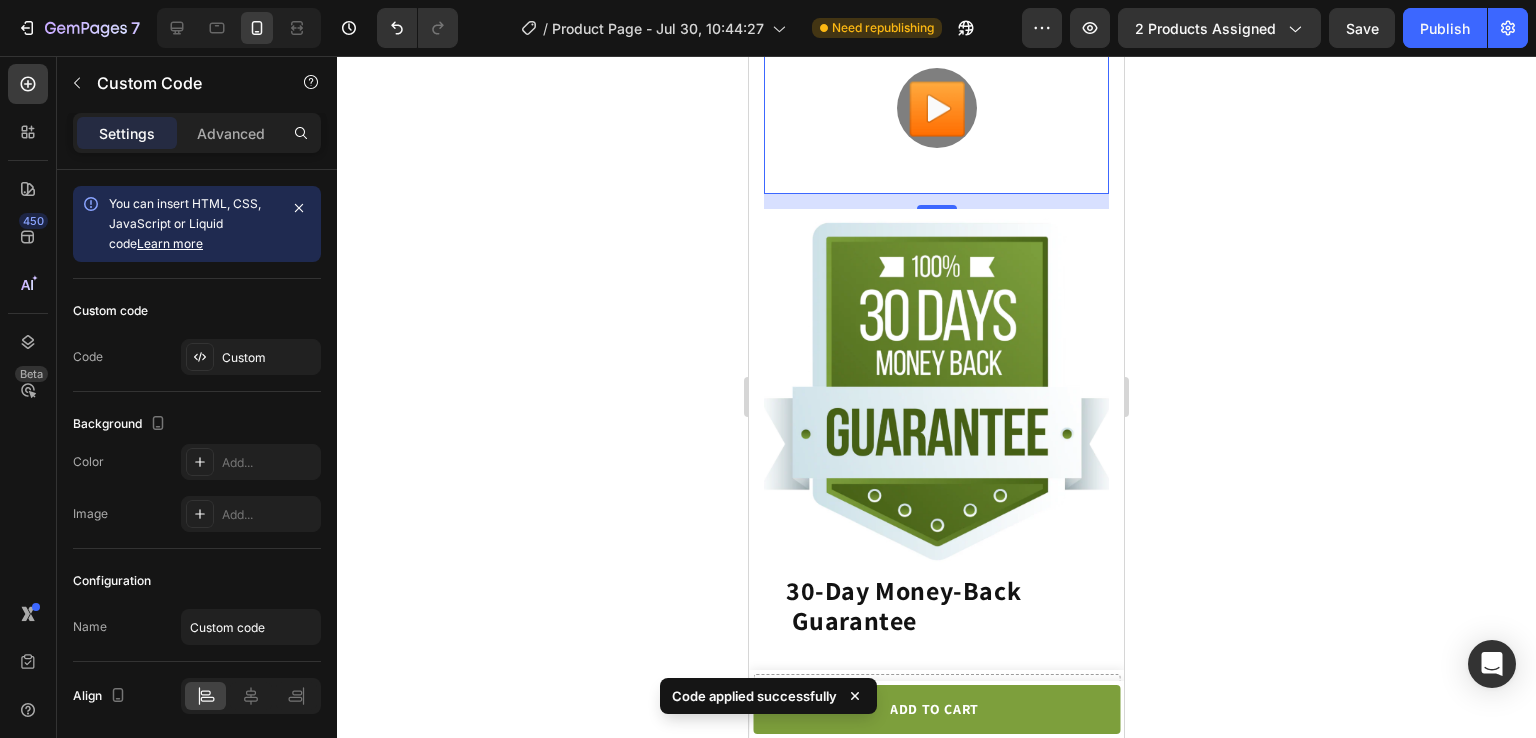 scroll, scrollTop: 4158, scrollLeft: 0, axis: vertical 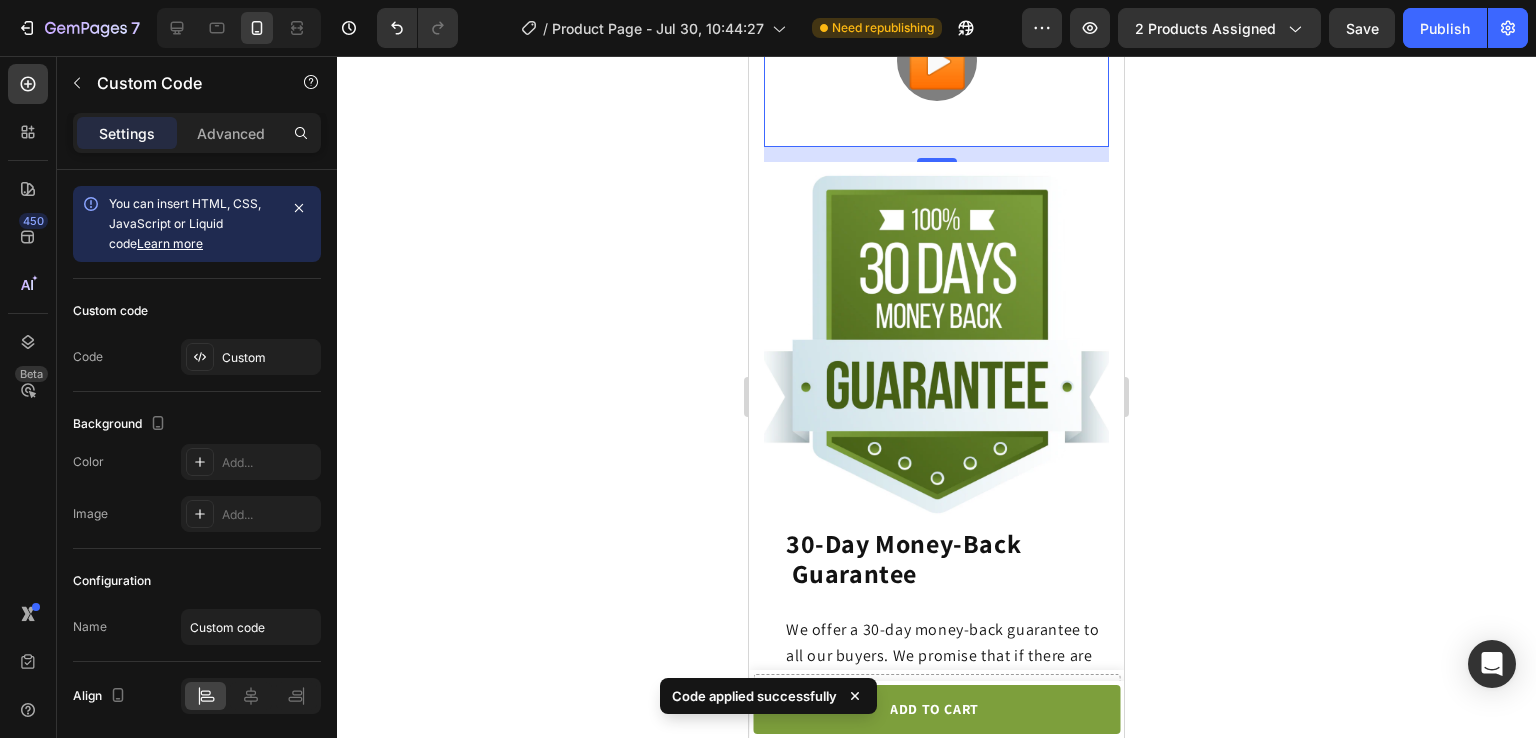 click on "▶️" 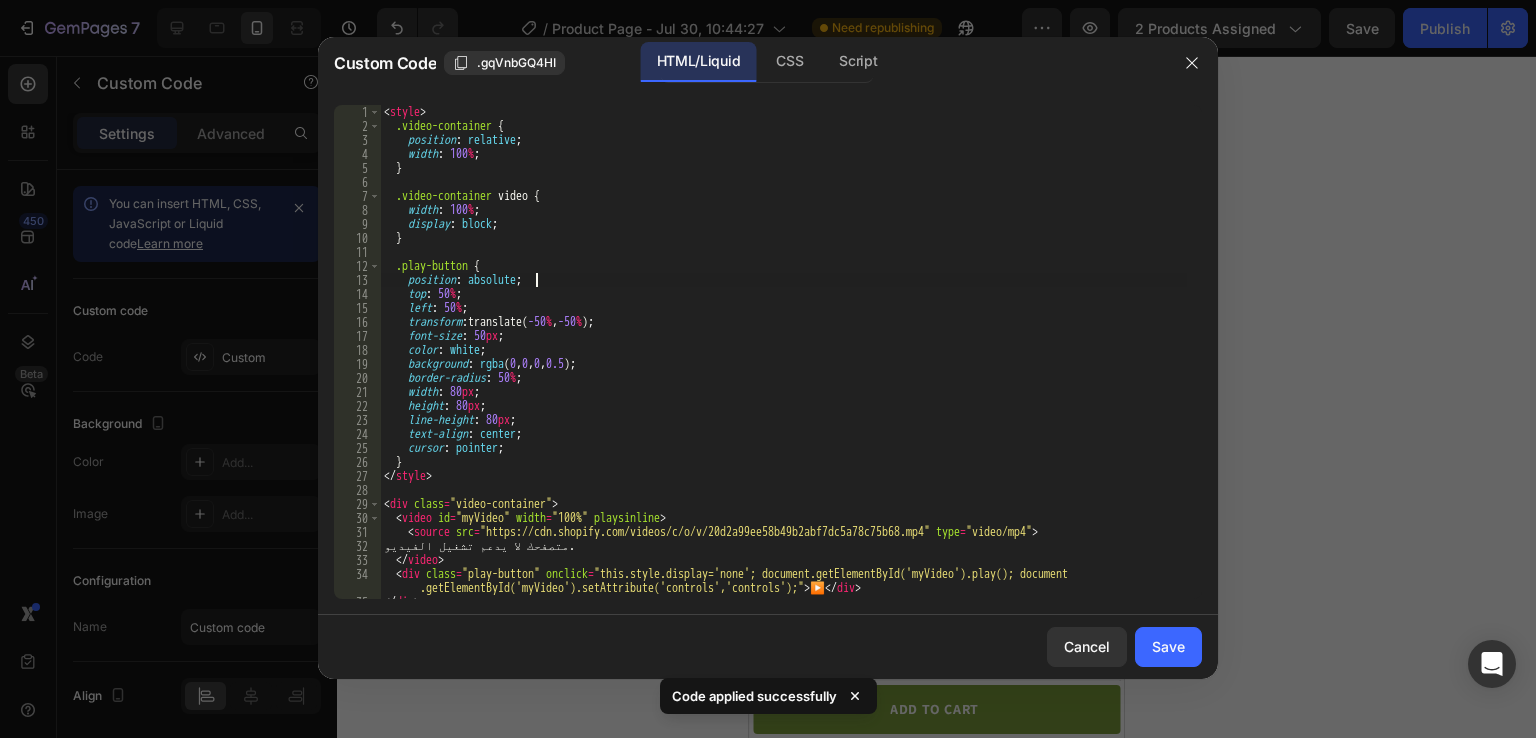 click on "< style >    .video-container   {      position :   relative ;      width :   100 % ;    }    .video-container   video   {      width :   100 % ;      display :   block ;    }    .play-button   {      position :   absolute ;      top :   50 % ;      left :   50 % ;      transform :  translate( -50 % ,  -50 % ) ;      font-size :   50 px ;      color :   white ;      background :   rgba ( 0 ,  0 ,  0 ,  0.5 ) ;      border-radius :   50 % ;      width :   80 px ;      height :   80 px ;      line-height :   80 px ;      text-align :   center ;      cursor :   pointer ;    } </ style > < div   class = "video-container" >    < video   id = "myVideo"   width = "100%"   playsinline >      < source   src = "https://cdn.shopify.com/videos/c/o/v/20d2a99ee58b49b2abf7dc5a78c75b68.mp4"   type = "video/mp4" >     متصفحك لا يدعم تشغيل الفيديو.    </ video >    < div   class = "play-button"   onclick = "this.style.display='none'; document.getElementById('myVideo').play(); document        > </" at bounding box center [783, 366] 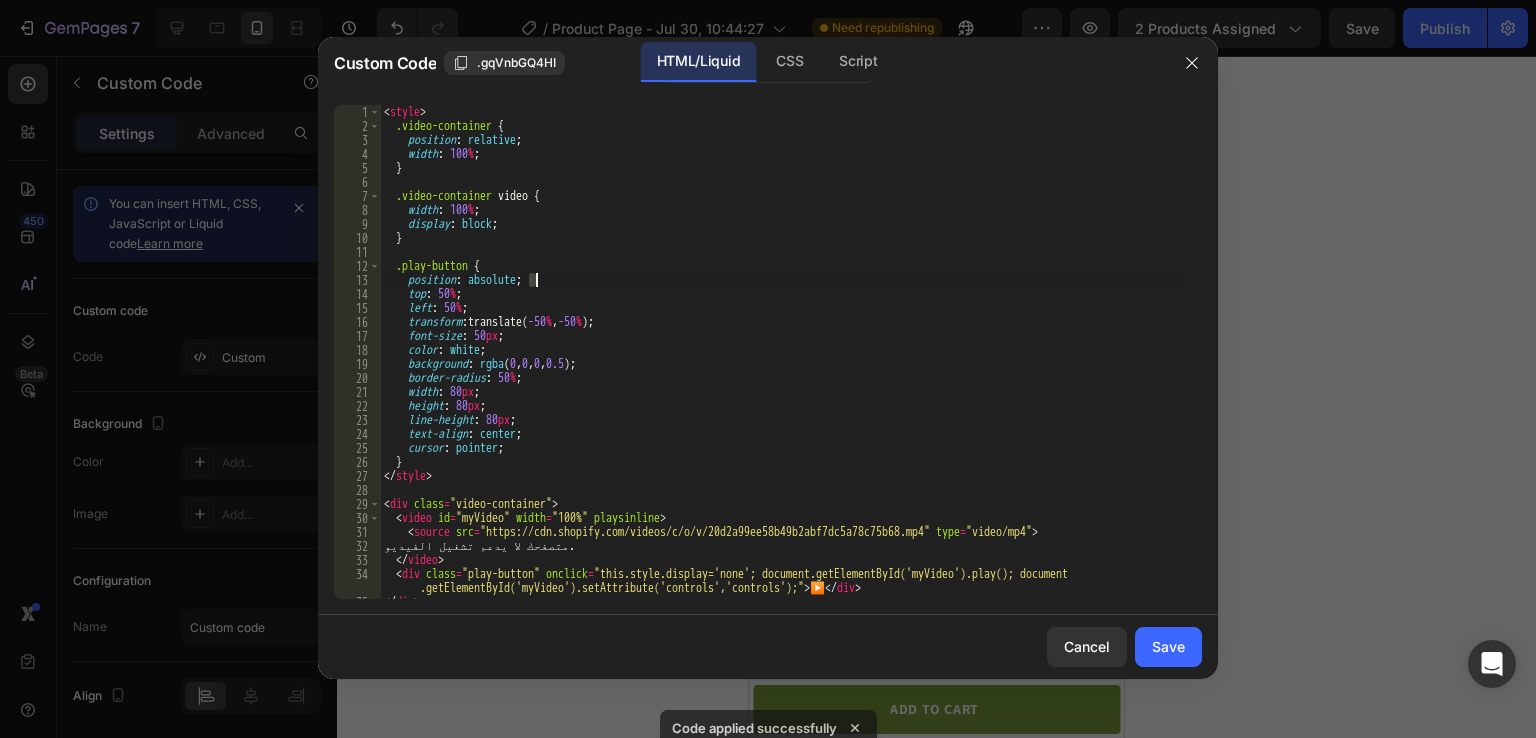 drag, startPoint x: 179, startPoint y: 217, endPoint x: 928, endPoint y: 273, distance: 751.0905 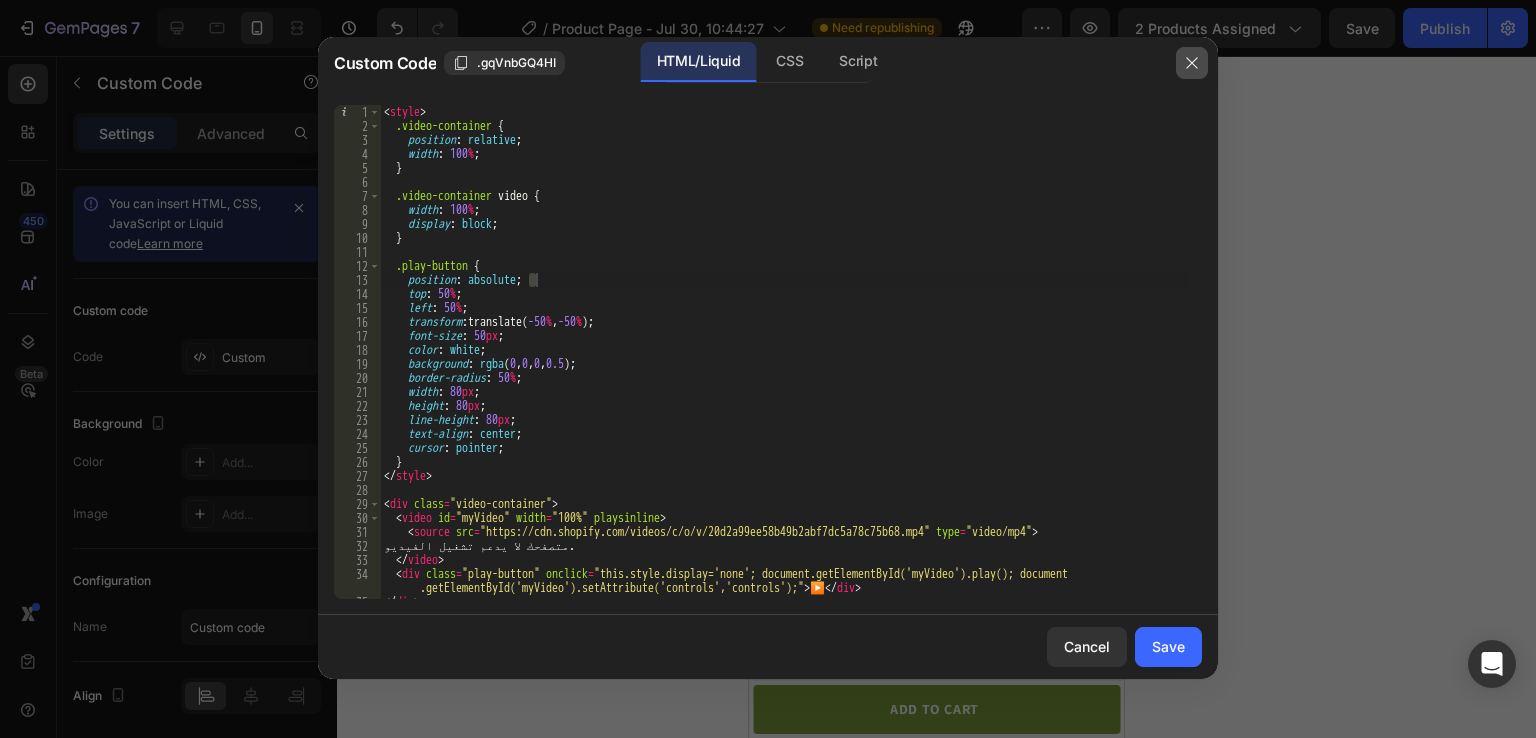 click 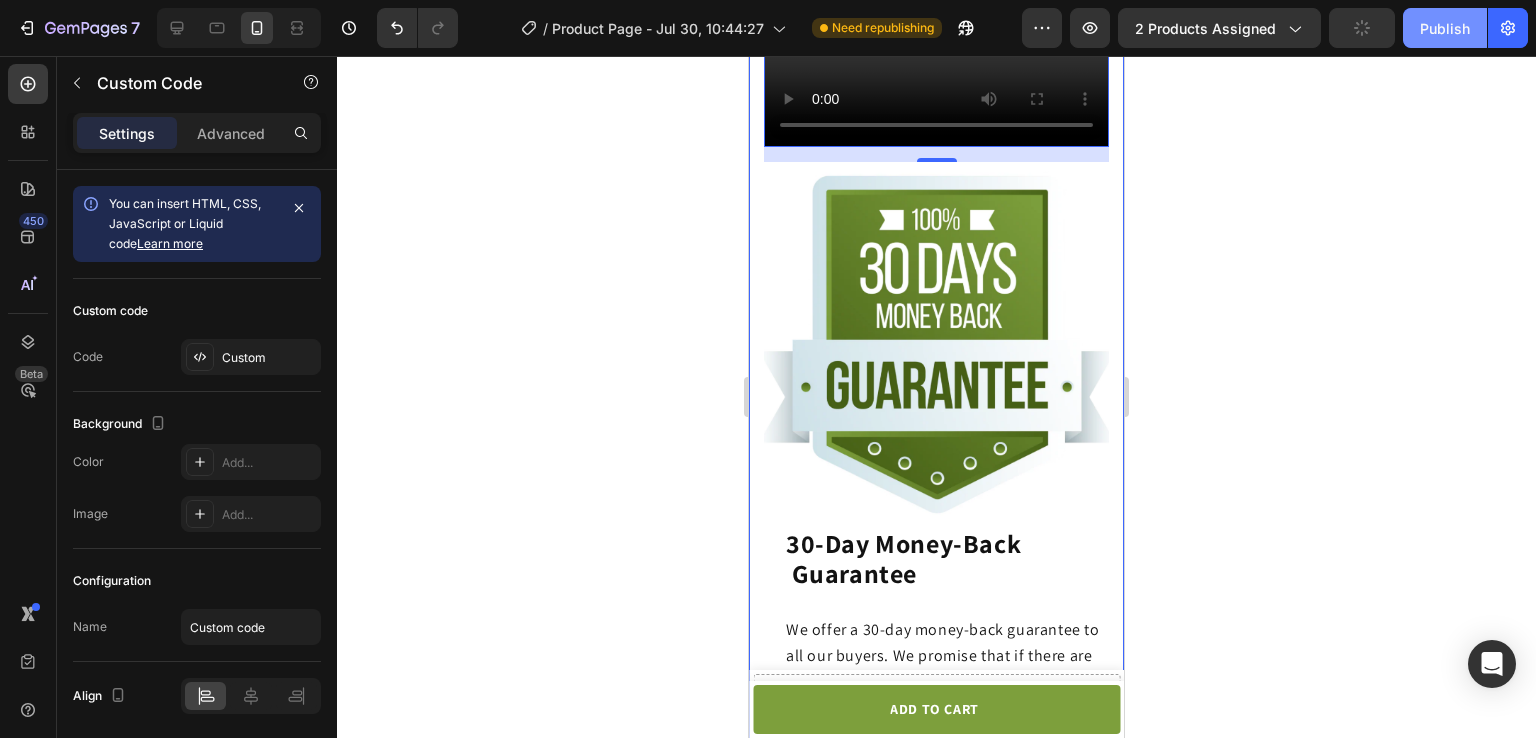 click on "Publish" at bounding box center (1445, 28) 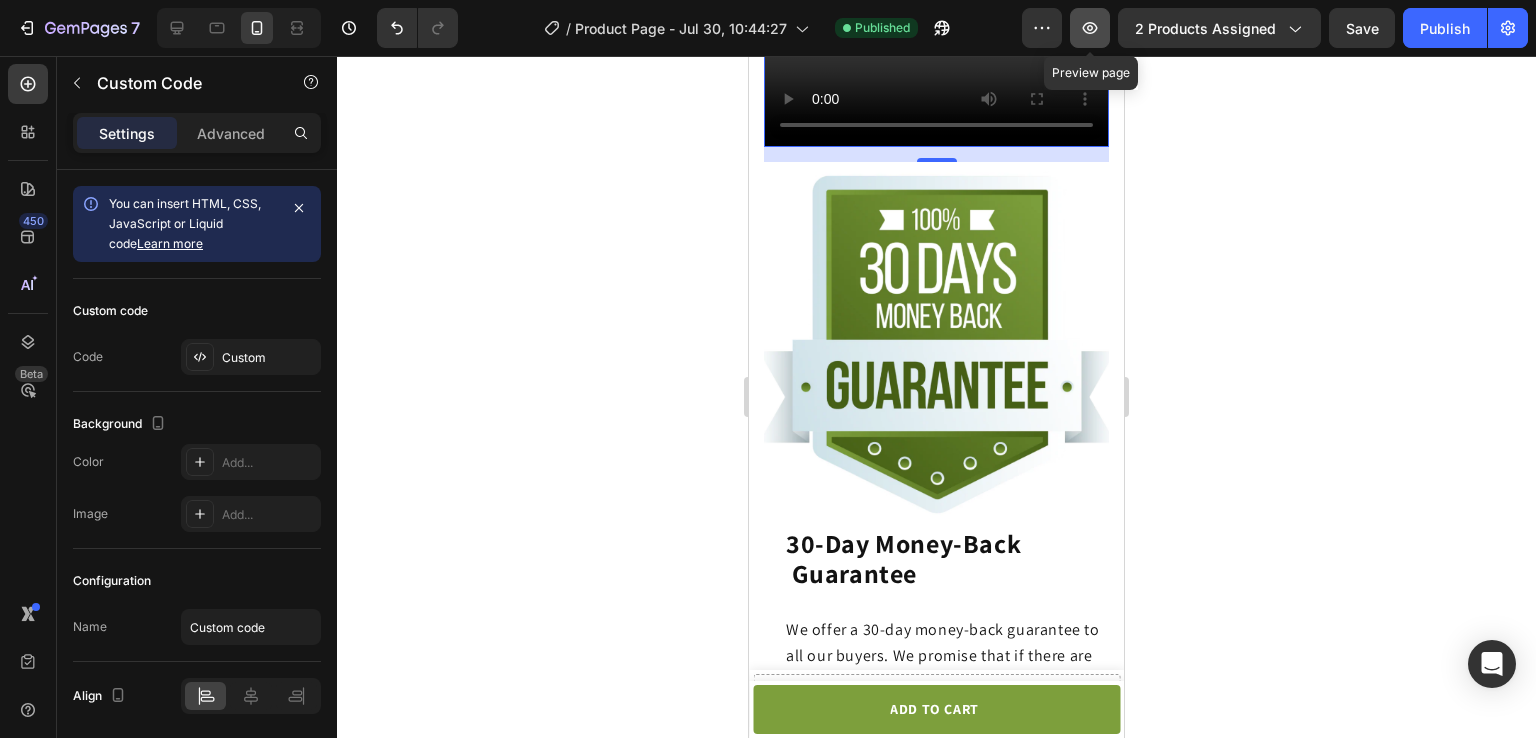 click 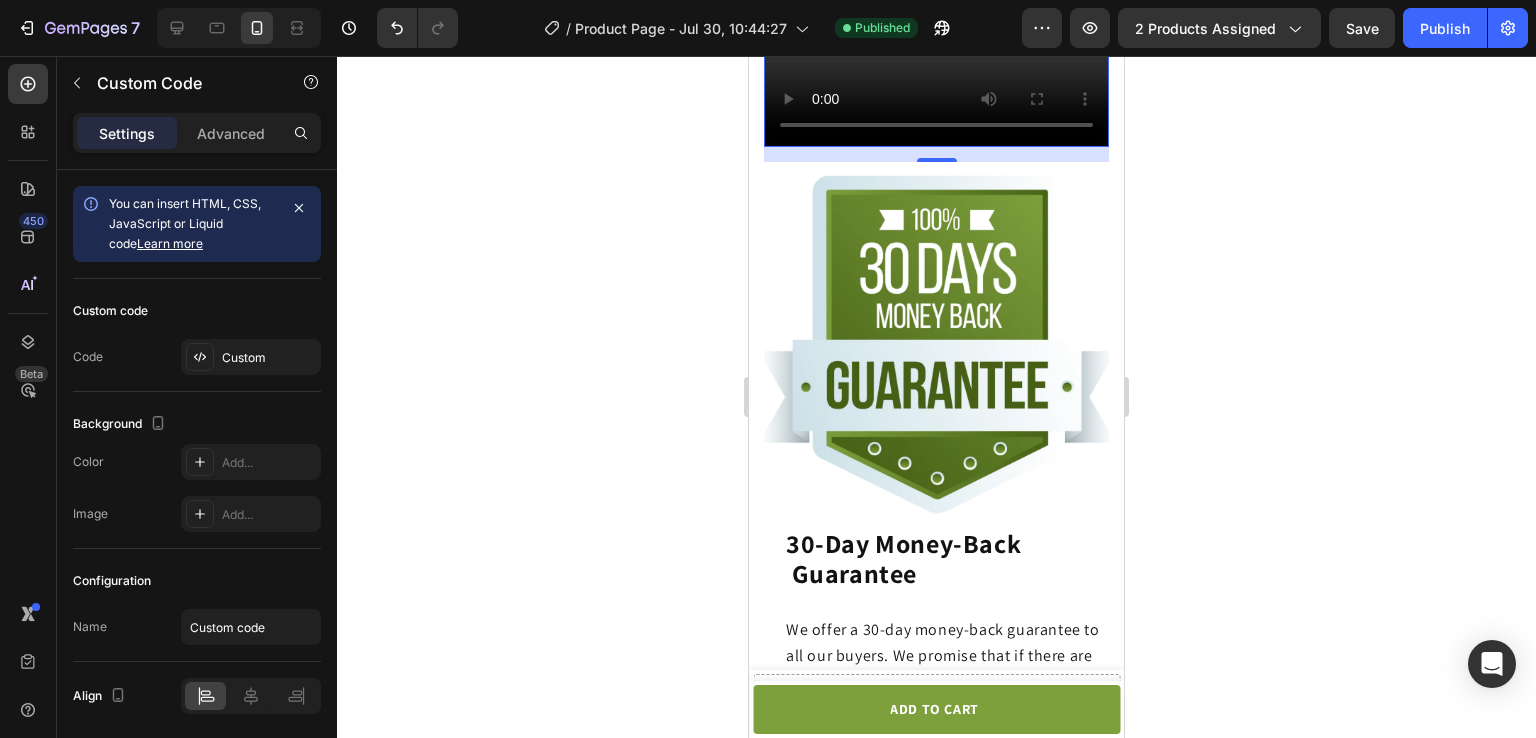 click on "متصفحك لا يدعم تشغيل الفيديو." 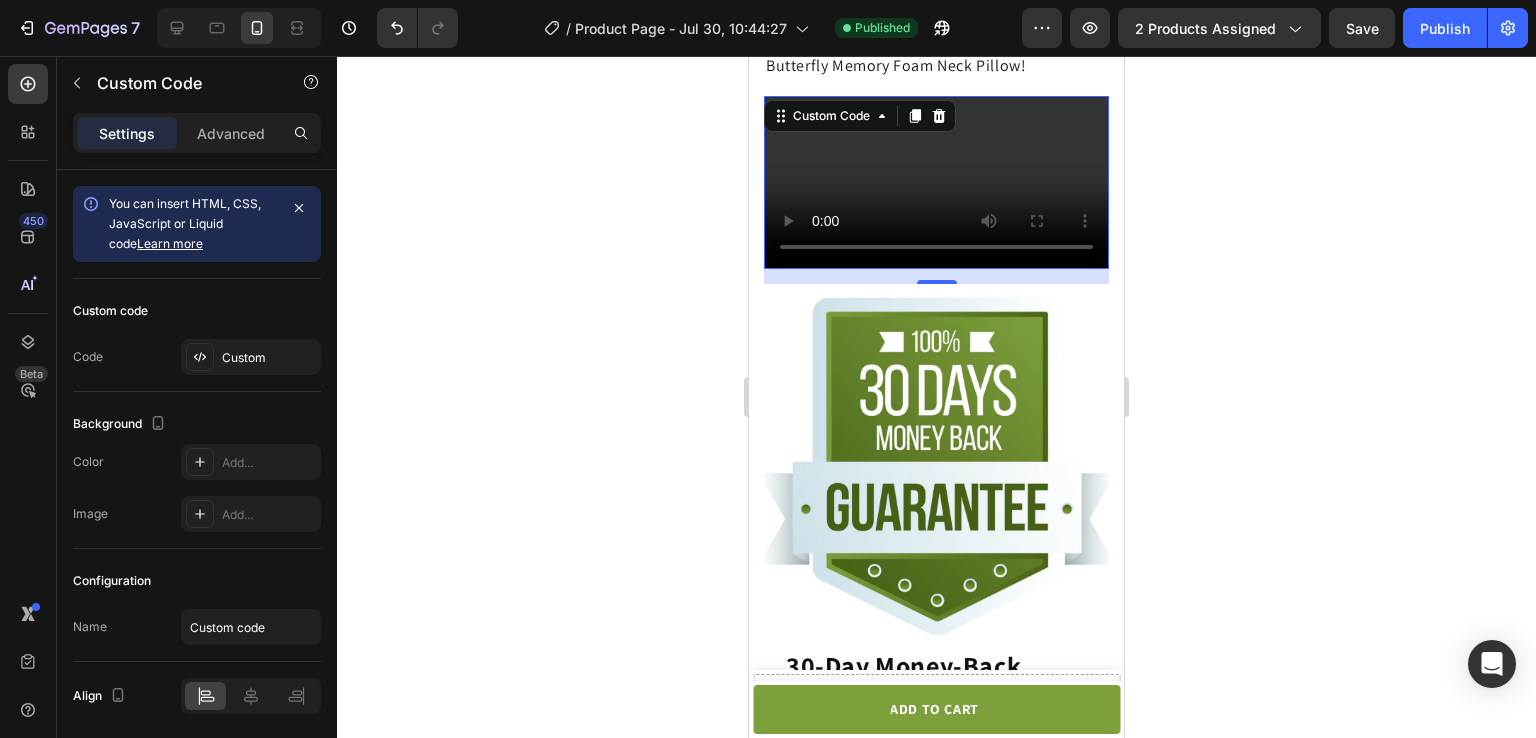 scroll, scrollTop: 4031, scrollLeft: 0, axis: vertical 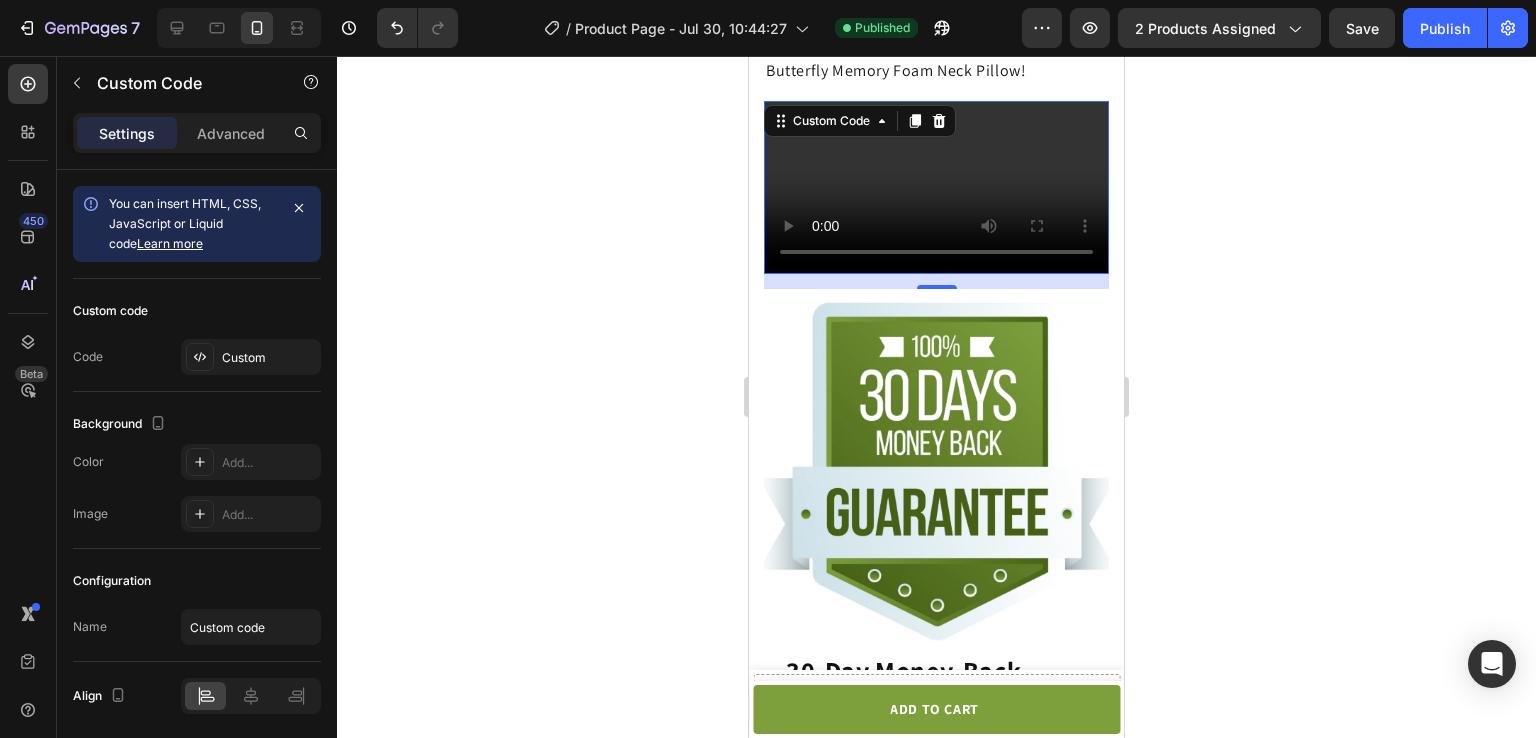 click on "متصفحك لا يدعم تشغيل الفيديو." 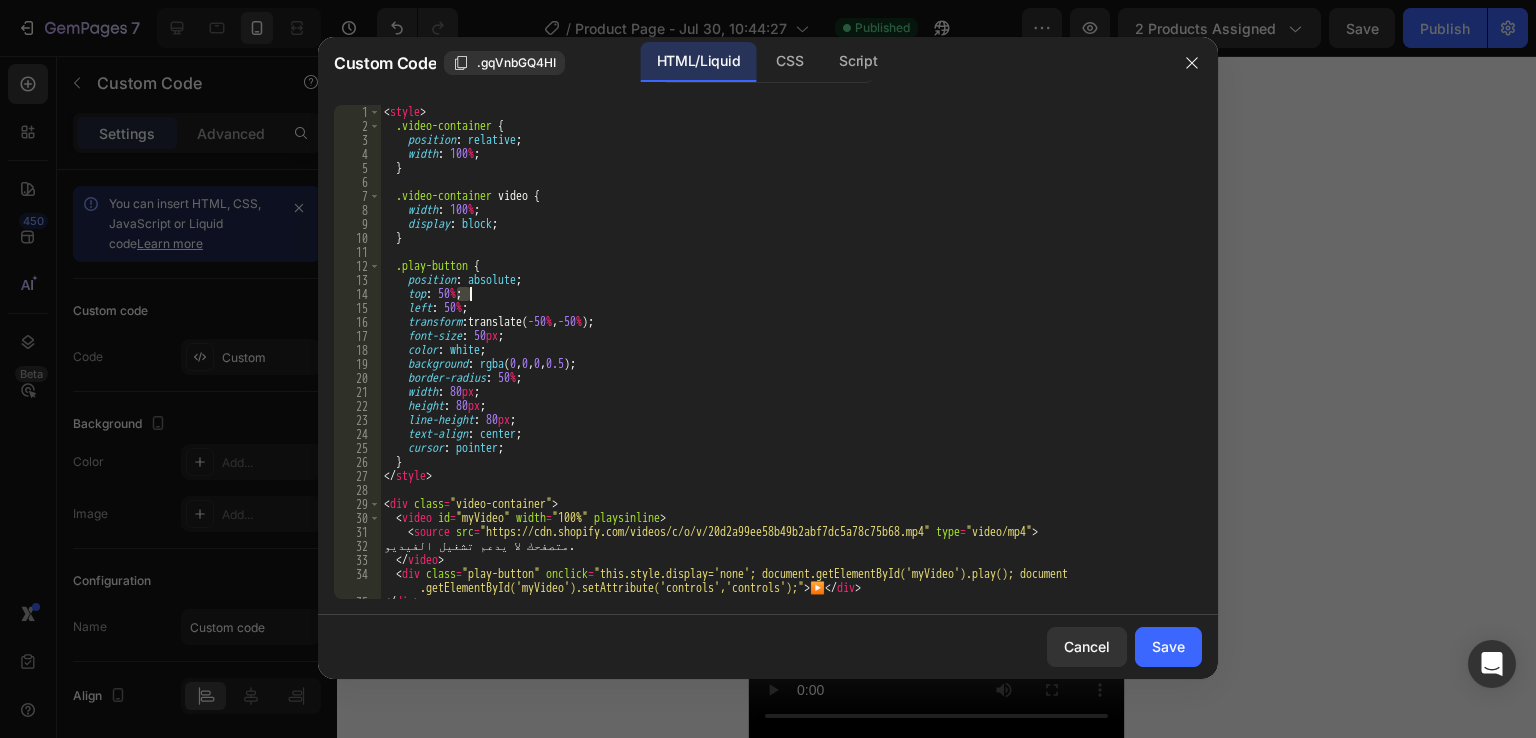 click on "7   /  Product Page - Jul 30, 10:44:27 Published Preview 2 products assigned  Save   Publish  450 Beta Sections(18) Elements(84) Section Element Hero Section Product Detail Brands Trusted Badges Guarantee Product Breakdown How to use Testimonials Compare Bundle FAQs Social Proof Brand Story Product List Collection Blog List Contact Sticky Add to Cart Custom Footer Browse Library 450 Layout
Row
Row
Row
Row Text
Heading
Text Block Button
Button
Button Media
Image
Image
Video" at bounding box center [768, 0] 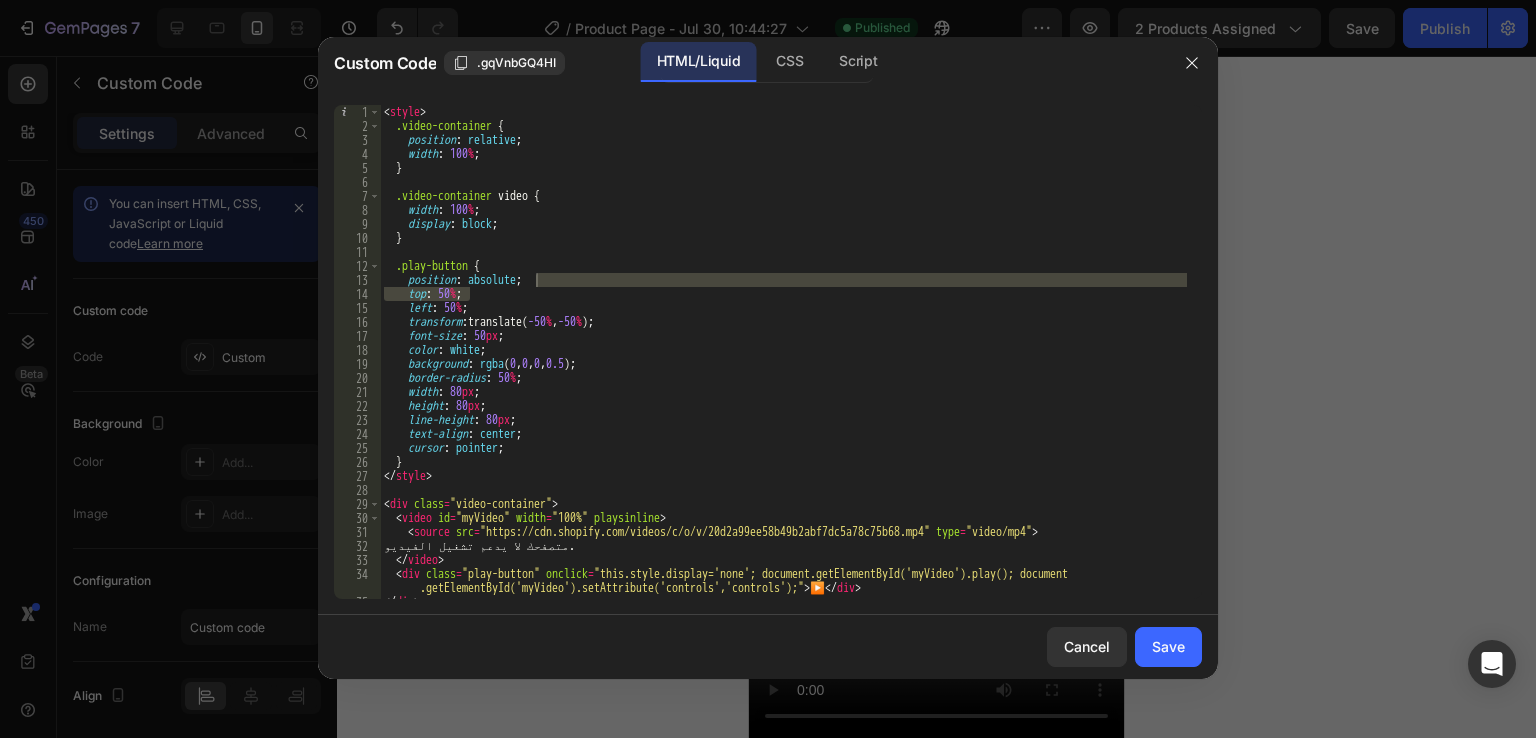 scroll, scrollTop: 3623, scrollLeft: 0, axis: vertical 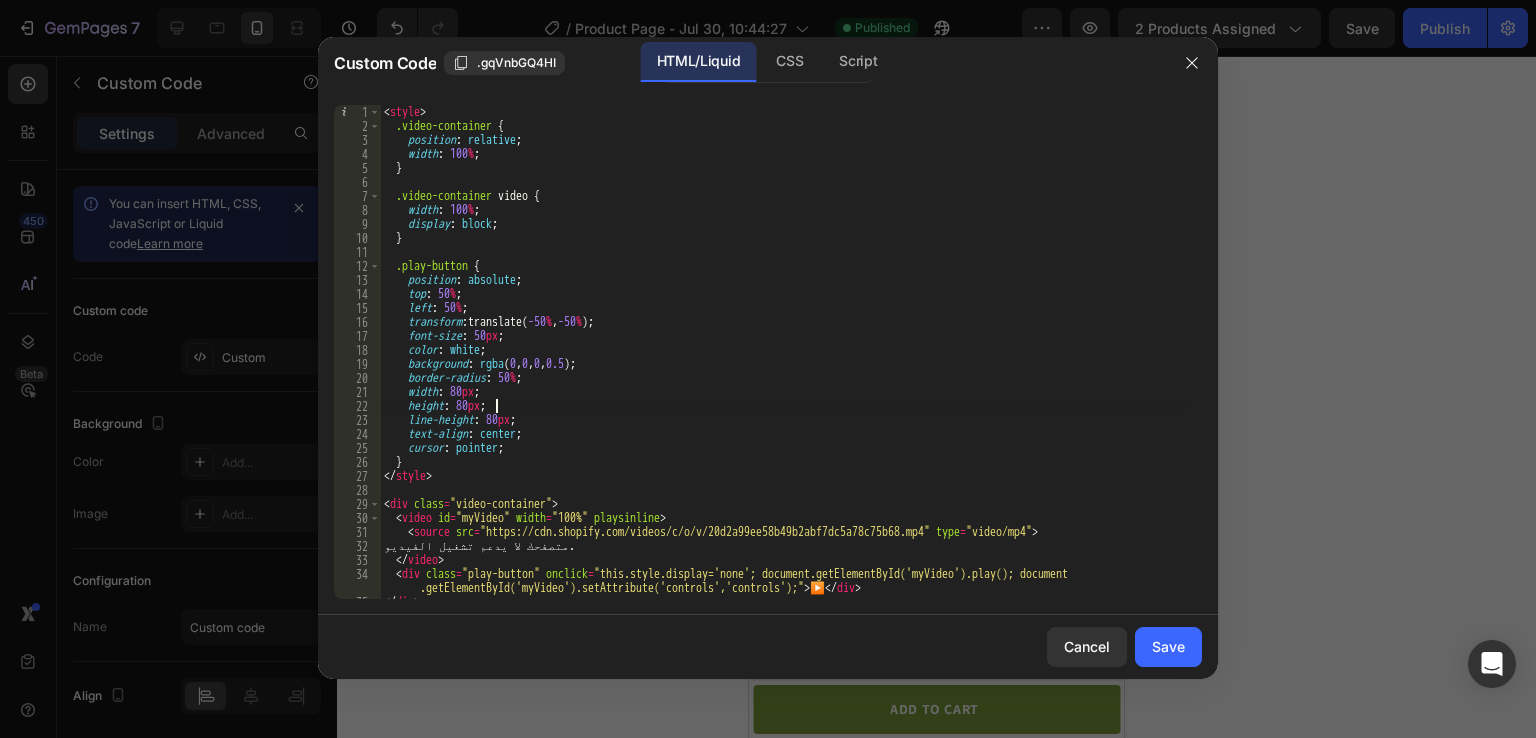 click on "< style >    .video-container   {      position :   relative ;      width :   100 % ;    }    .video-container   video   {      width :   100 % ;      display :   block ;    }    .play-button   {      position :   absolute ;      top :   50 % ;      left :   50 % ;      transform :  translate( -50 % ,  -50 % ) ;      font-size :   50 px ;      color :   white ;      background :   rgba ( 0 ,  0 ,  0 ,  0.5 ) ;      border-radius :   50 % ;      width :   80 px ;      height :   80 px ;      line-height :   80 px ;      text-align :   center ;      cursor :   pointer ;    } </ style > < div   class = "video-container" >    < video   id = "myVideo"   width = "100%"   playsinline >      < source   src = "https://cdn.shopify.com/videos/c/o/v/20d2a99ee58b49b2abf7dc5a78c75b68.mp4"   type = "video/mp4" >     متصفحك لا يدعم تشغيل الفيديو.    </ video >    < div   class = "play-button"   onclick = "this.style.display='none'; document.getElementById('myVideo').play(); document        > </" at bounding box center (783, 366) 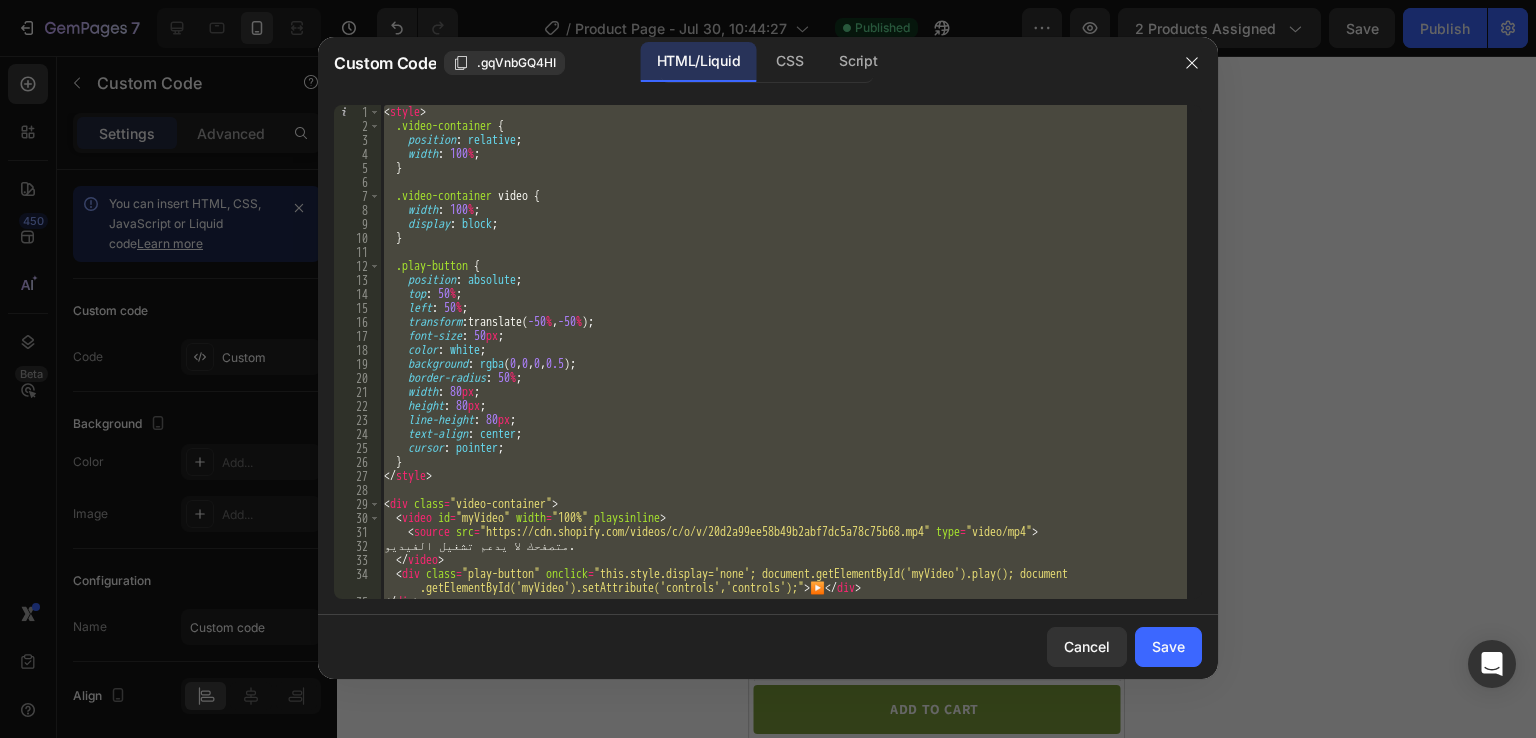 type 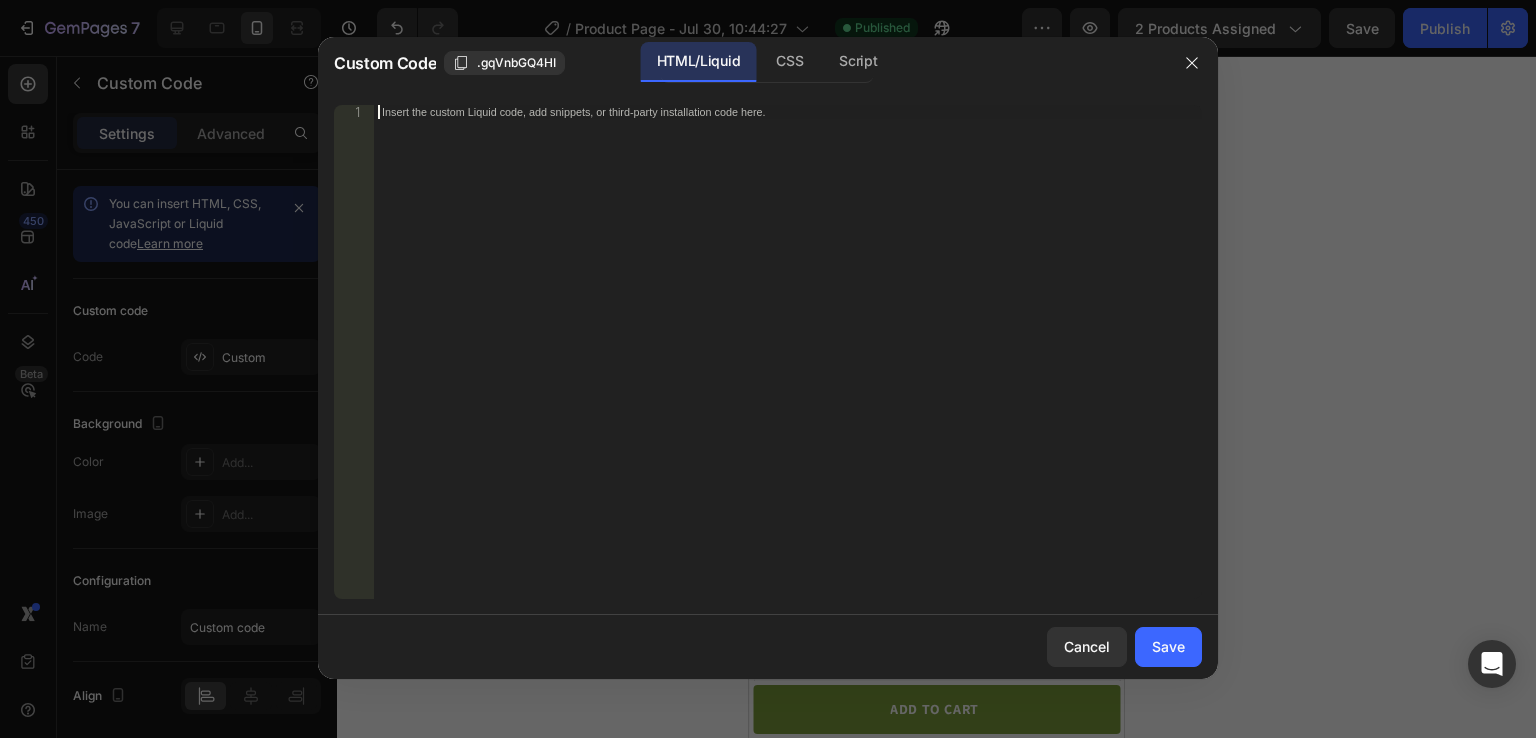 scroll, scrollTop: 122, scrollLeft: 0, axis: vertical 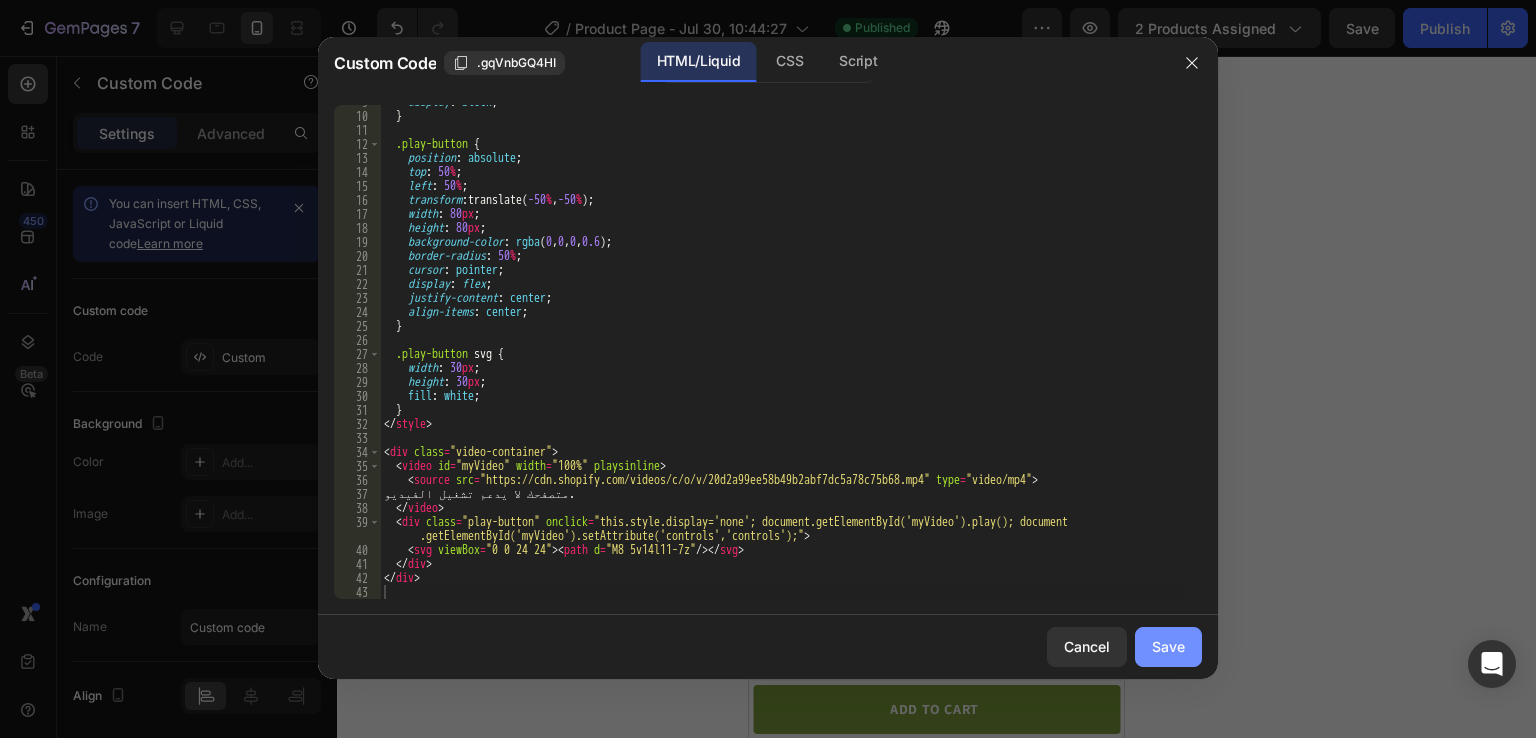 click on "Save" at bounding box center [1168, 646] 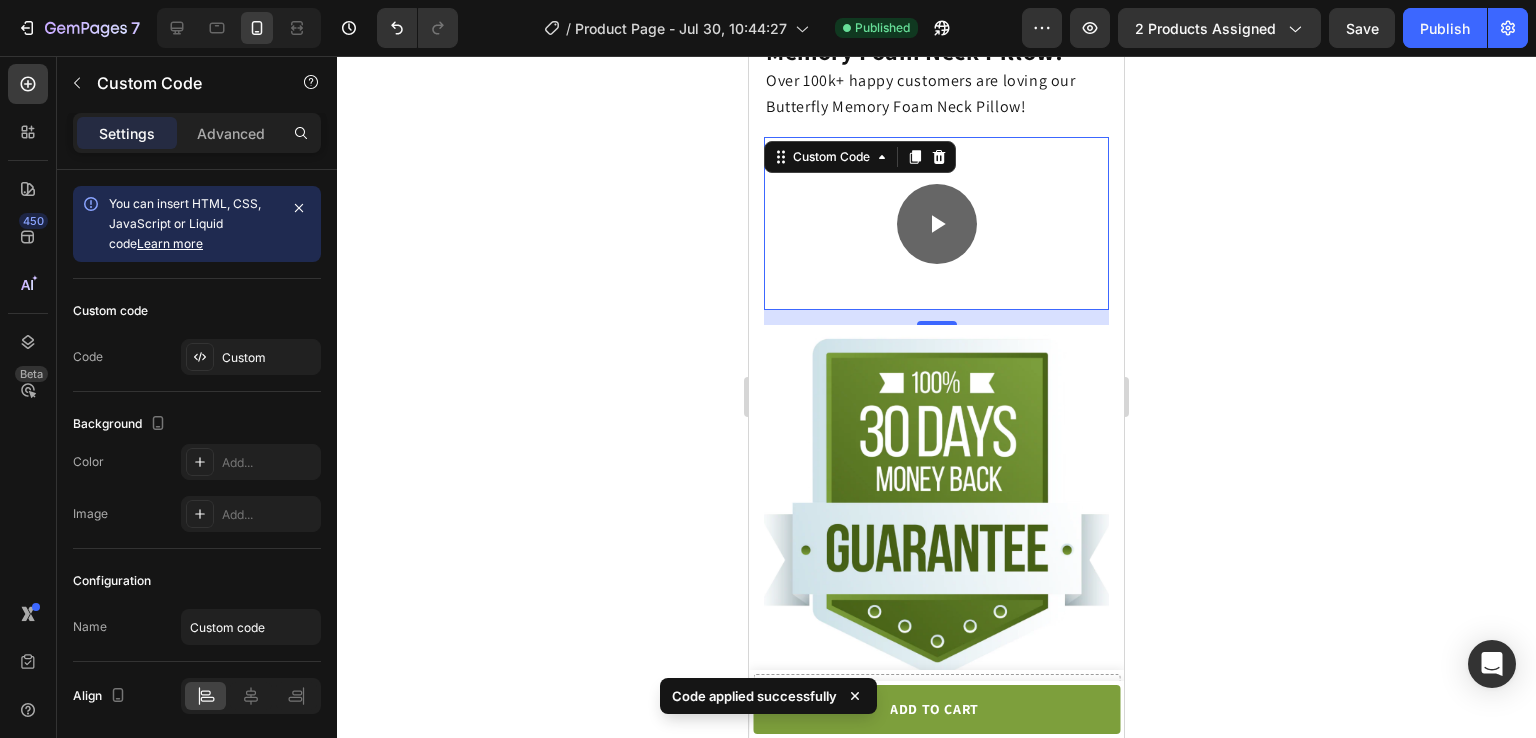 scroll, scrollTop: 4097, scrollLeft: 0, axis: vertical 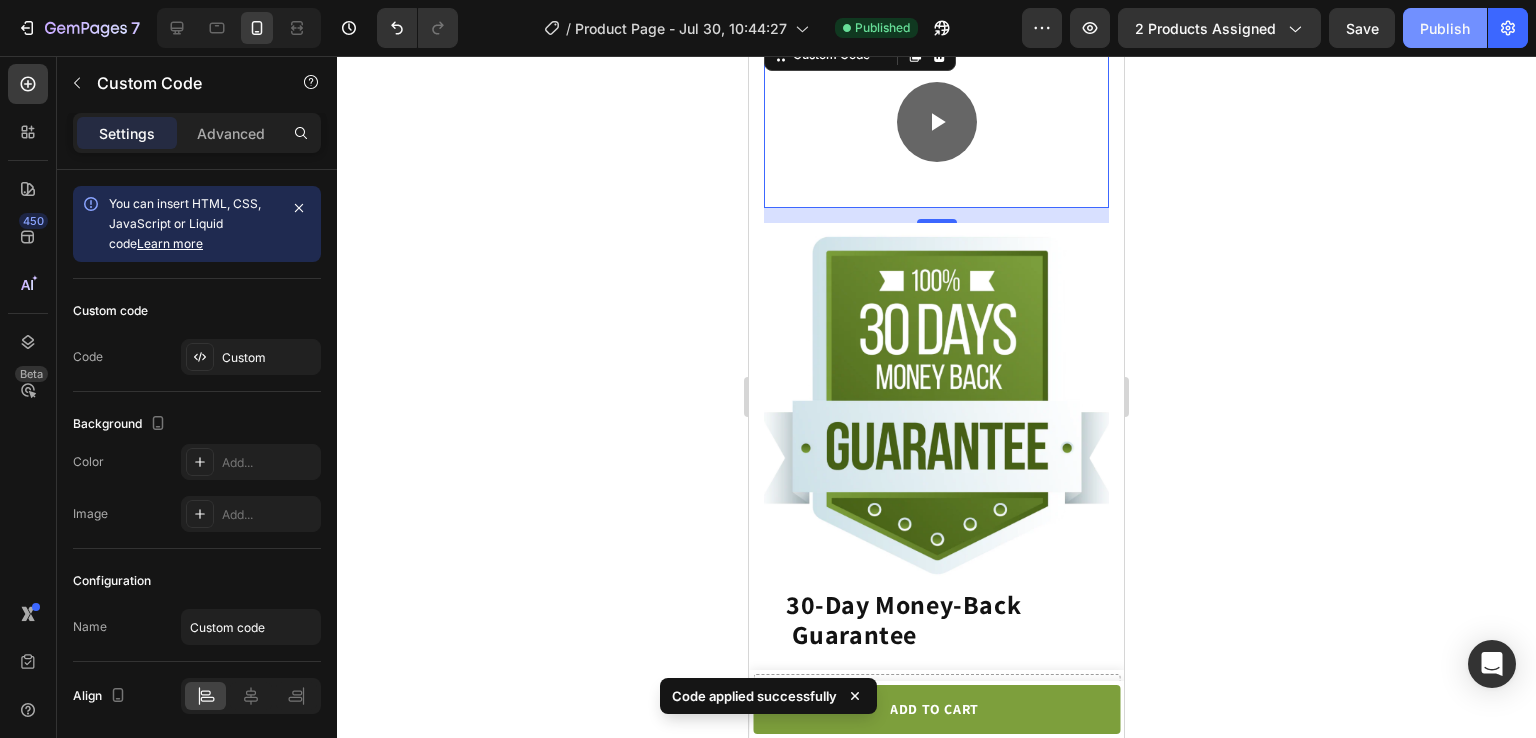 click on "Publish" at bounding box center (1445, 28) 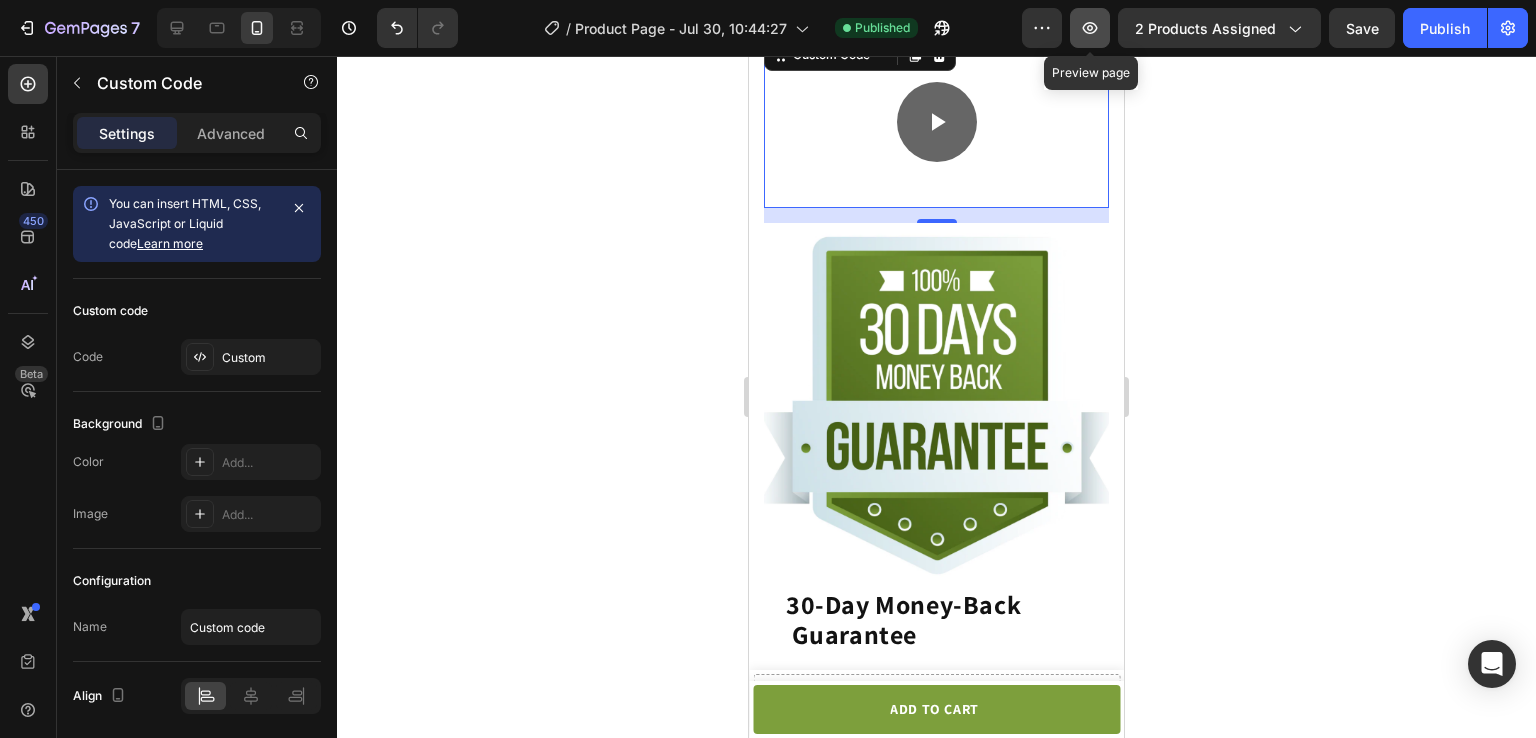 click 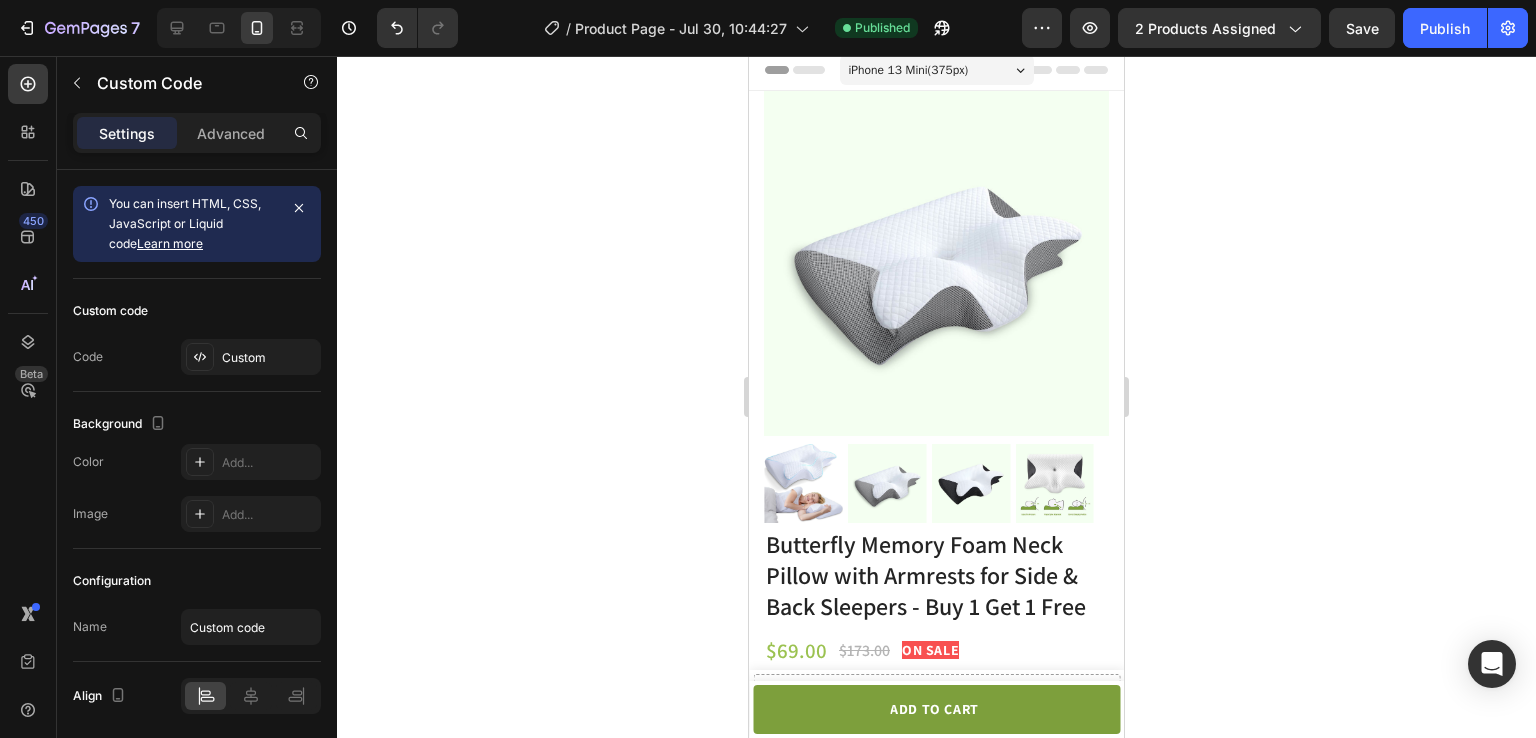 scroll, scrollTop: 0, scrollLeft: 0, axis: both 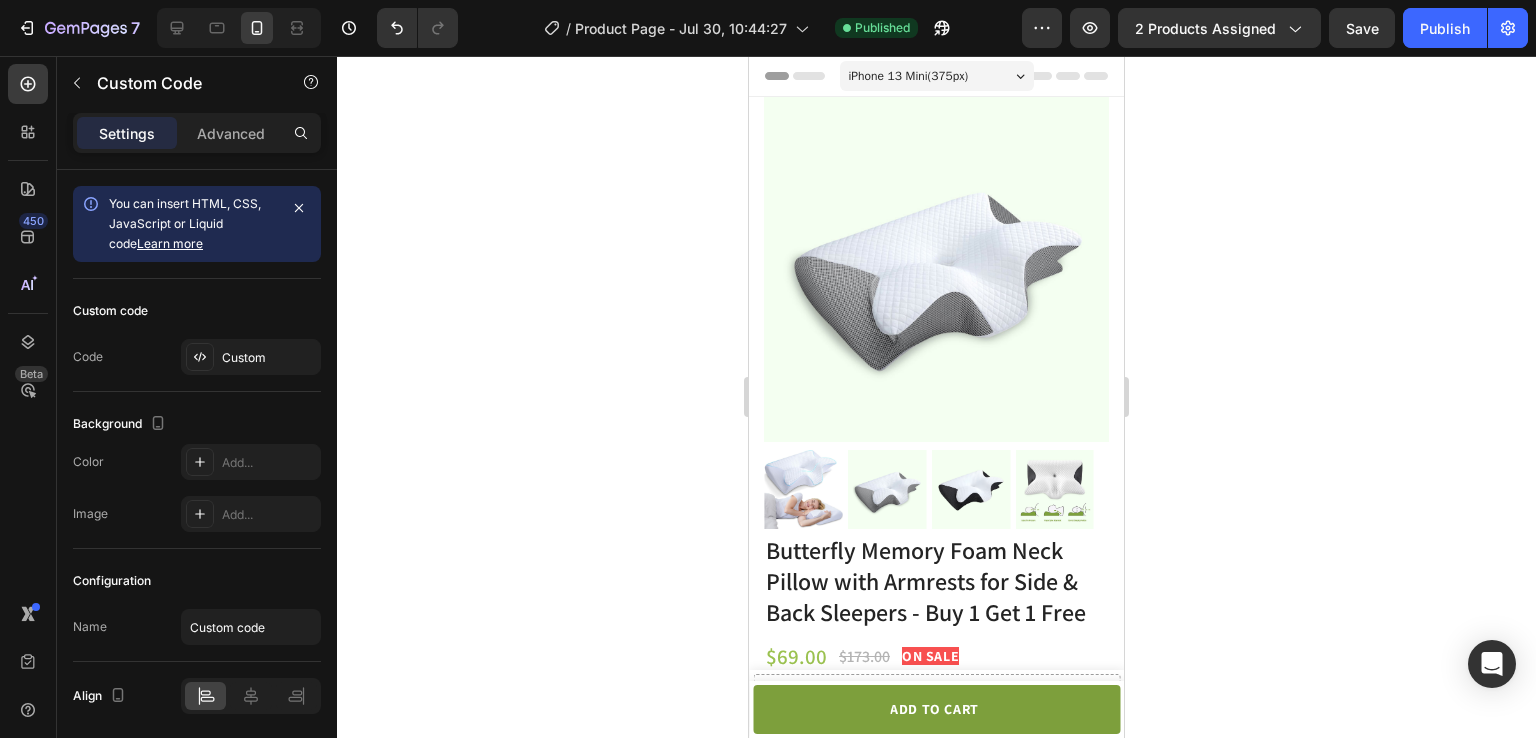 click on "iPhone 13 Mini  ( 375 px)" at bounding box center (909, 76) 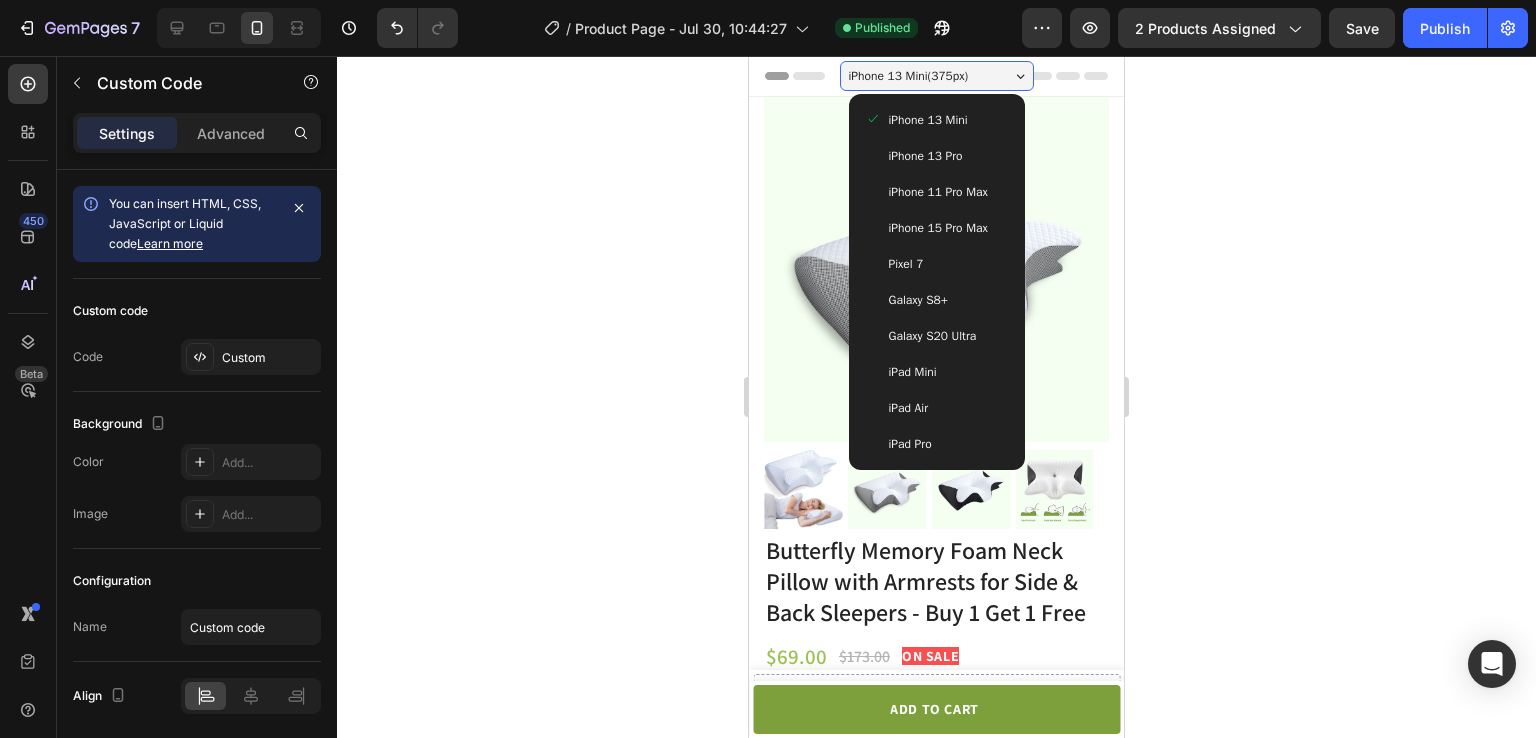 click on "Pixel 7" at bounding box center [937, 264] 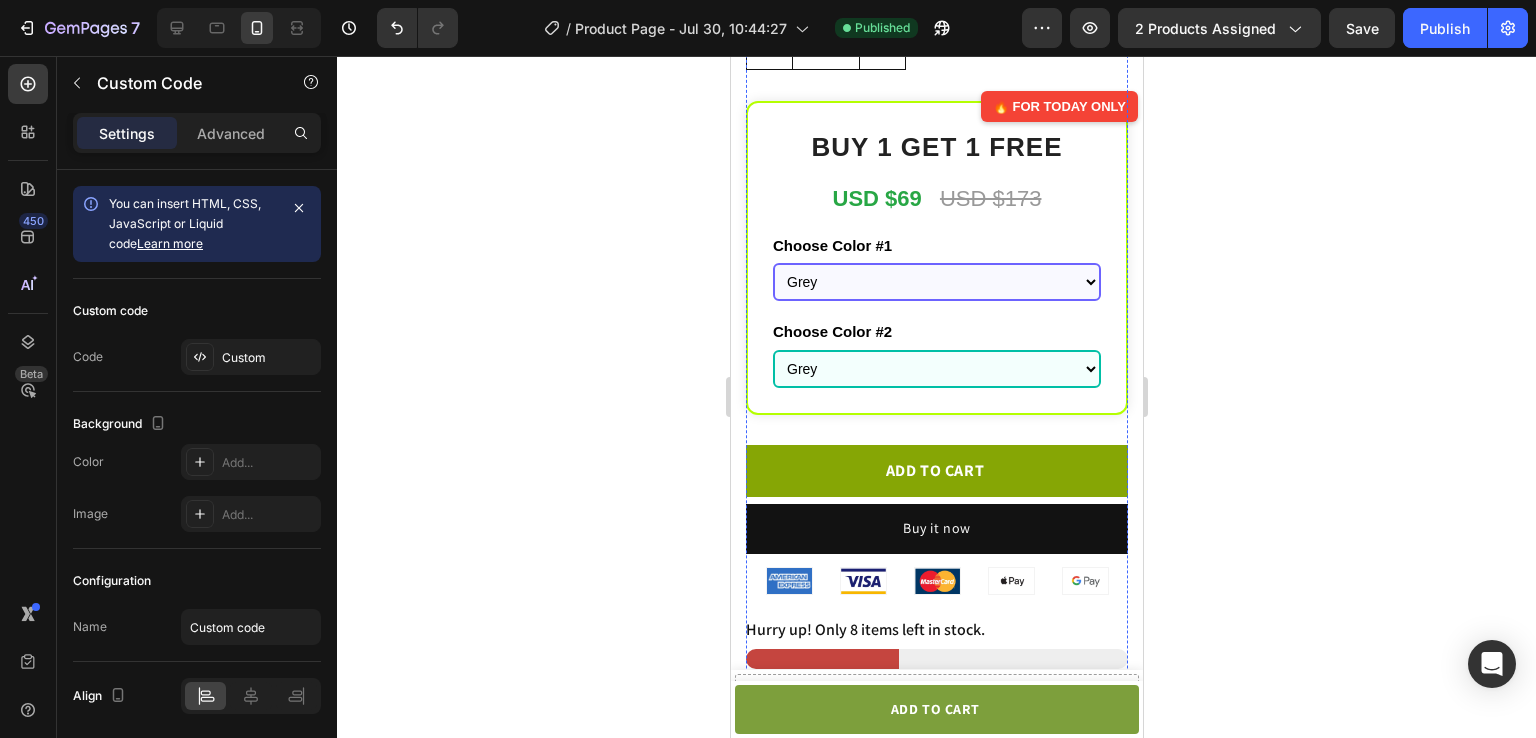 scroll, scrollTop: 843, scrollLeft: 0, axis: vertical 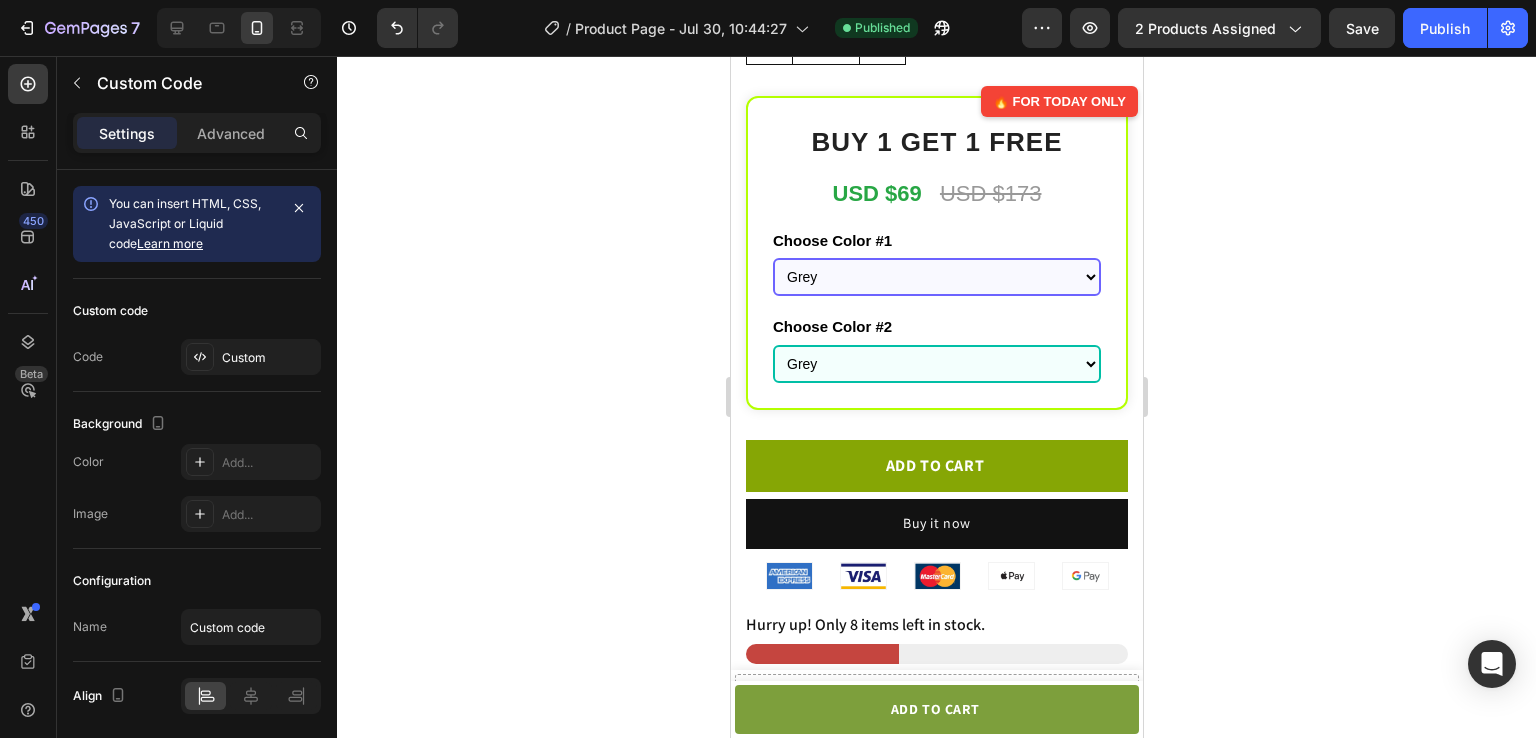 click 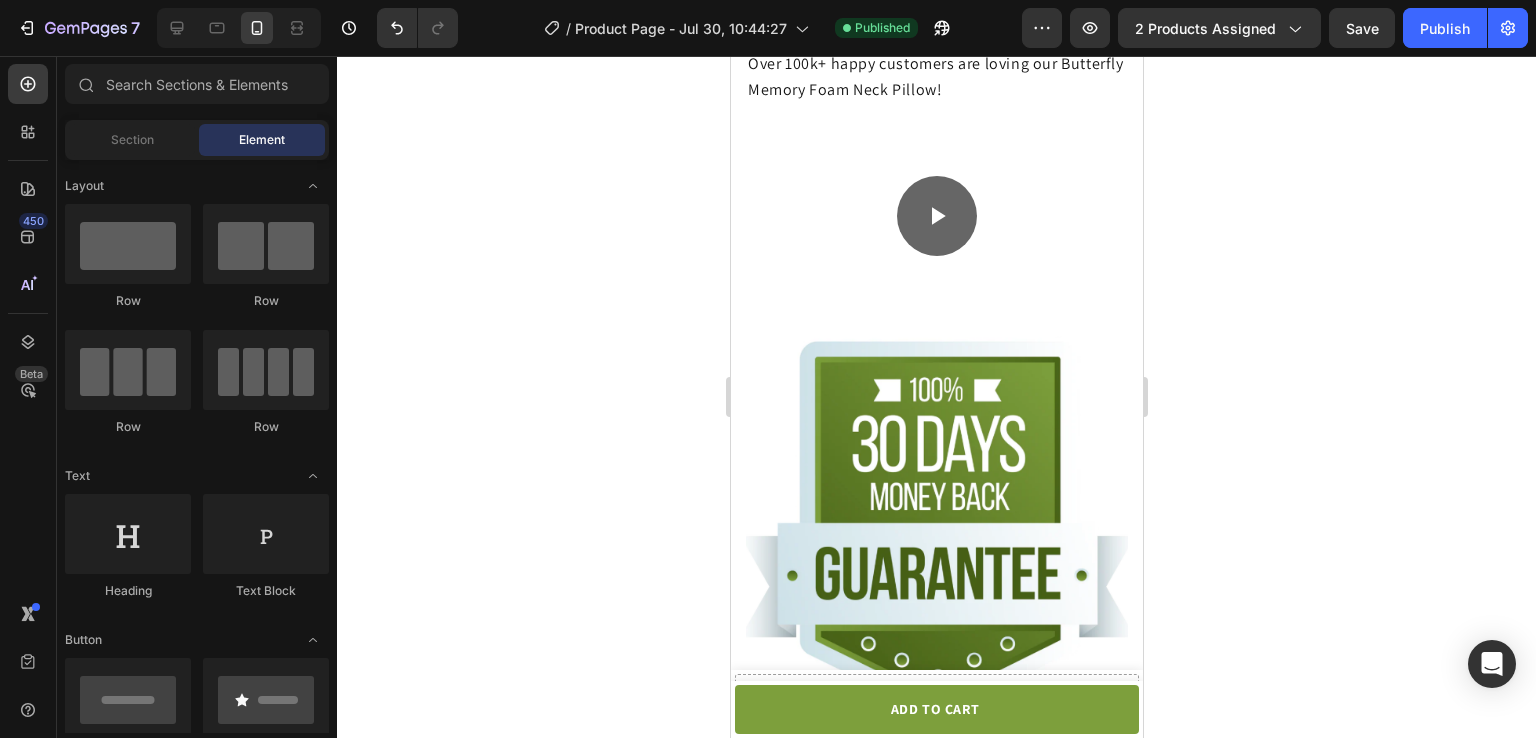 scroll, scrollTop: 4280, scrollLeft: 0, axis: vertical 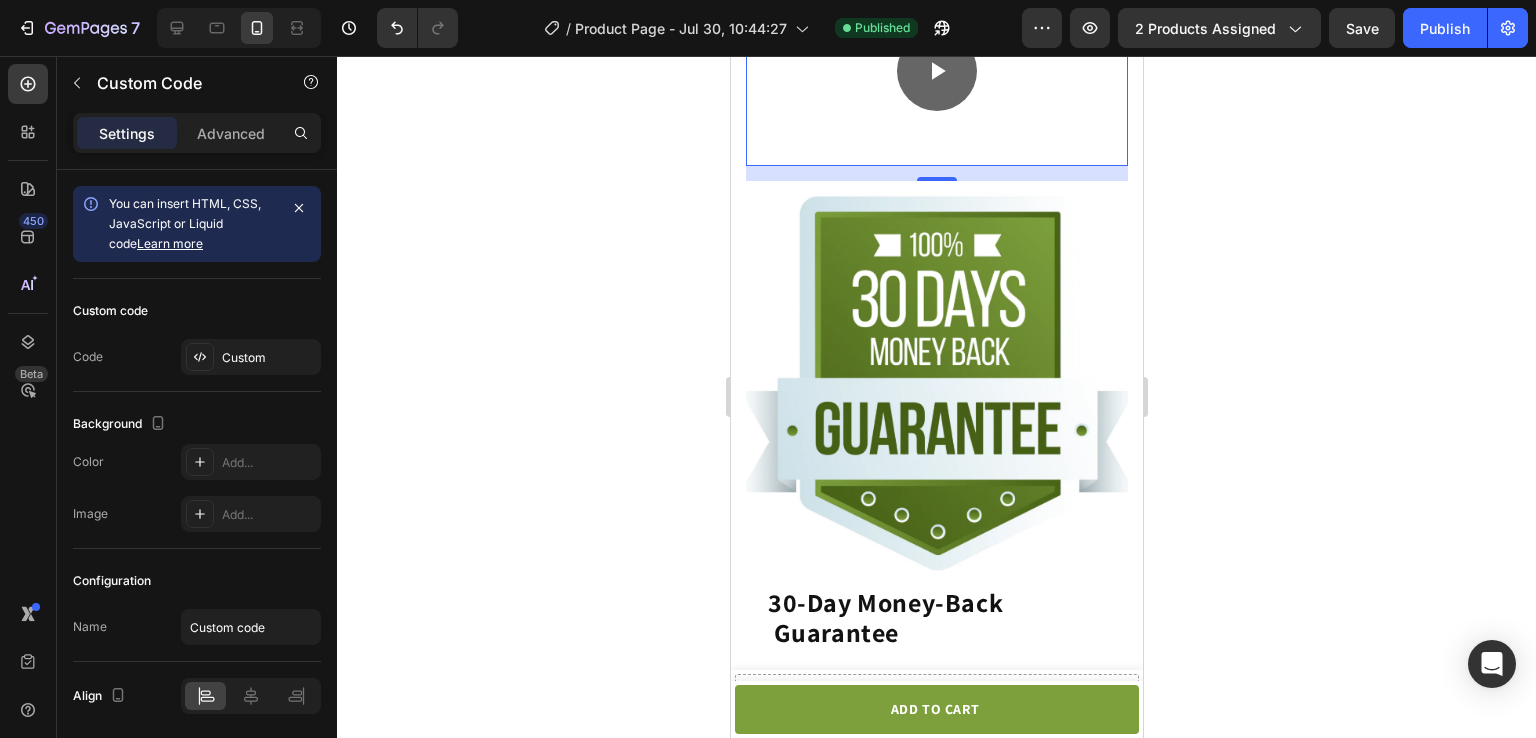 click 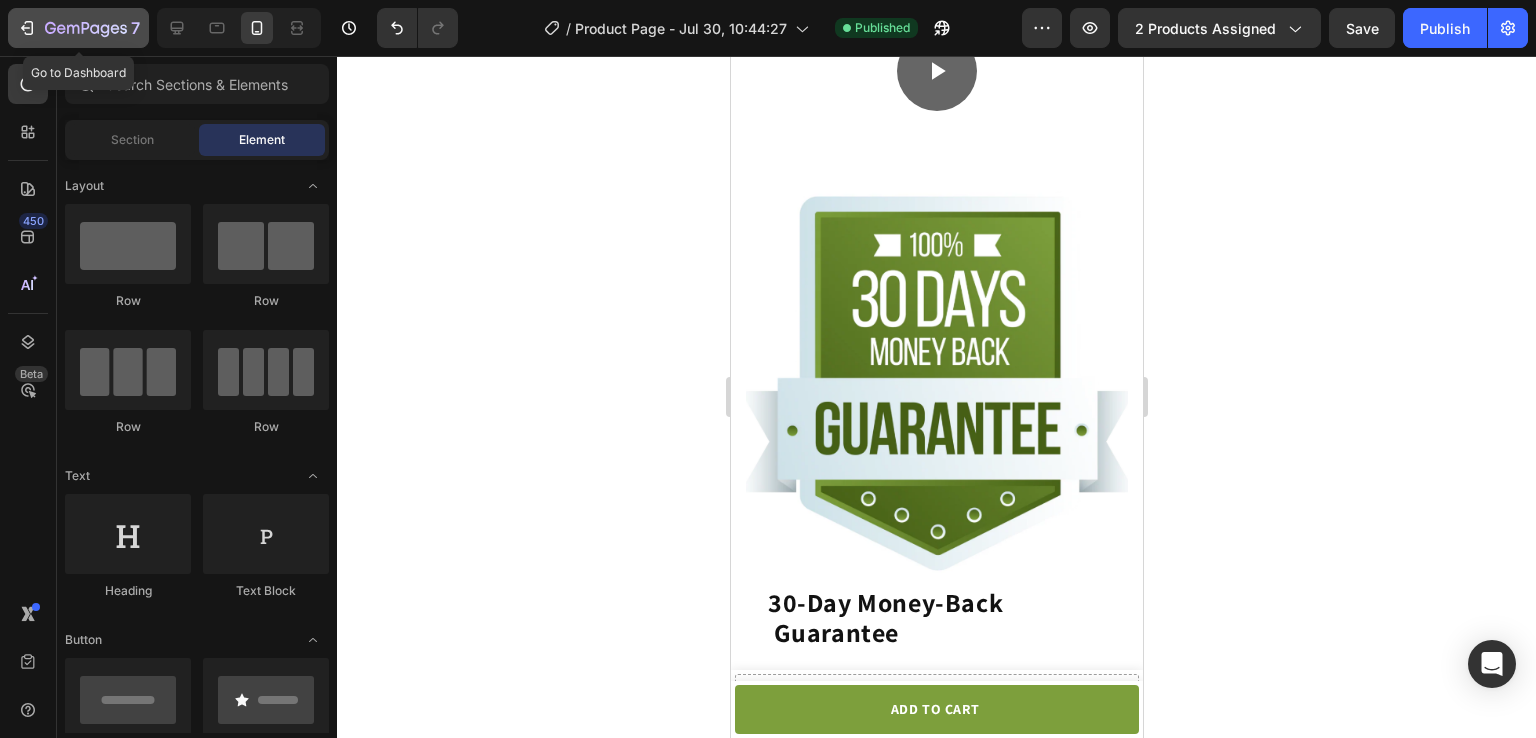 click on "7" 